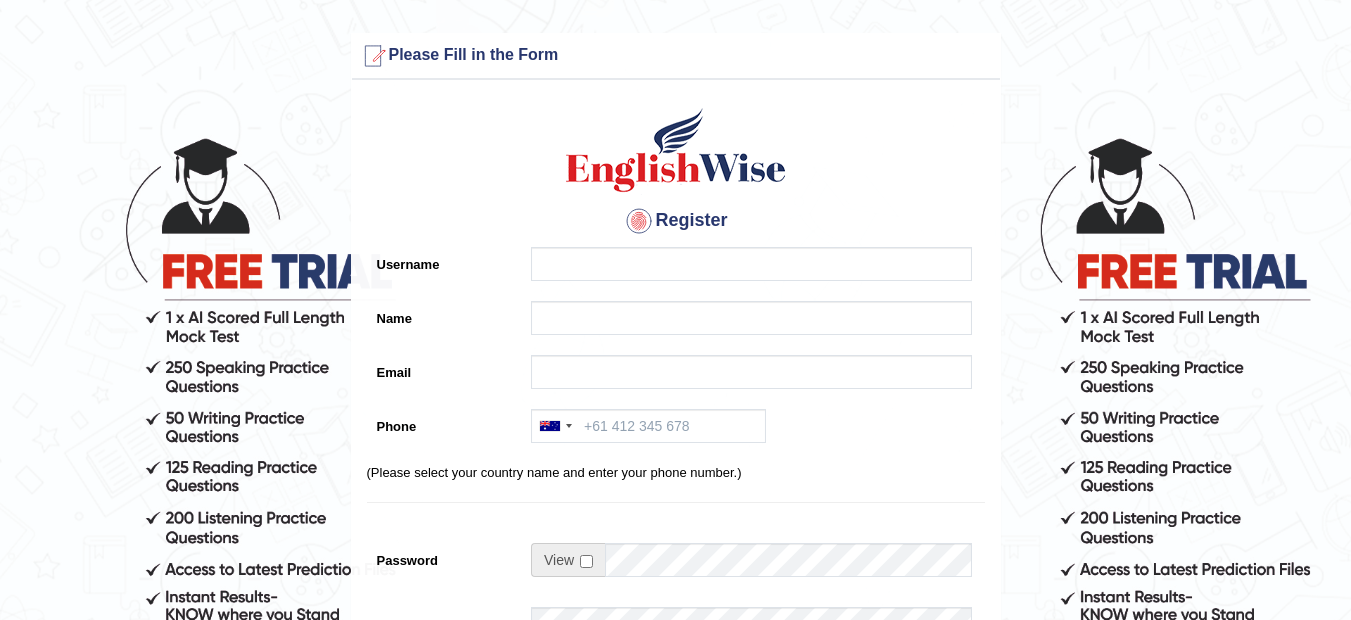 scroll, scrollTop: 0, scrollLeft: 0, axis: both 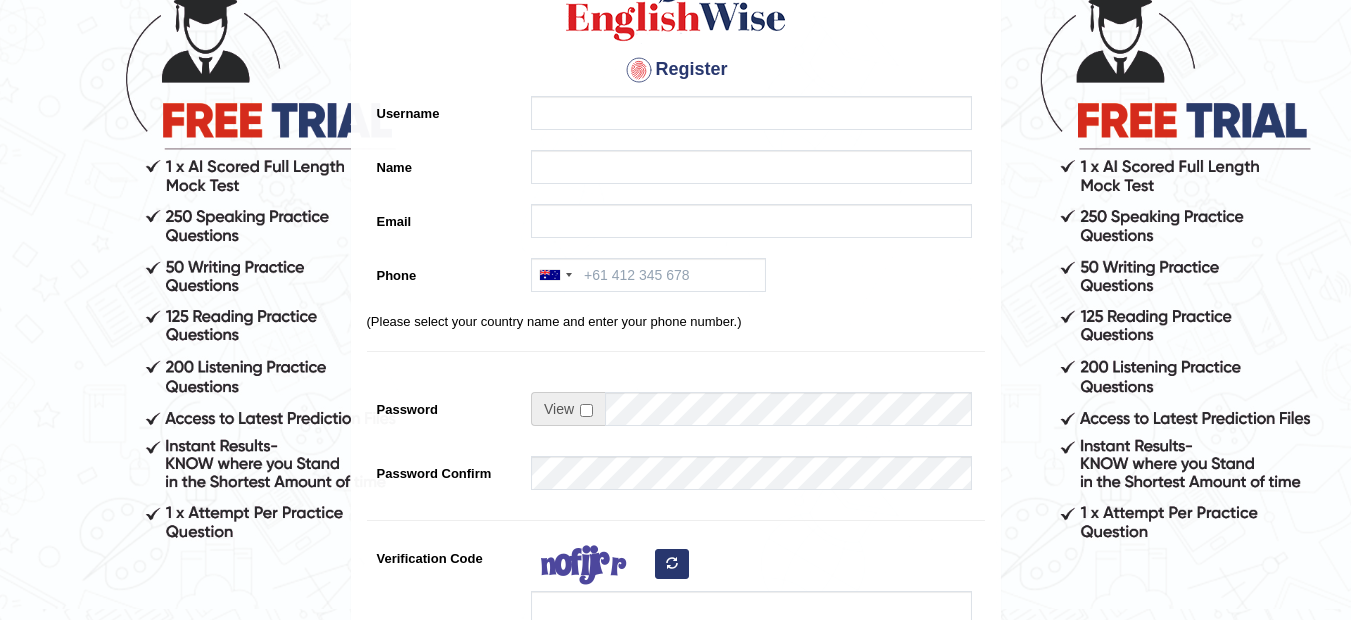 click on "Please fix the following errors:  Please Fill in the Form
Register
Username
Name
Email
Phone
Australia +61 India (भारत) +91 New Zealand +64 United States +1 Canada +1 United Arab Emirates (‫الإمارات العربية المتحدة‬‎) +971 Saudi Arabia (‫المملكة العربية السعودية‬‎) +966 Bahrain (‫البحرين‬‎) +973 Afghanistan (‫افغانستان‬‎) +93 Albania (Shqipëri) +355 Algeria (‫الجزائر‬‎) +213 American Samoa +1 Andorra +376 Angola +244 Anguilla +1 Antigua and Barbuda +1 Argentina +54 Armenia (Հայաստան) +374 Aruba +297 Australia +61 Austria (Österreich) +43 Azerbaijan (Azərbaycan) +994 Bahamas +1 Bahrain (‫البحرين‬‎) +973 Bangladesh (বাংলাদেশ) +880 Barbados +1 Belarus (Беларусь) +375 Belgium (België) +32 Belize +501 Benin (Bénin) +229 Bermuda +1 Bhutan (འབྲུག) +975 Bolivia +591 +387 Botswana +267 Brazil (Brasil) +55 +1" at bounding box center [675, 411] 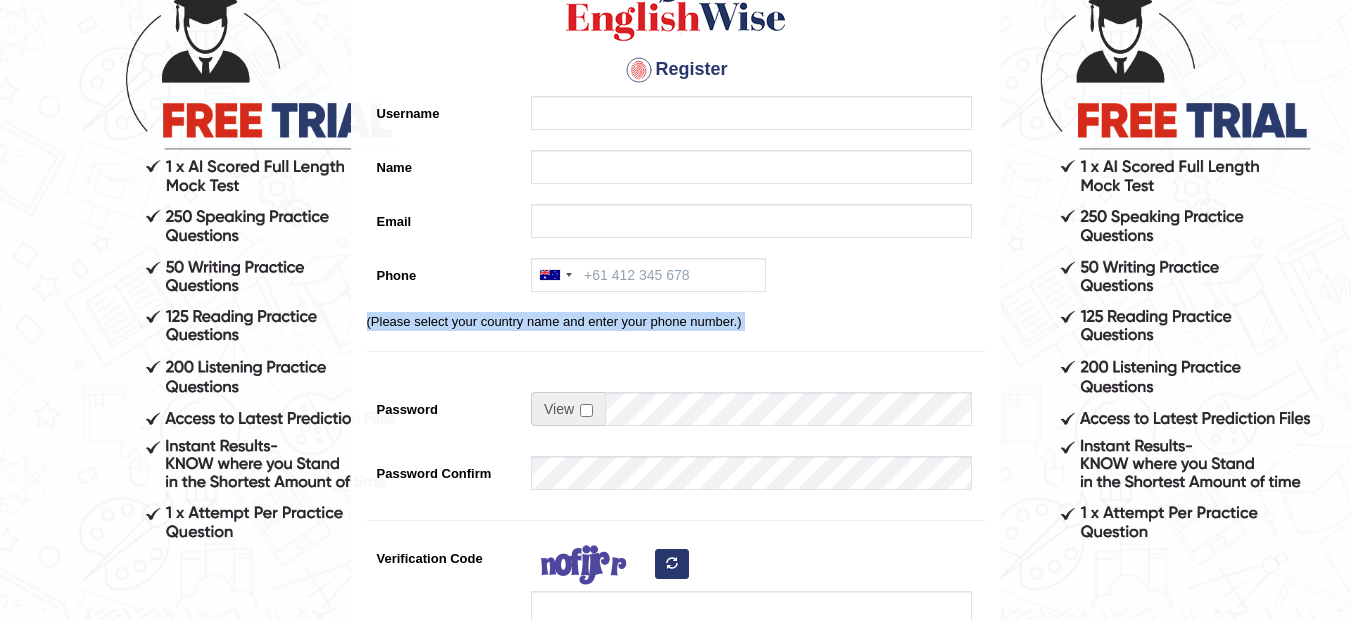click on "Please fix the following errors:  Please Fill in the Form
Register
Username
Name
Email
Phone
Australia +61 India (भारत) +91 New Zealand +64 United States +1 Canada +1 United Arab Emirates (‫الإمارات العربية المتحدة‬‎) +971 Saudi Arabia (‫المملكة العربية السعودية‬‎) +966 Bahrain (‫البحرين‬‎) +973 Afghanistan (‫افغانستان‬‎) +93 Albania (Shqipëri) +355 Algeria (‫الجزائر‬‎) +213 American Samoa +1 Andorra +376 Angola +244 Anguilla +1 Antigua and Barbuda +1 Argentina +54 Armenia (Հայաստան) +374 Aruba +297 Australia +61 Austria (Österreich) +43 Azerbaijan (Azərbaycan) +994 Bahamas +1 Bahrain (‫البحرين‬‎) +973 Bangladesh (বাংলাদেশ) +880 Barbados +1 Belarus (Беларусь) +375 Belgium (België) +32 Belize +501 Benin (Bénin) +229 Bermuda +1 Bhutan (འབྲུག) +975 Bolivia +591 +387 Botswana +267 Brazil (Brasil) +55 +1" at bounding box center (675, 411) 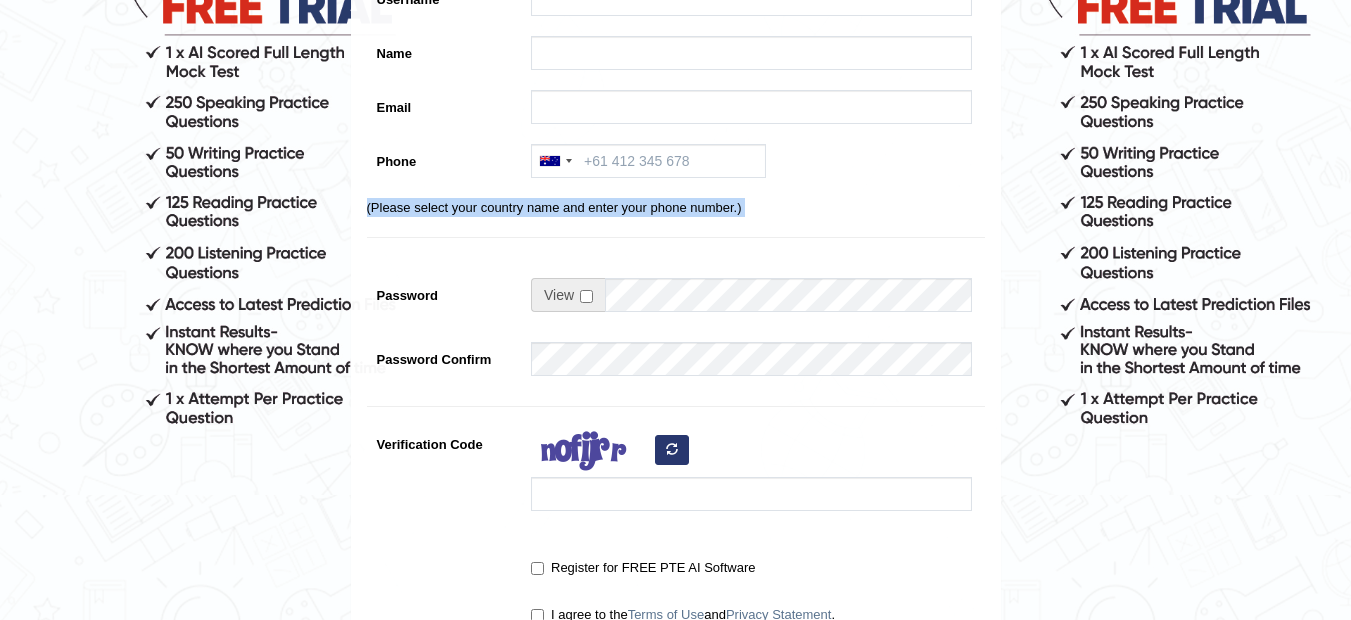 scroll, scrollTop: 269, scrollLeft: 0, axis: vertical 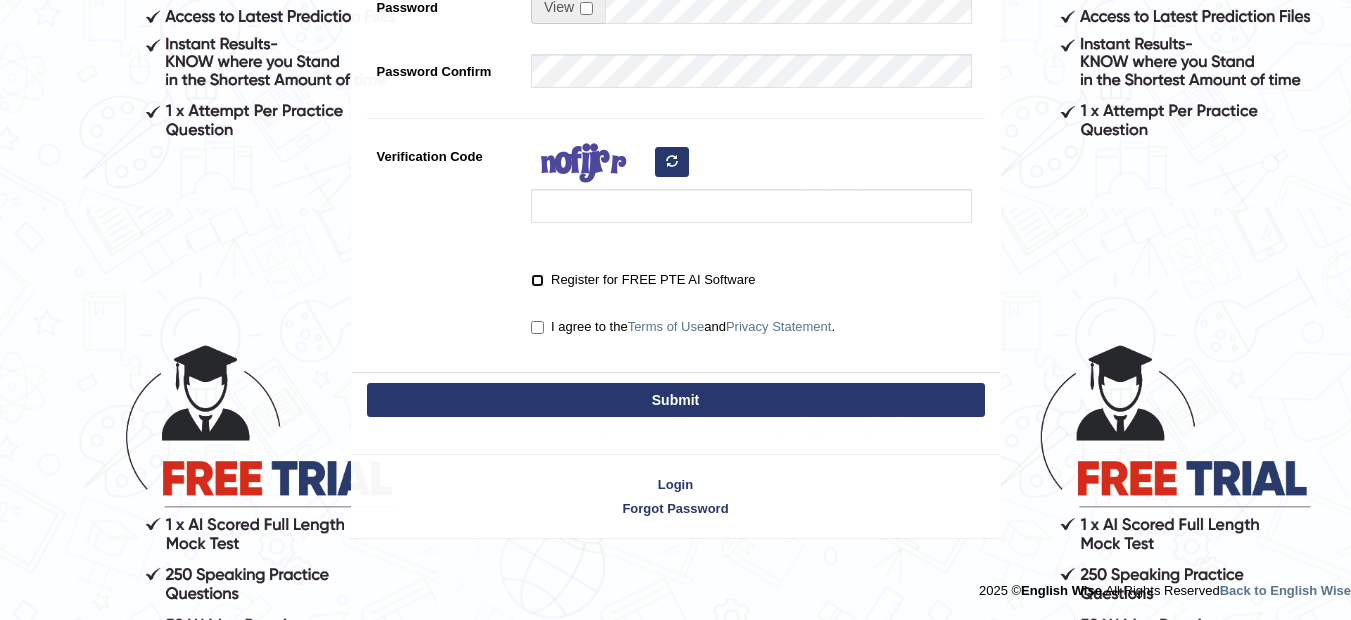 click on "Register for FREE PTE AI Software" at bounding box center [537, 280] 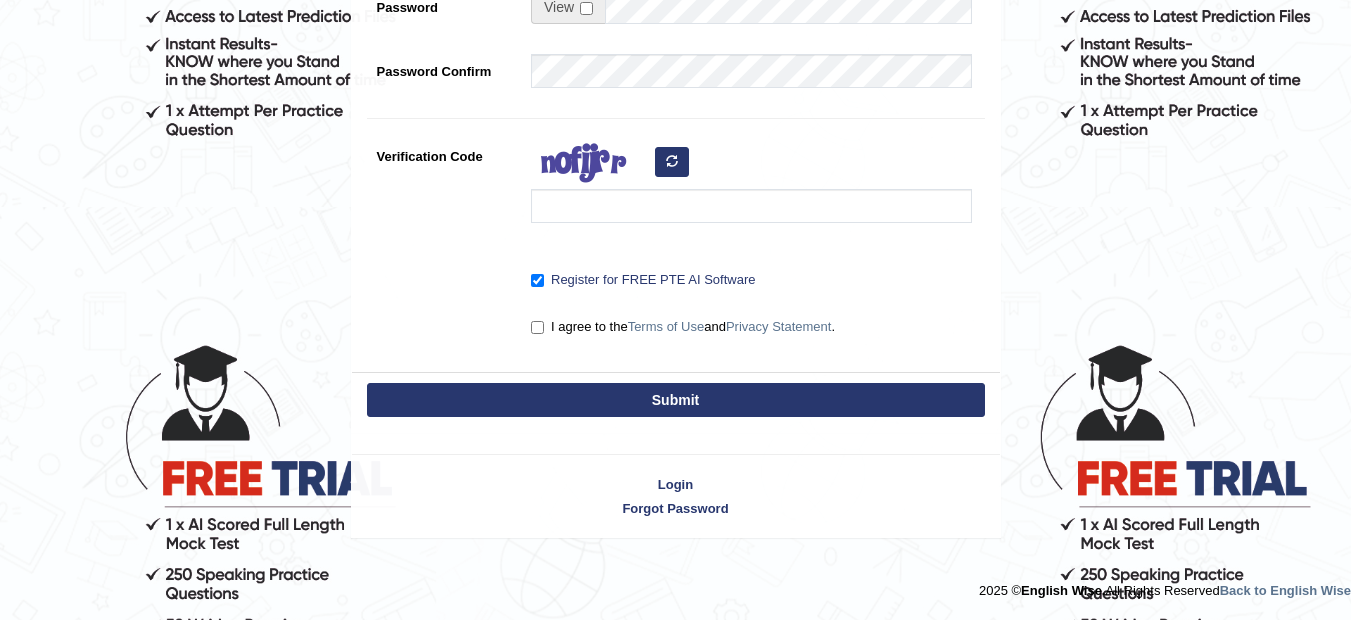 click on "Submit" at bounding box center [676, 400] 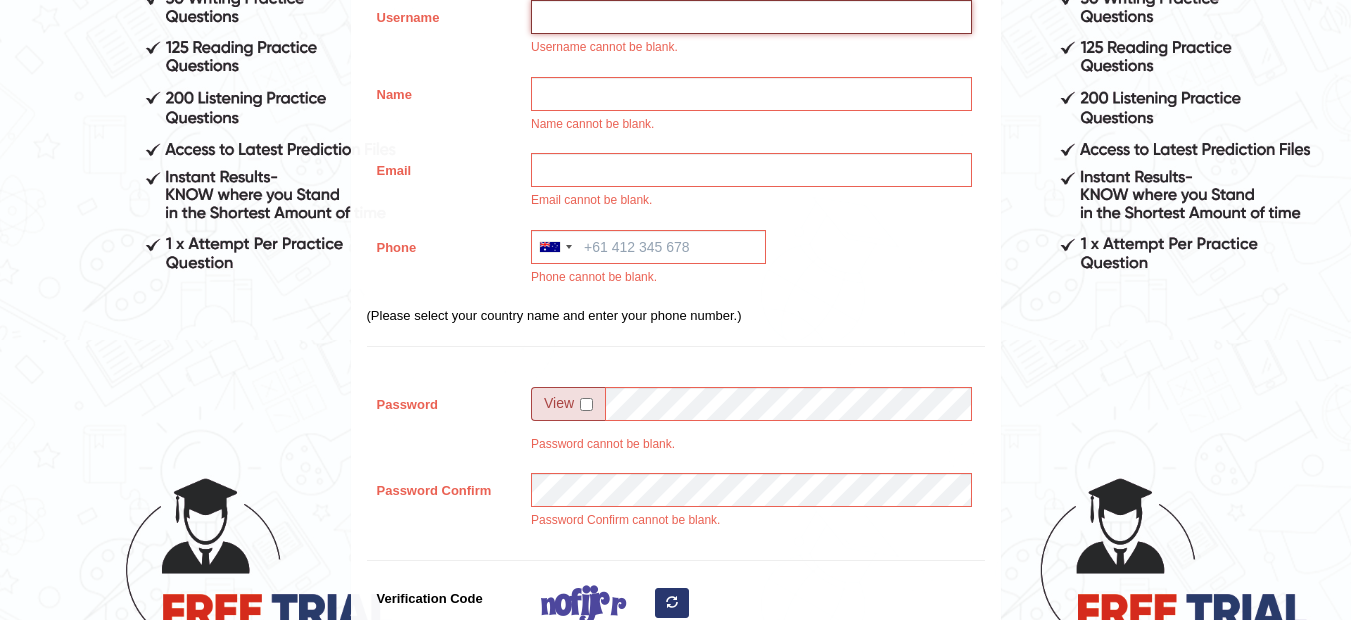 click on "Username" at bounding box center (751, 17) 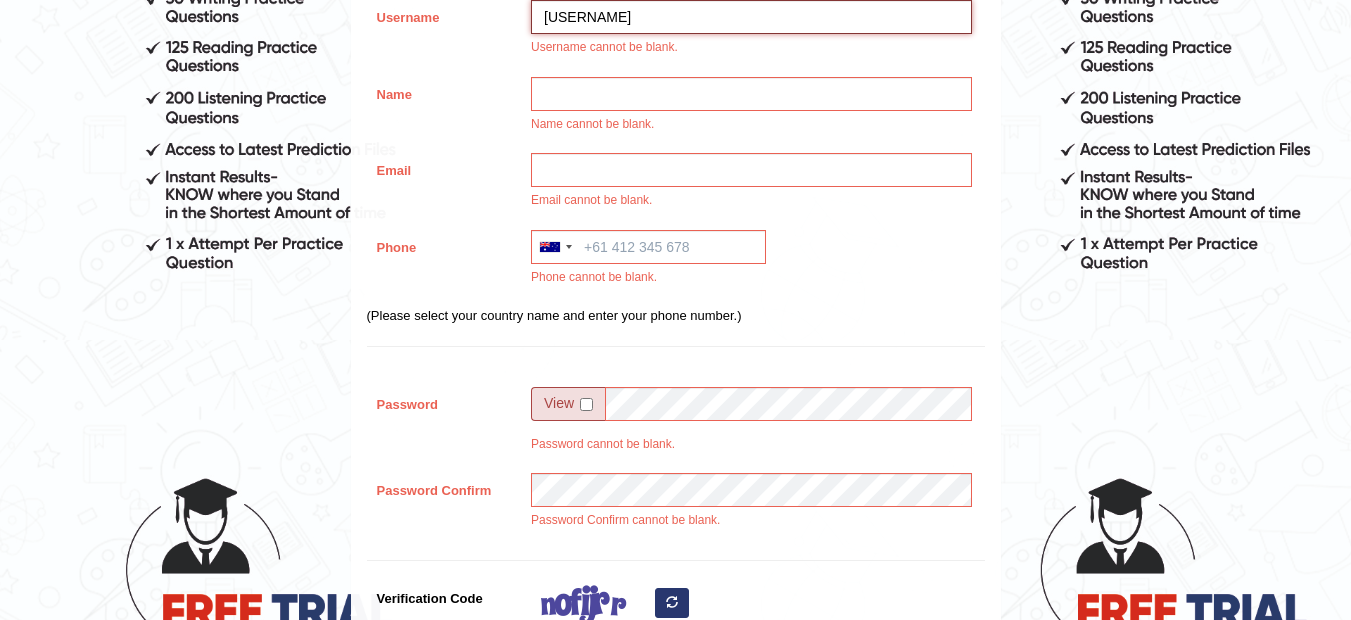 click on "nkechi_parramata" at bounding box center [751, 17] 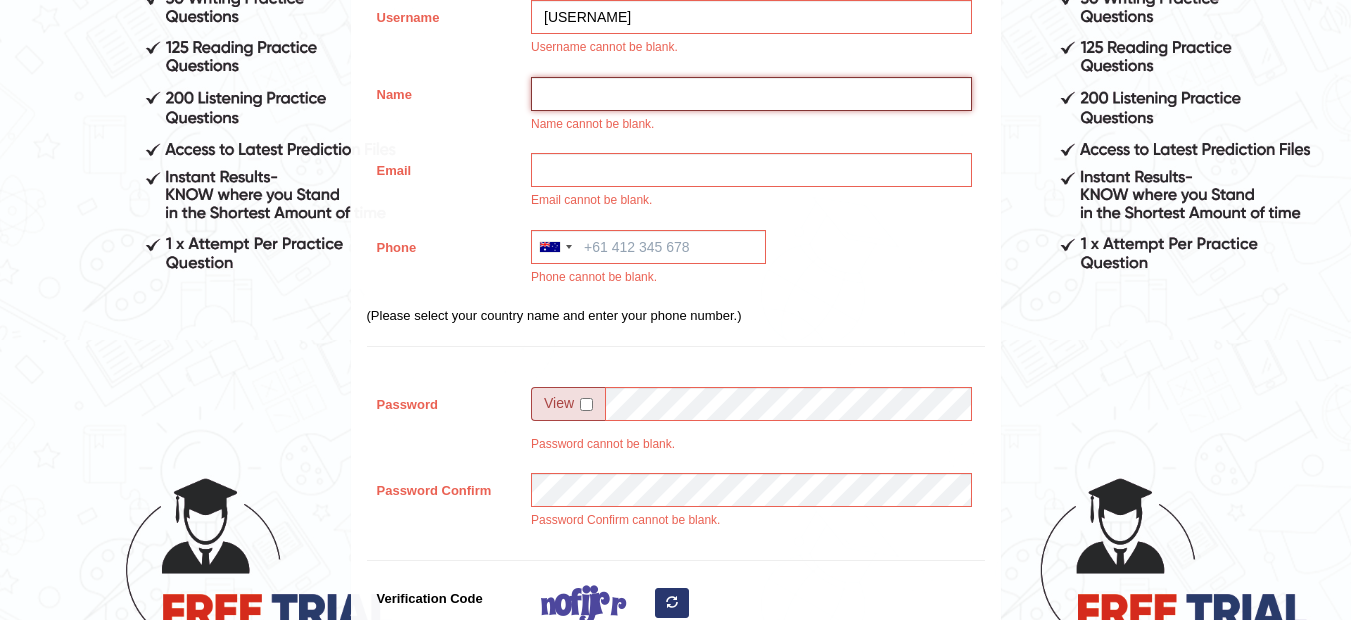 click on "Name" at bounding box center [751, 94] 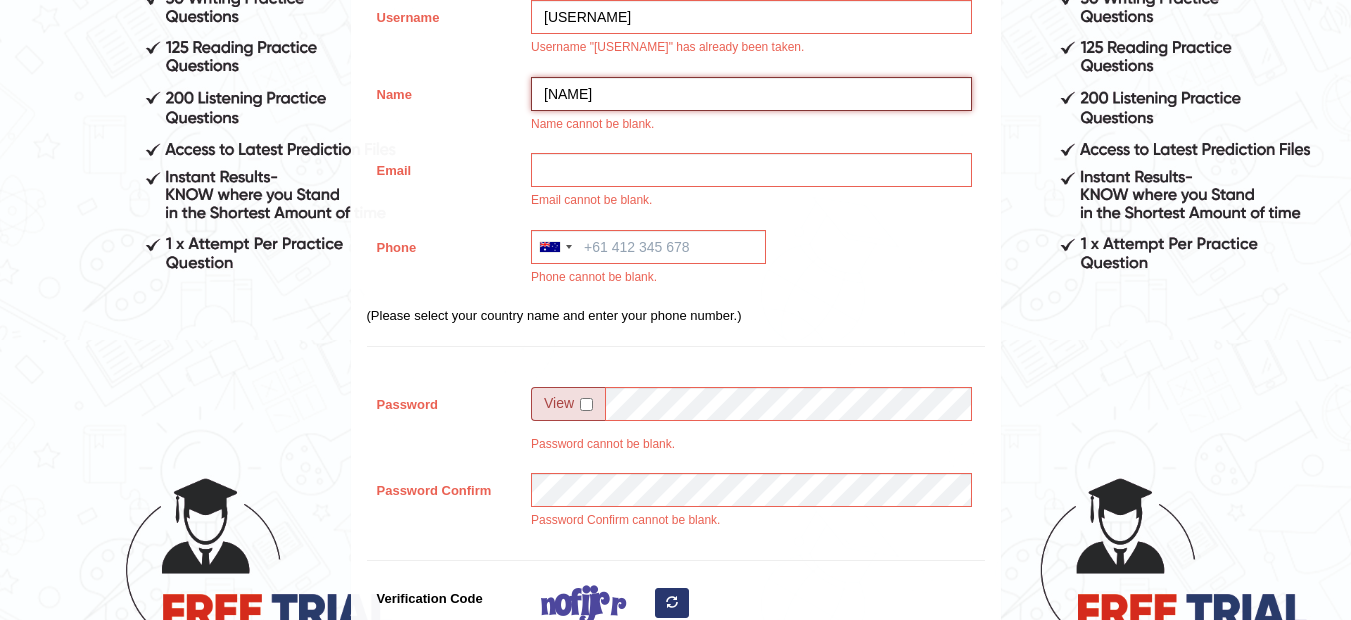 type on "Nkechi Gladys Olaogbebikan" 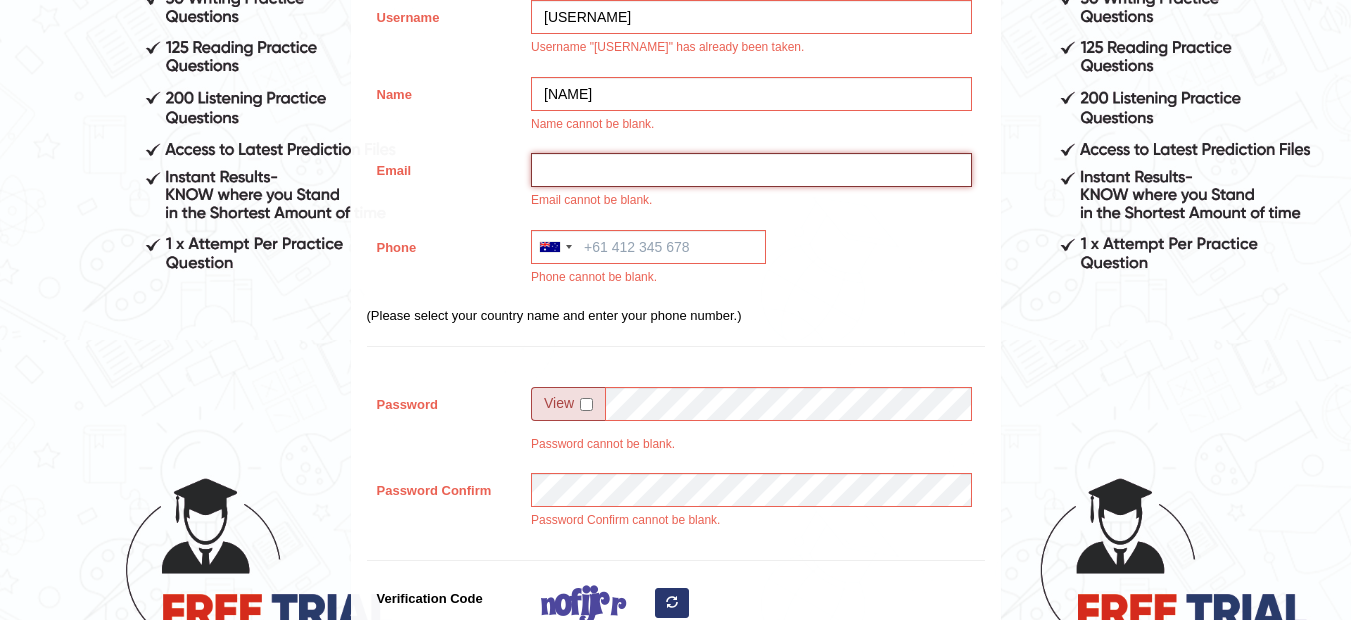 click on "Email" at bounding box center [751, 170] 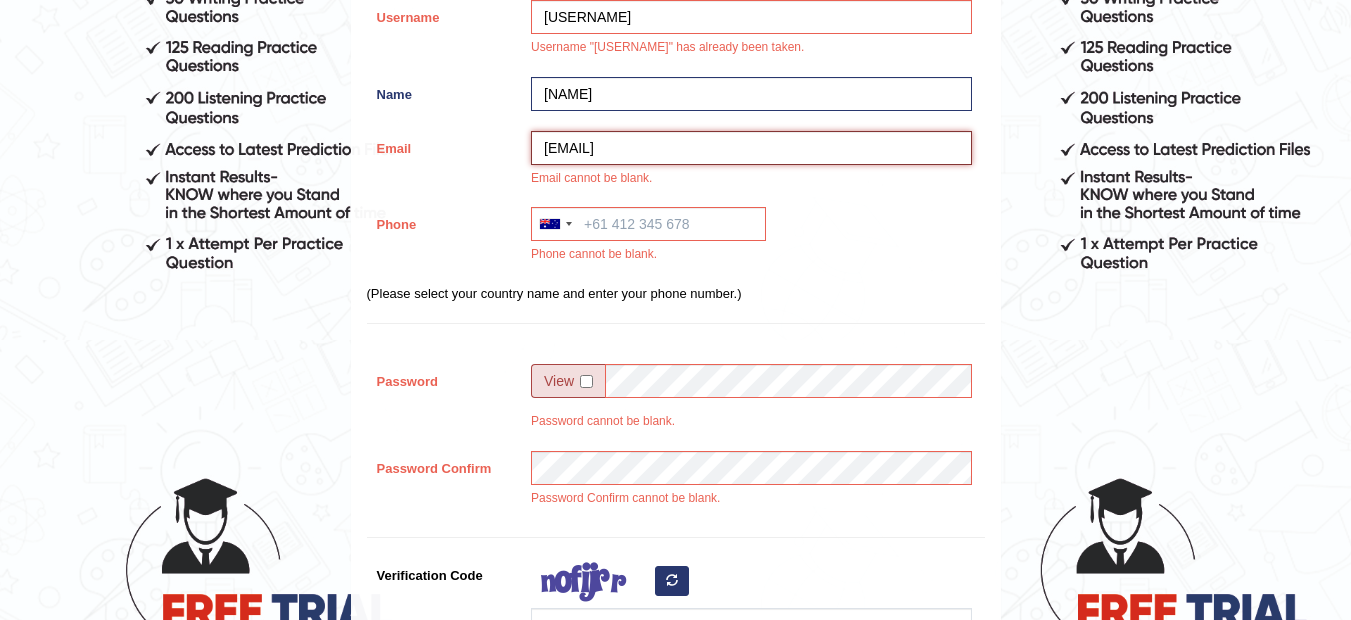 type on "nkechigladys0@gmail.com" 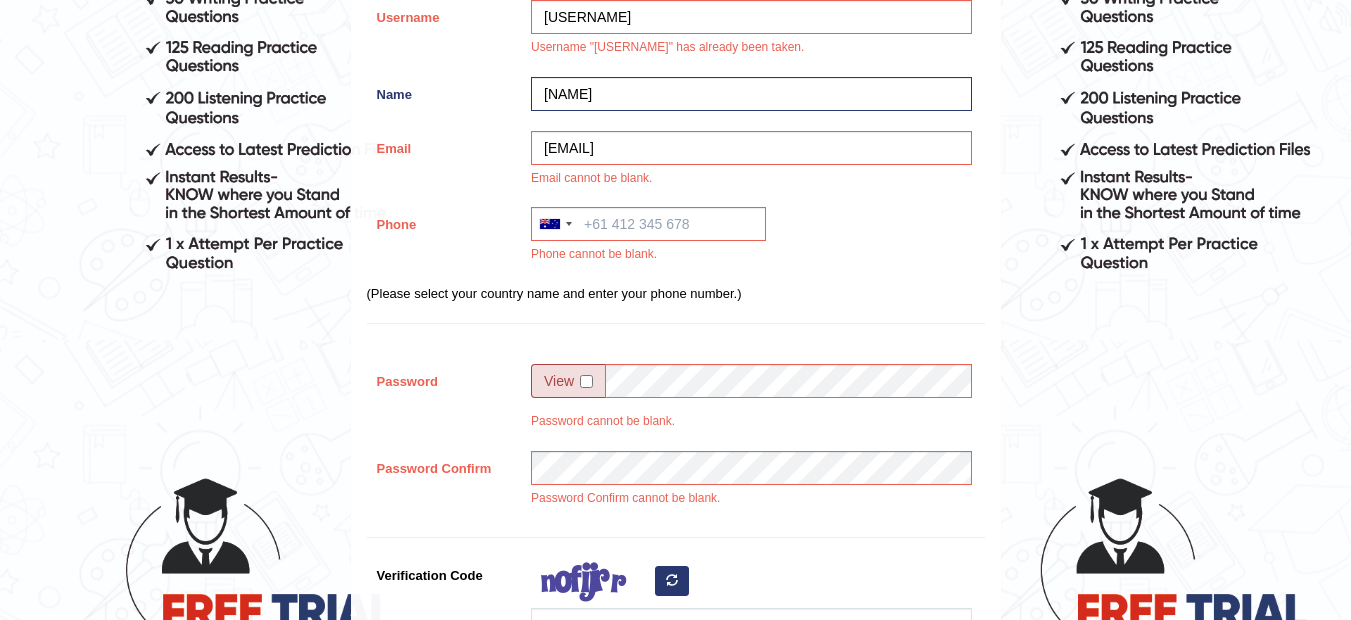 click on "Register
Username
nkechi_parramatta
Username "nkechi_parramatta" has already been taken.
Name
Nkechi Gladys Olaogbebikan
Email
nkechigladys0@gmail.com
Email cannot be blank.
Phone
Australia +61 India (भारत) +91 New Zealand +64 United States +1 Canada +1 United Arab Emirates (‫الإمارات العربية المتحدة‬‎) +971 Saudi Arabia (‫المملكة العربية السعودية‬‎) +966 Bahrain (‫البحرين‬‎) +973 Afghanistan (‫افغانستان‬‎) +93 Albania (Shqipëri) +355 Algeria (‫الجزائر‬‎) +213 American Samoa +1 Andorra +376 Angola +244 Anguilla +1 Antigua and Barbuda +1 Argentina +54 Armenia (Հայաստան) +374 Aruba +297 Australia +61 Austria (Österreich) +43 Azerbaijan (Azərbaycan) +994 Bahamas +1 Bahrain (‫البحرين‬‎) +973 Bangladesh (বাংলাদেশ) +880 Barbados +1 Belarus (Беларусь) +375 Belgium (België) +32 Belize +501 Benin (Bénin) +229 Bermuda +1" at bounding box center (676, 328) 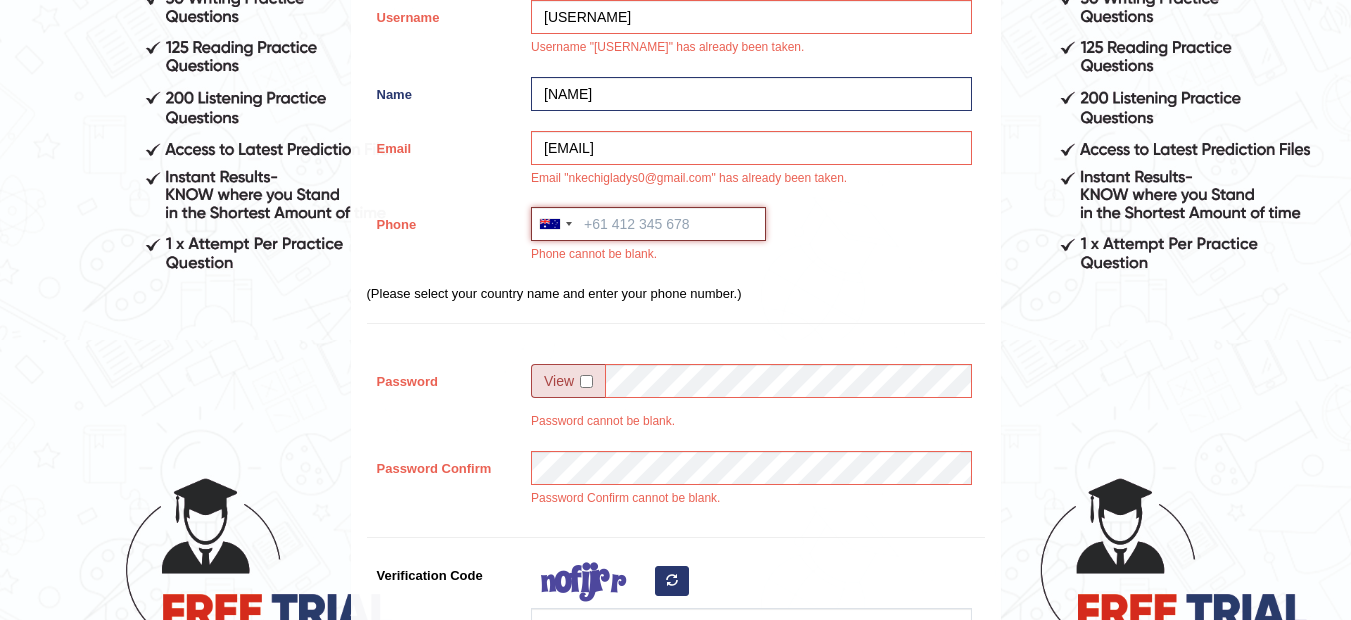 click on "Phone" at bounding box center (648, 224) 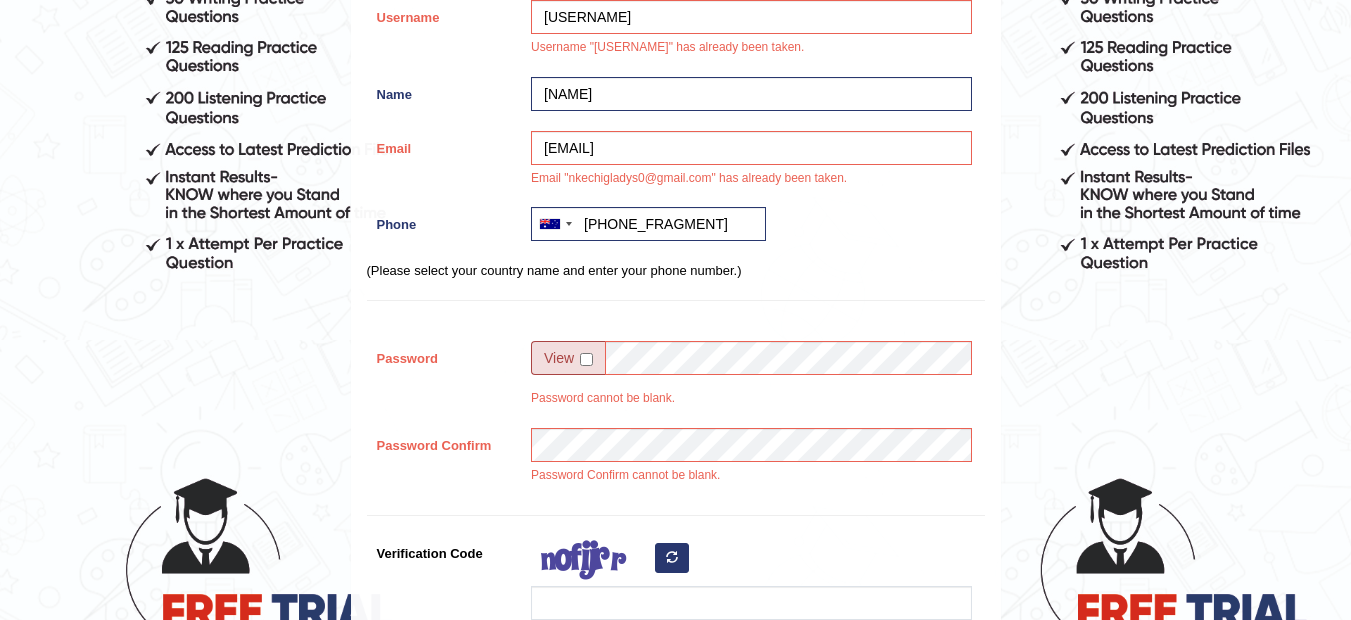 click at bounding box center [568, 358] 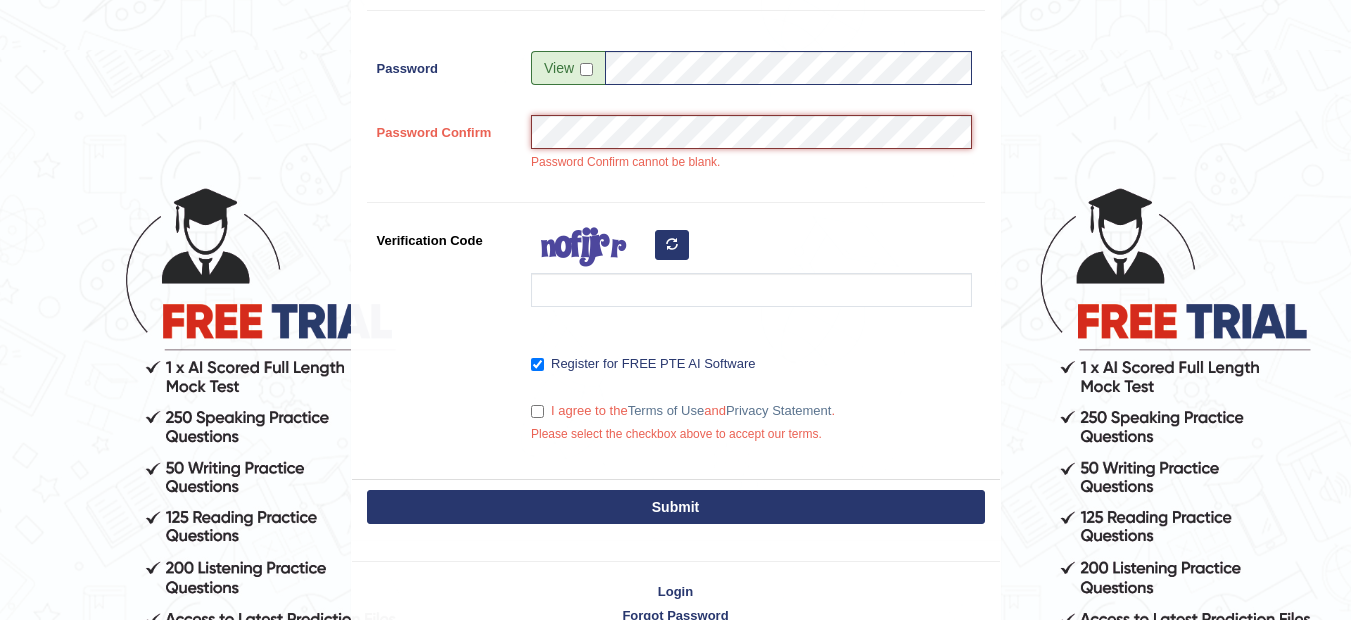 scroll, scrollTop: 727, scrollLeft: 0, axis: vertical 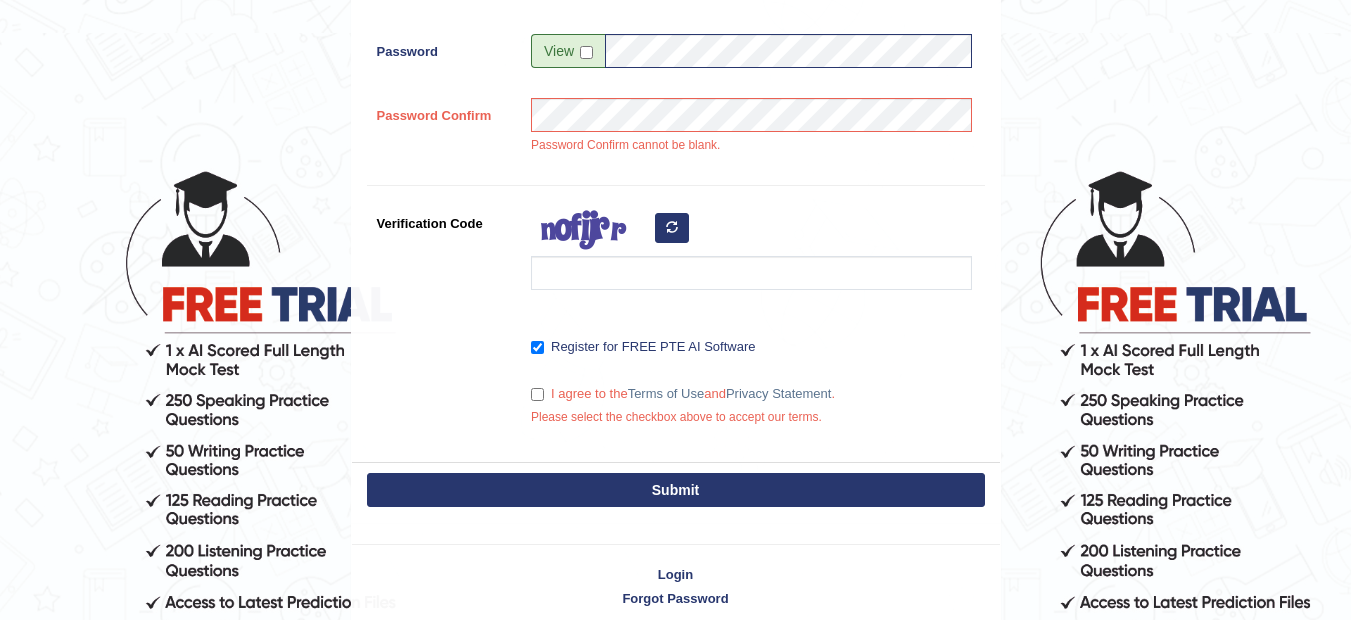 click on "Submit" at bounding box center [676, 490] 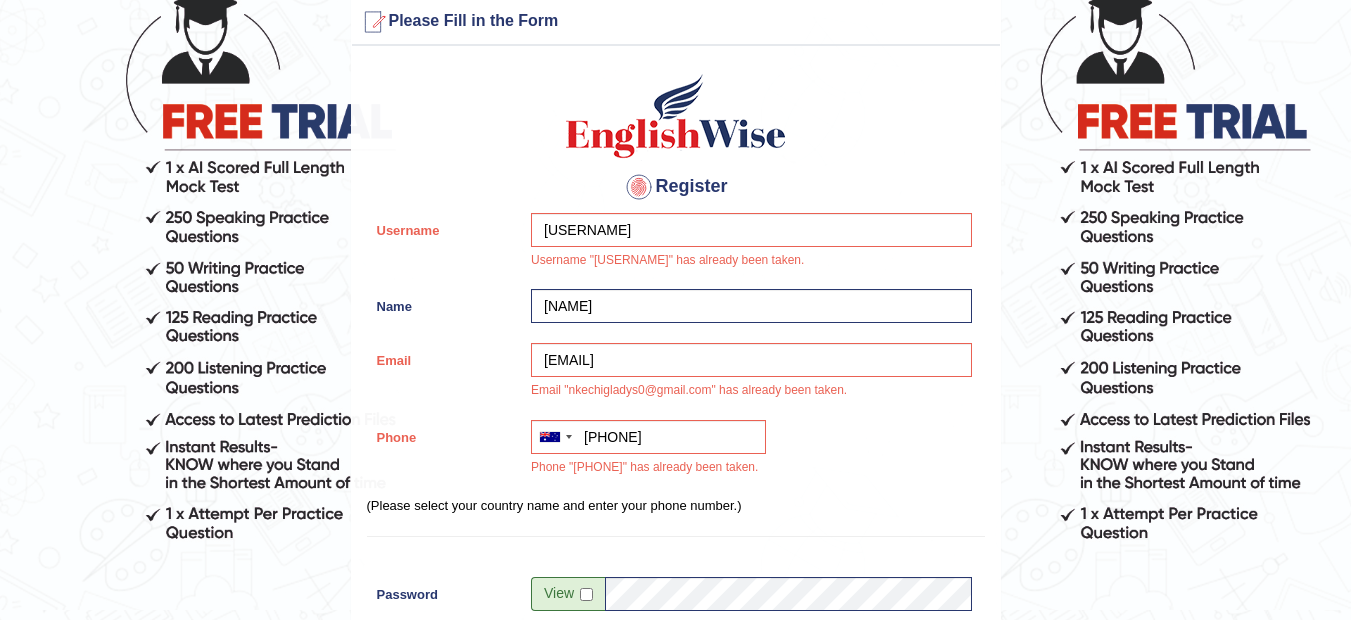 scroll, scrollTop: 153, scrollLeft: 0, axis: vertical 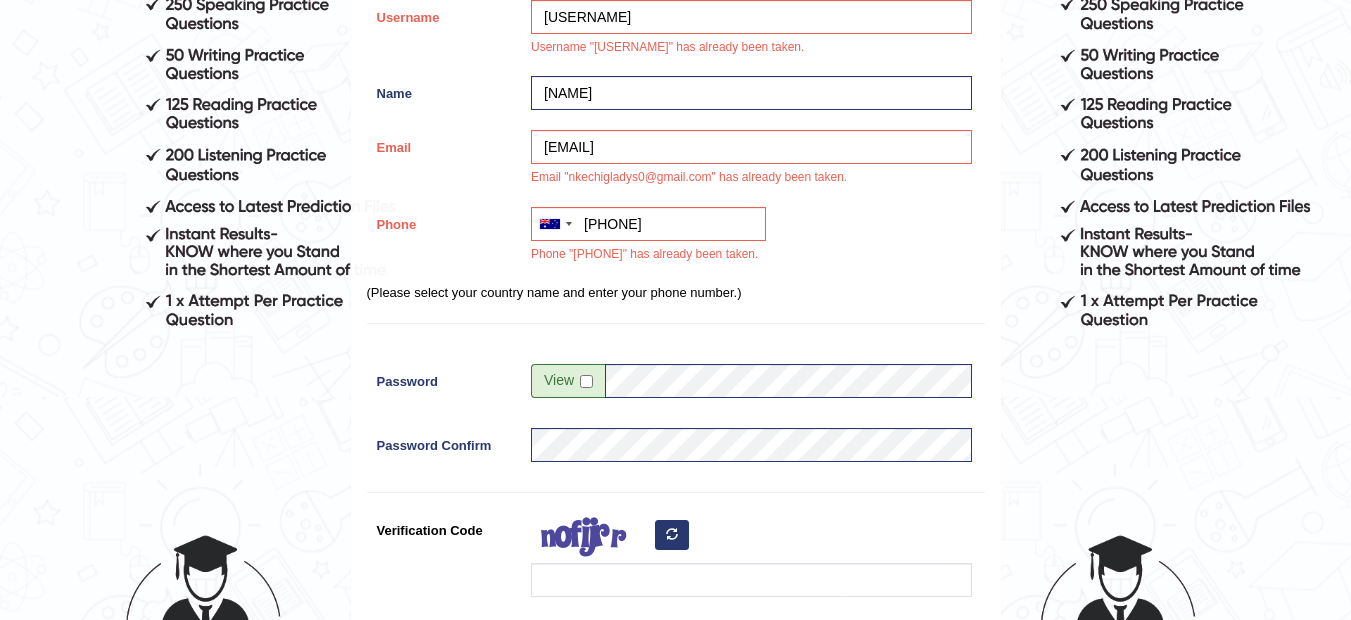 click at bounding box center (568, 381) 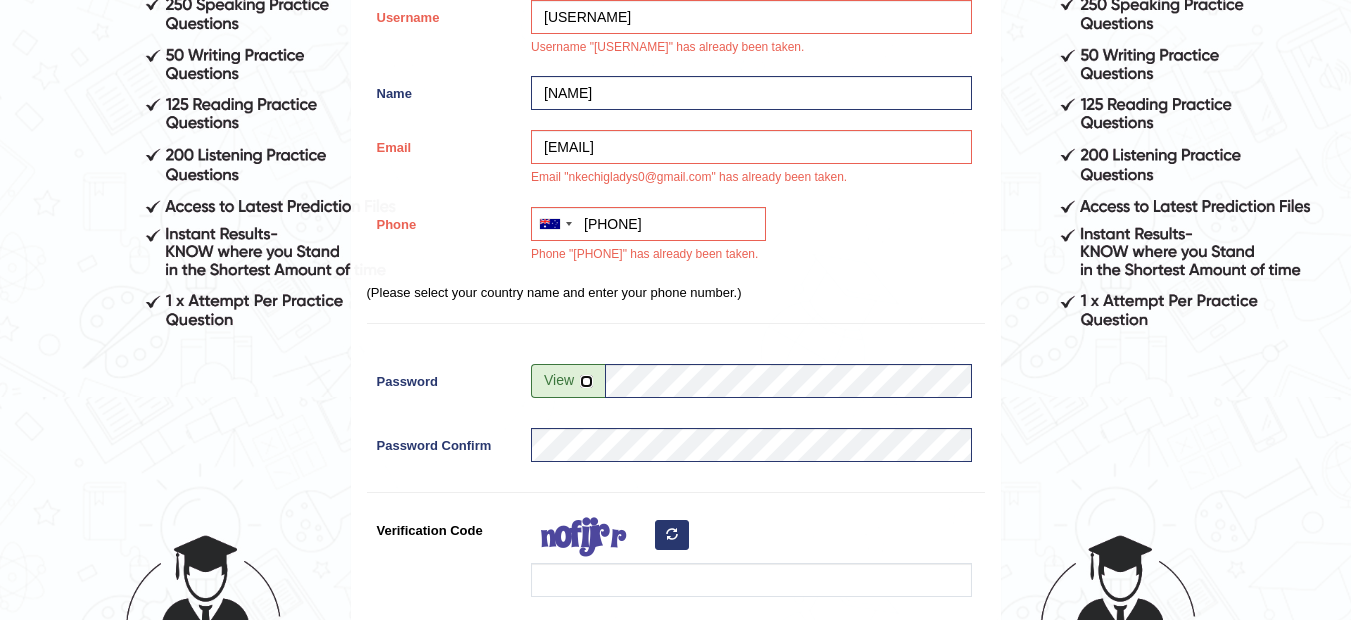 click at bounding box center [586, 381] 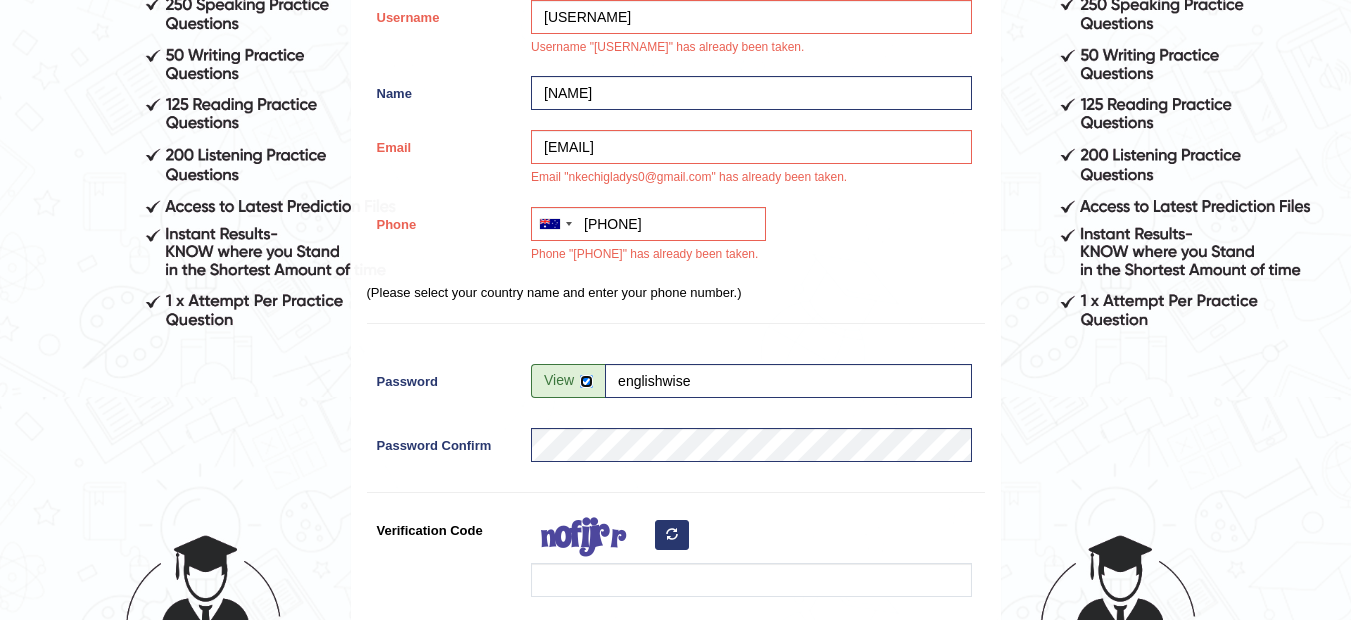 click at bounding box center (586, 381) 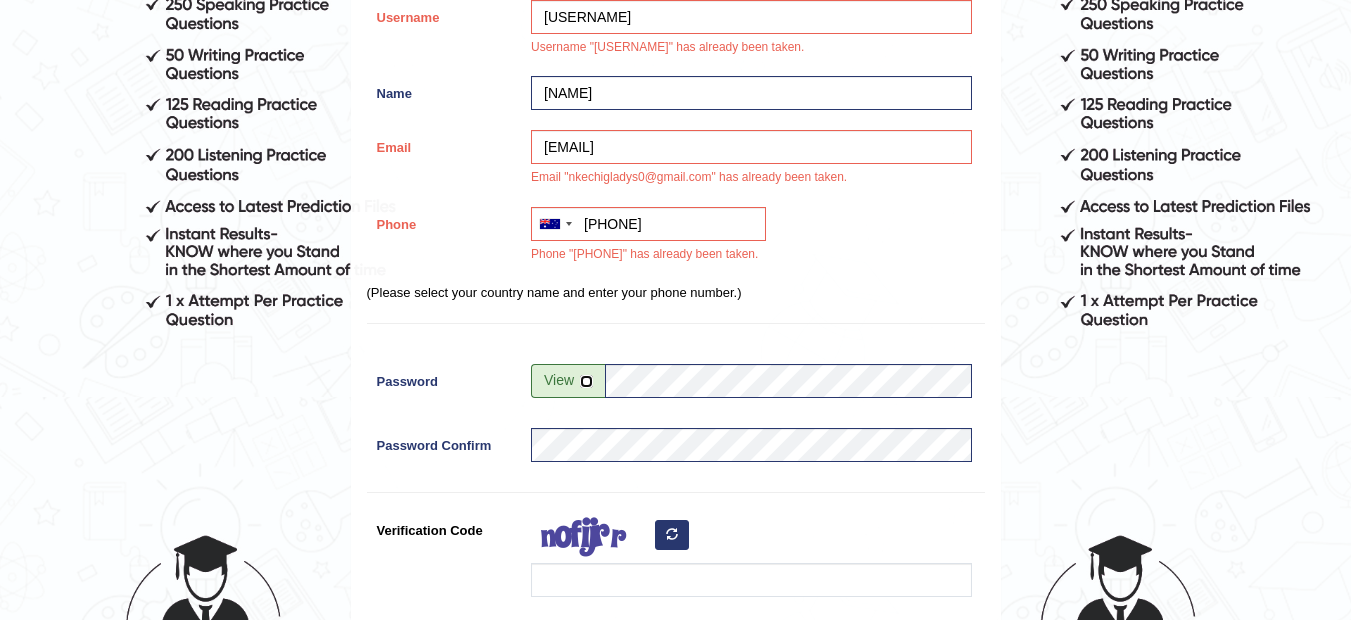 click at bounding box center (586, 381) 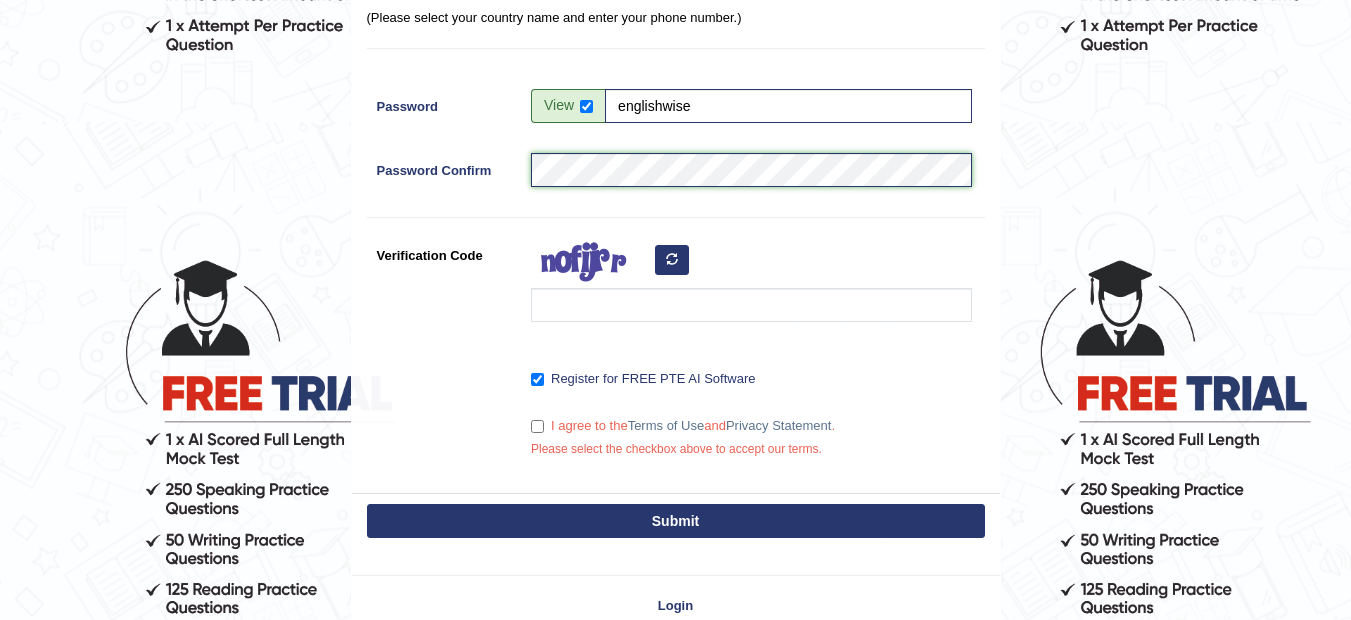 scroll, scrollTop: 640, scrollLeft: 0, axis: vertical 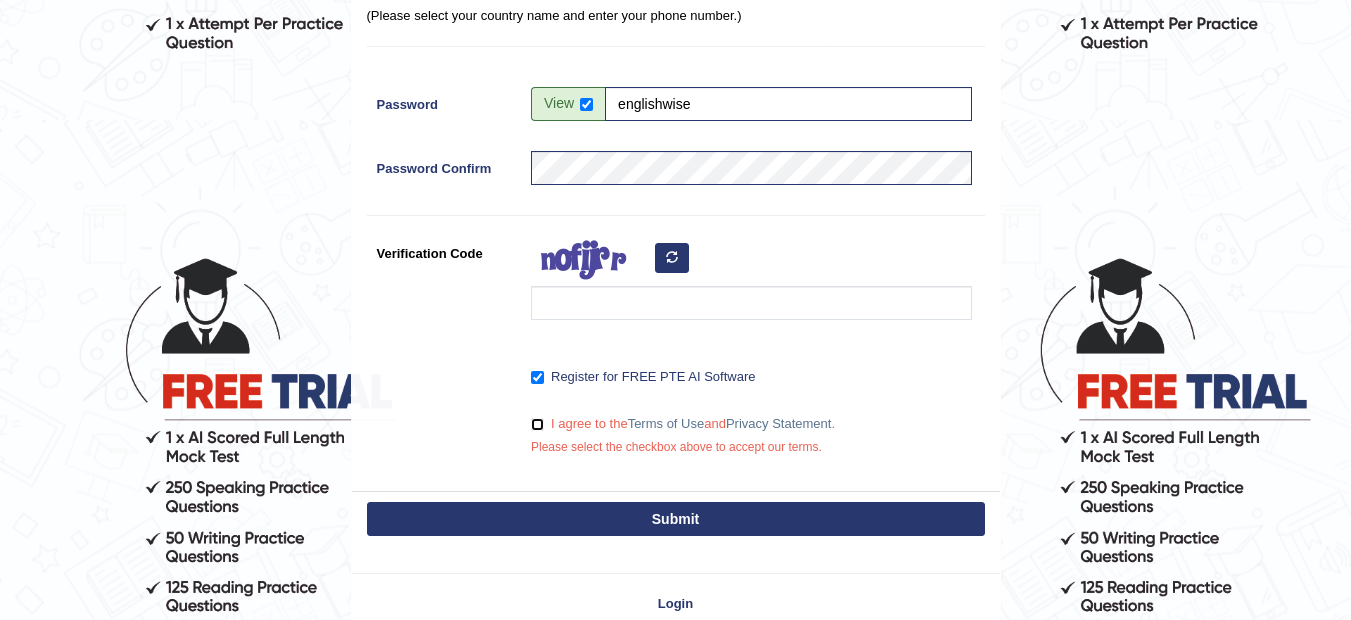 click on "I agree to the  Terms of Use  and  Privacy Statement ." at bounding box center [537, 424] 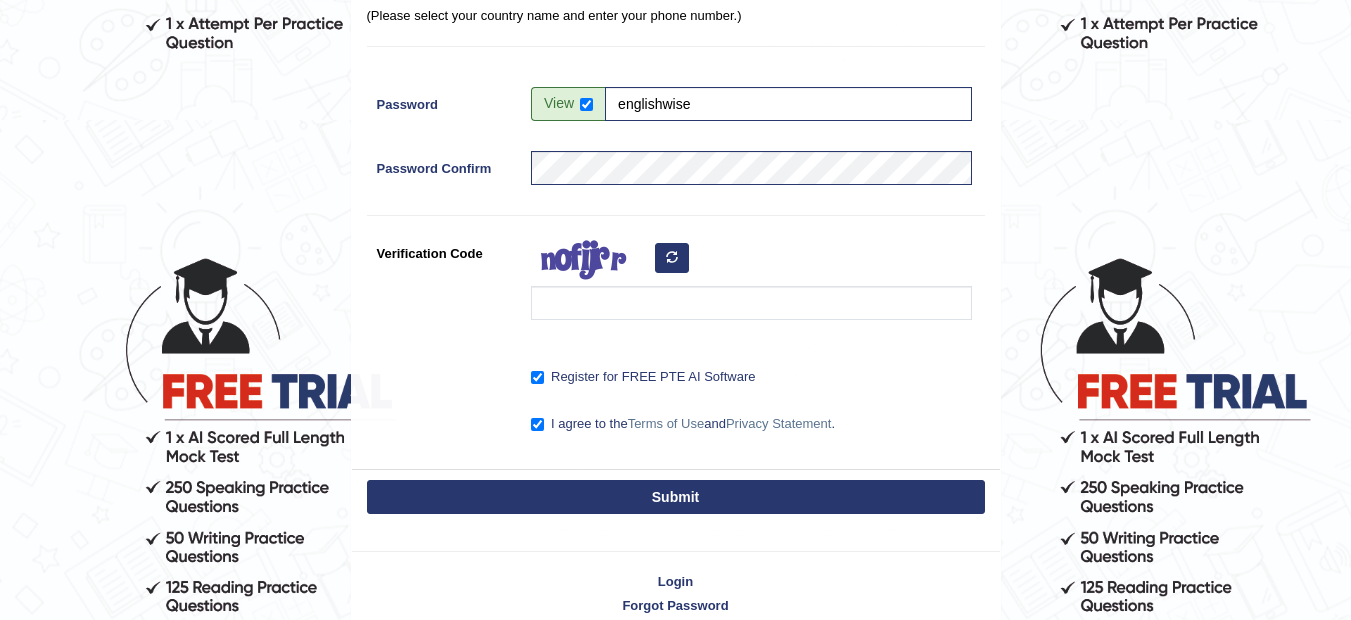click on "Submit" at bounding box center (676, 497) 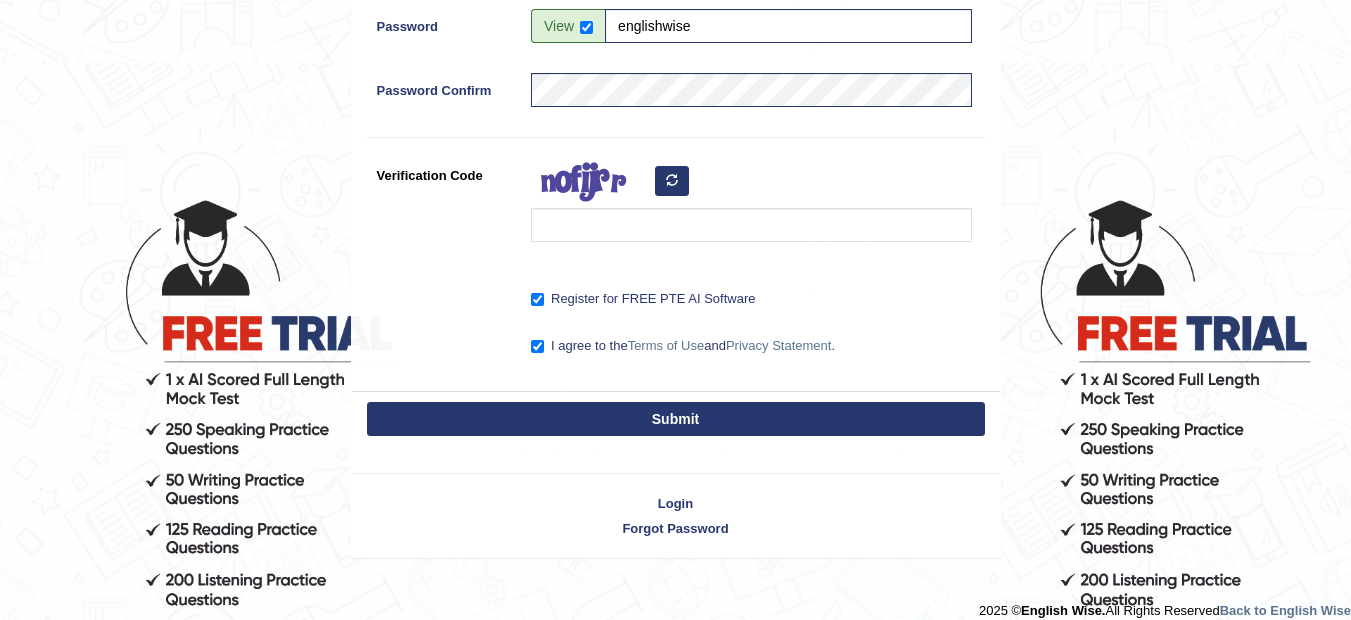 scroll, scrollTop: 707, scrollLeft: 0, axis: vertical 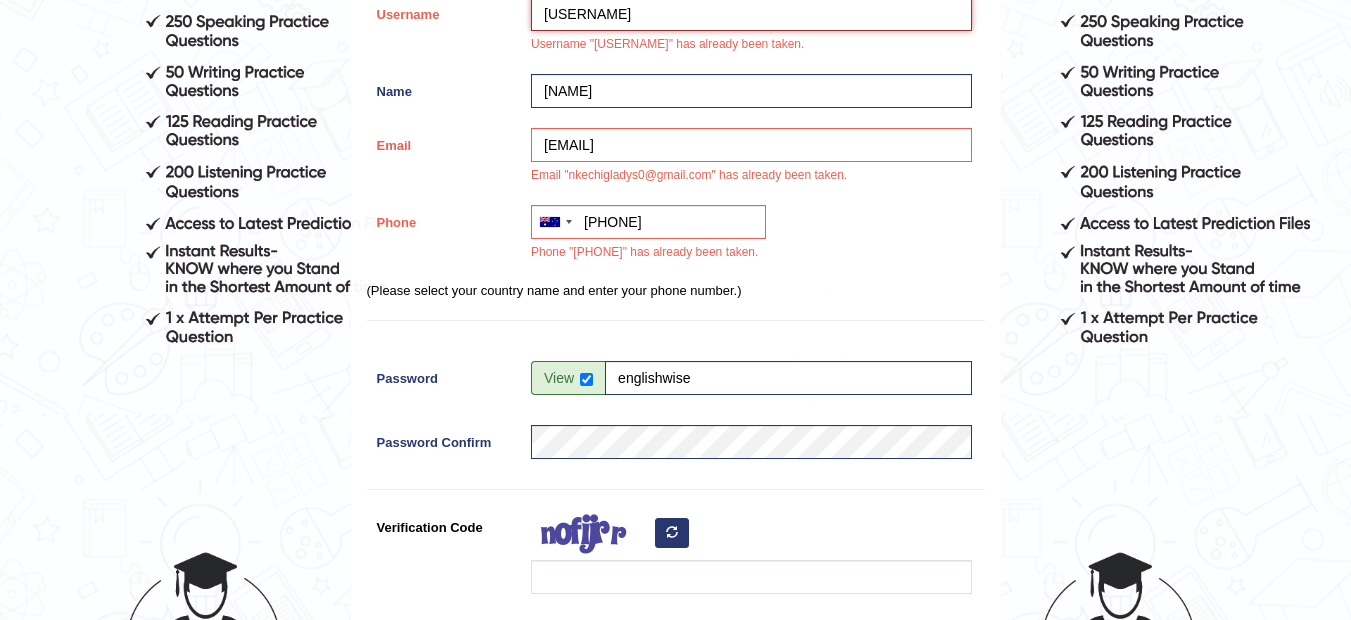 click on "nkechi_parramatta" at bounding box center (751, 14) 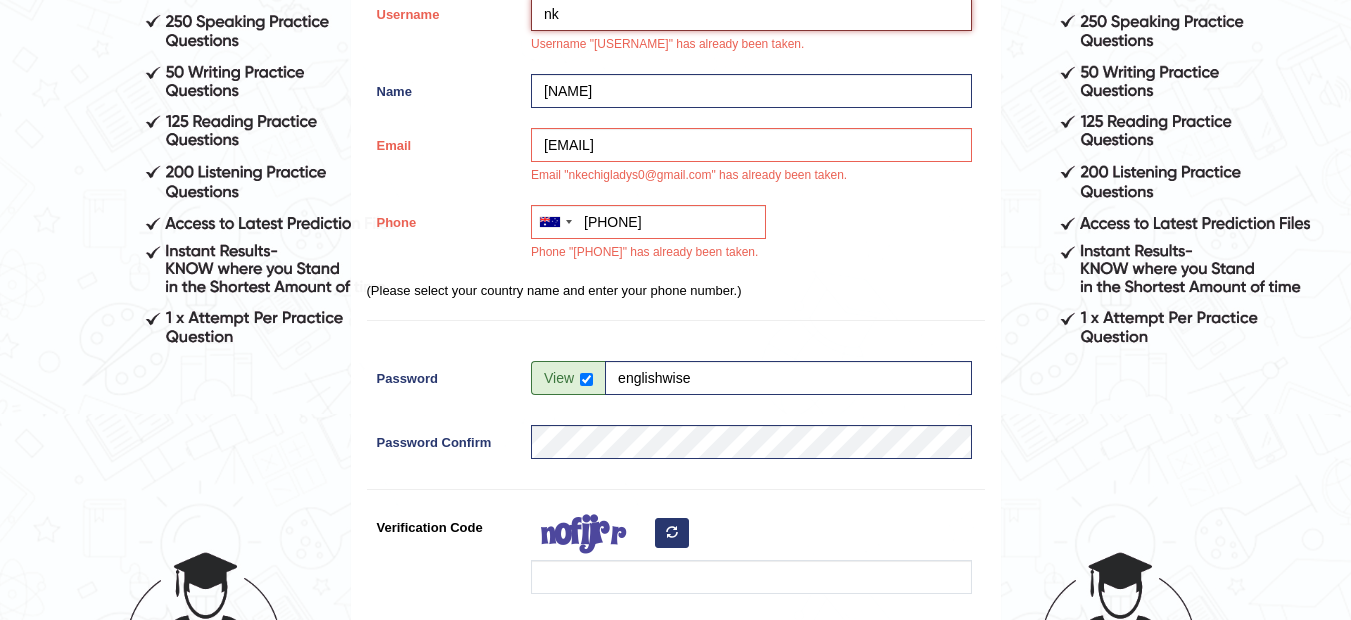 type on "n" 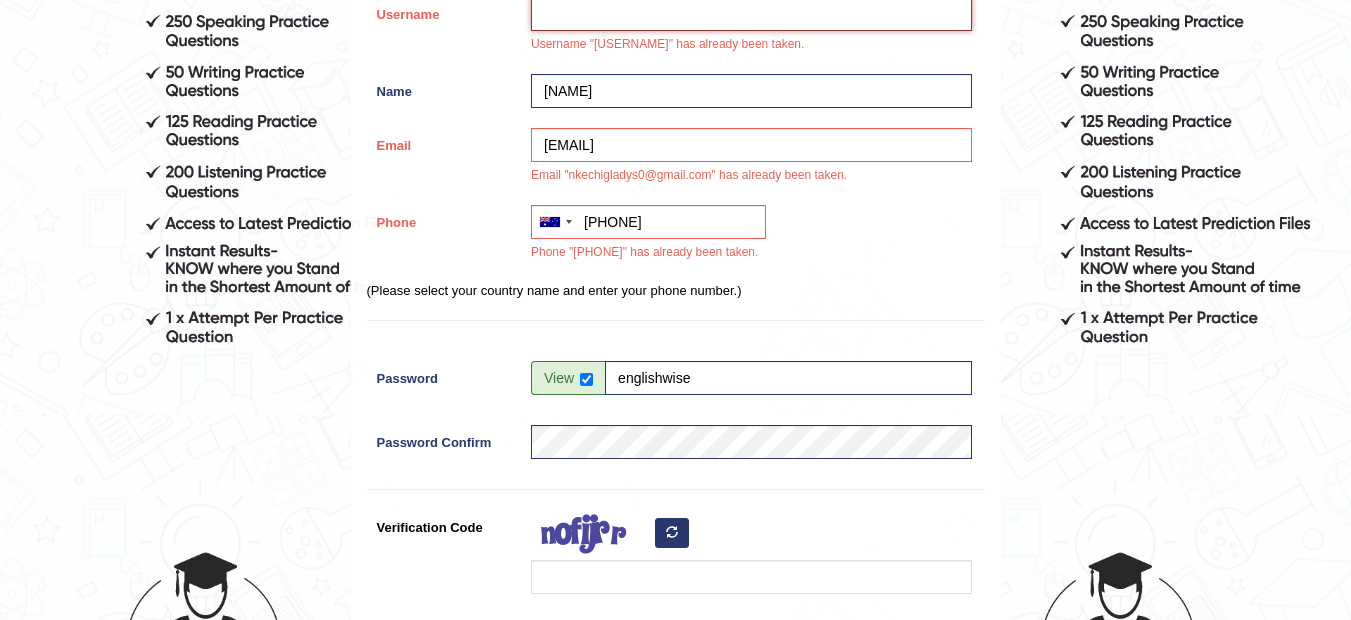 type on "E" 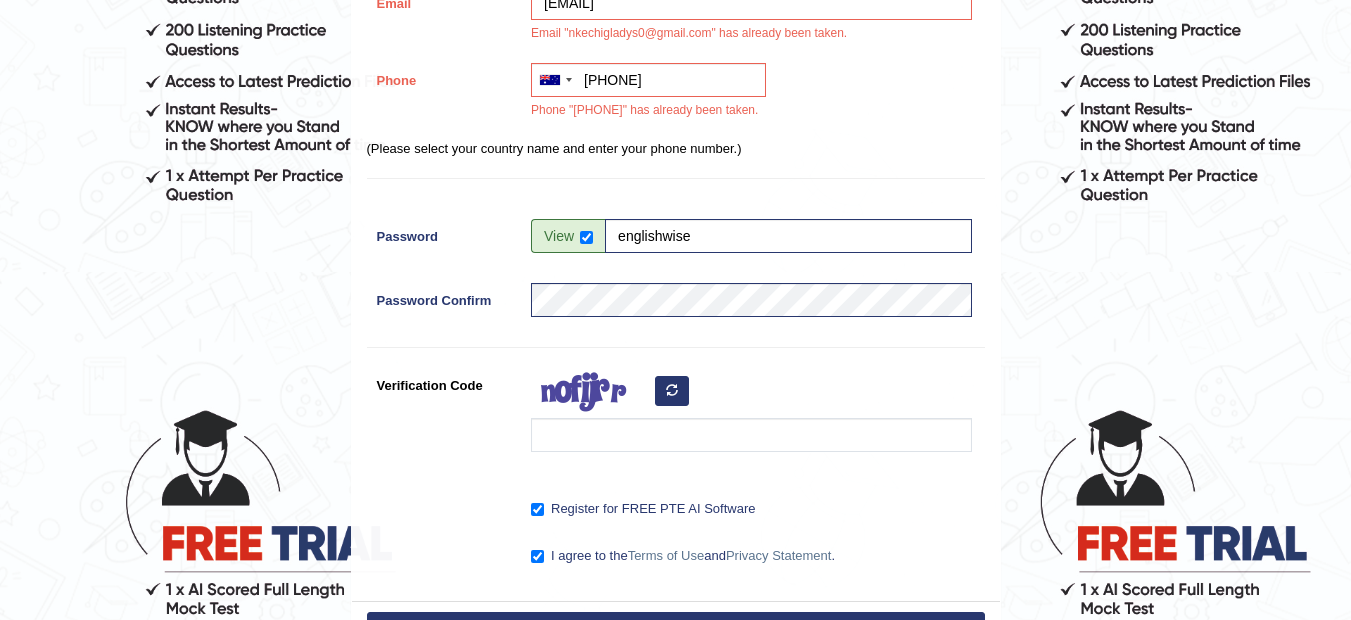 scroll, scrollTop: 522, scrollLeft: 0, axis: vertical 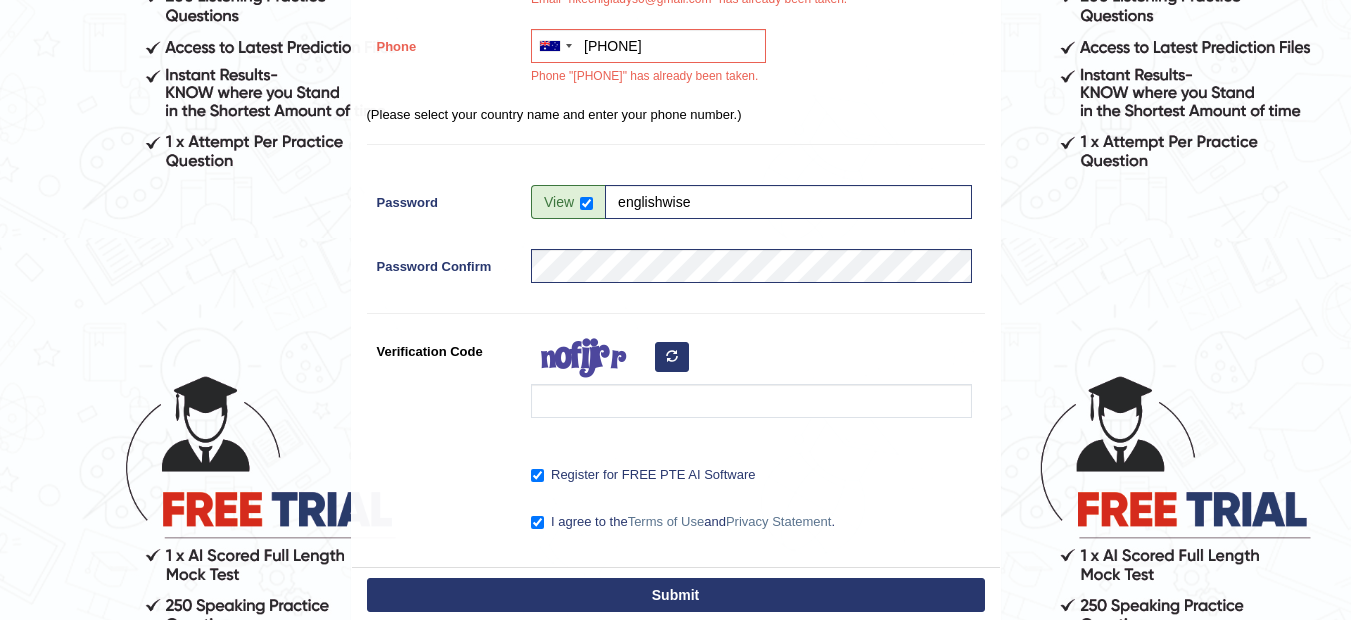 type on "eniolajimoh2" 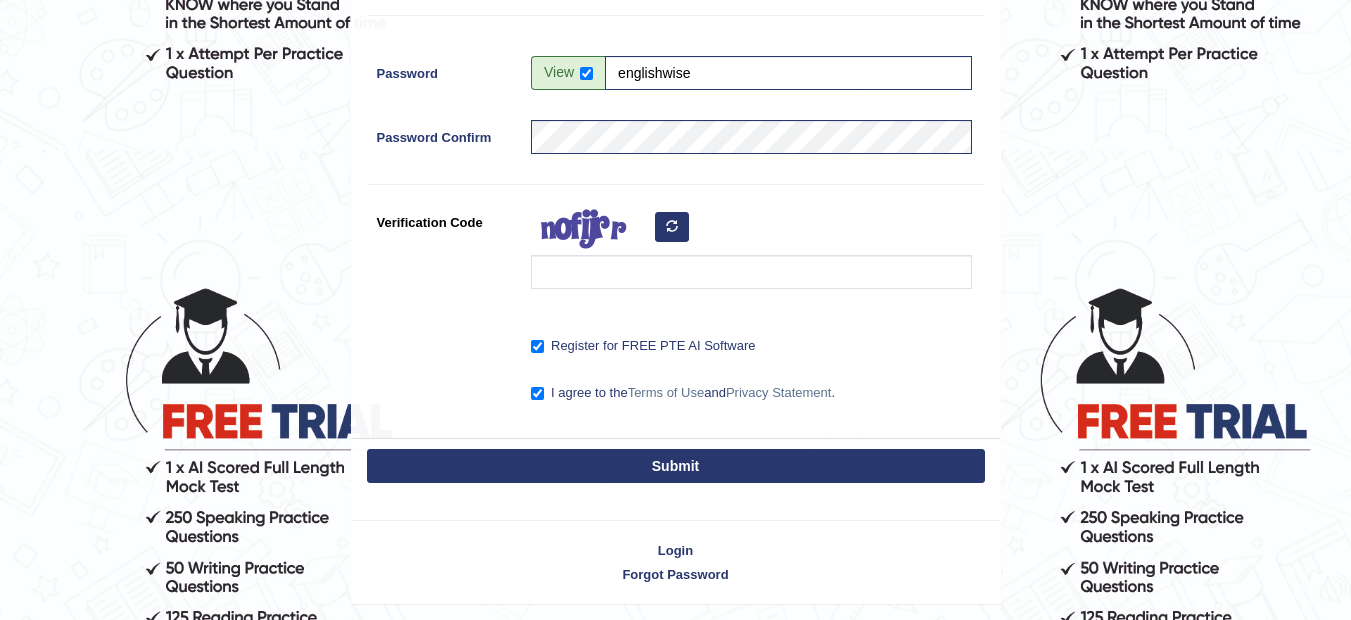 scroll, scrollTop: 675, scrollLeft: 0, axis: vertical 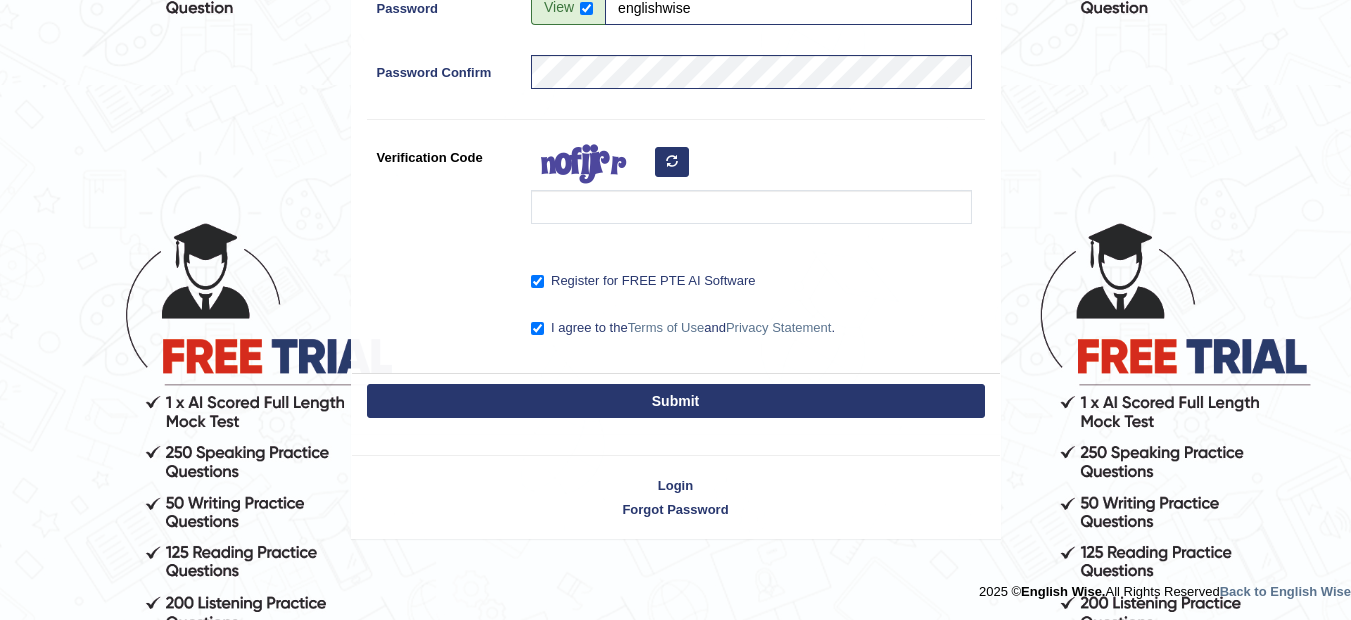click on "Submit" at bounding box center [676, 401] 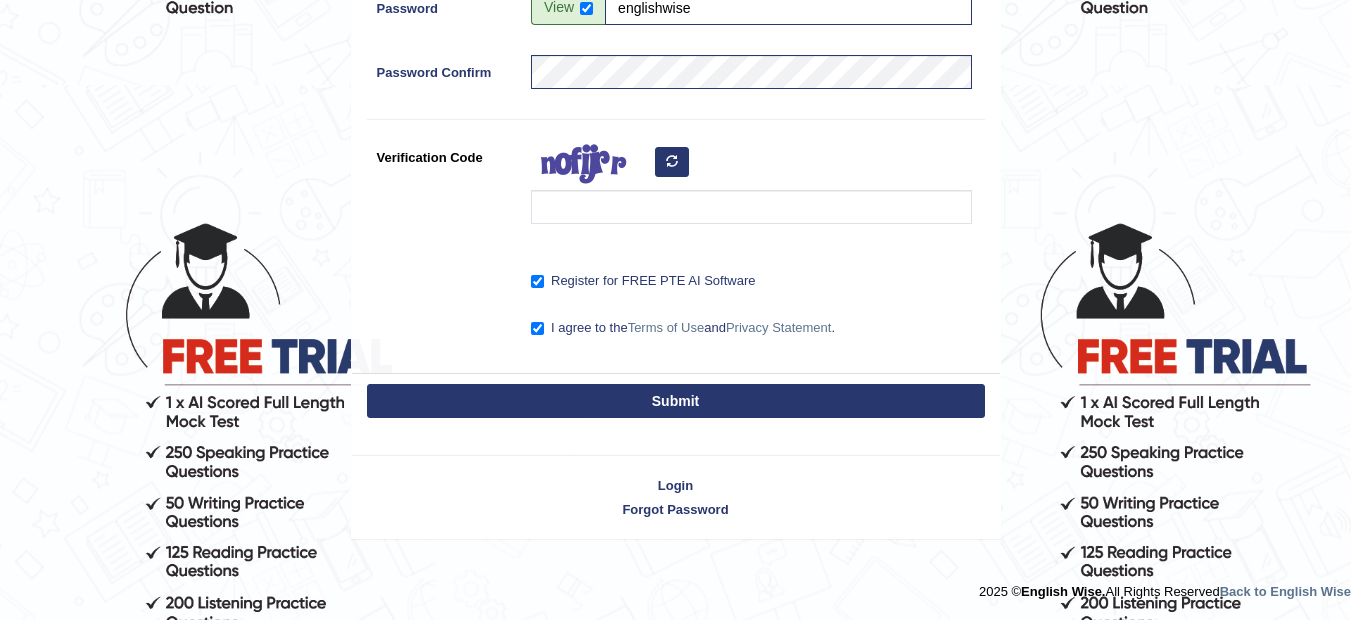 scroll, scrollTop: 432, scrollLeft: 0, axis: vertical 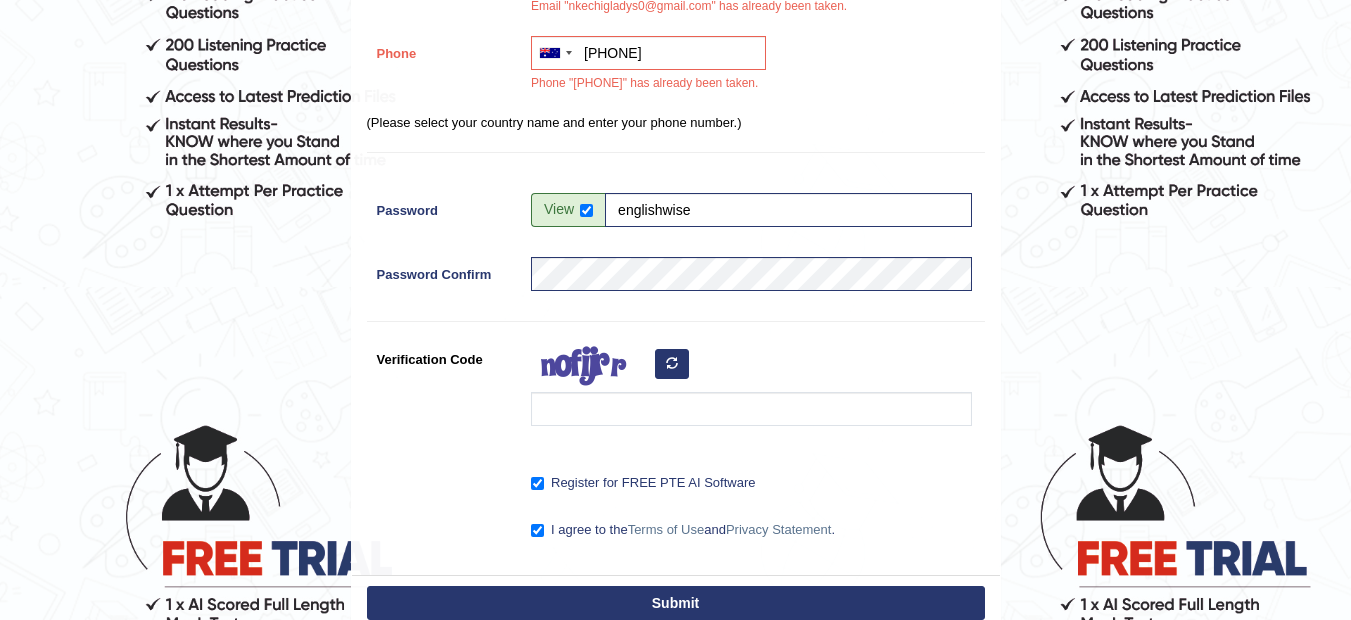 click on "Submit" at bounding box center [676, 603] 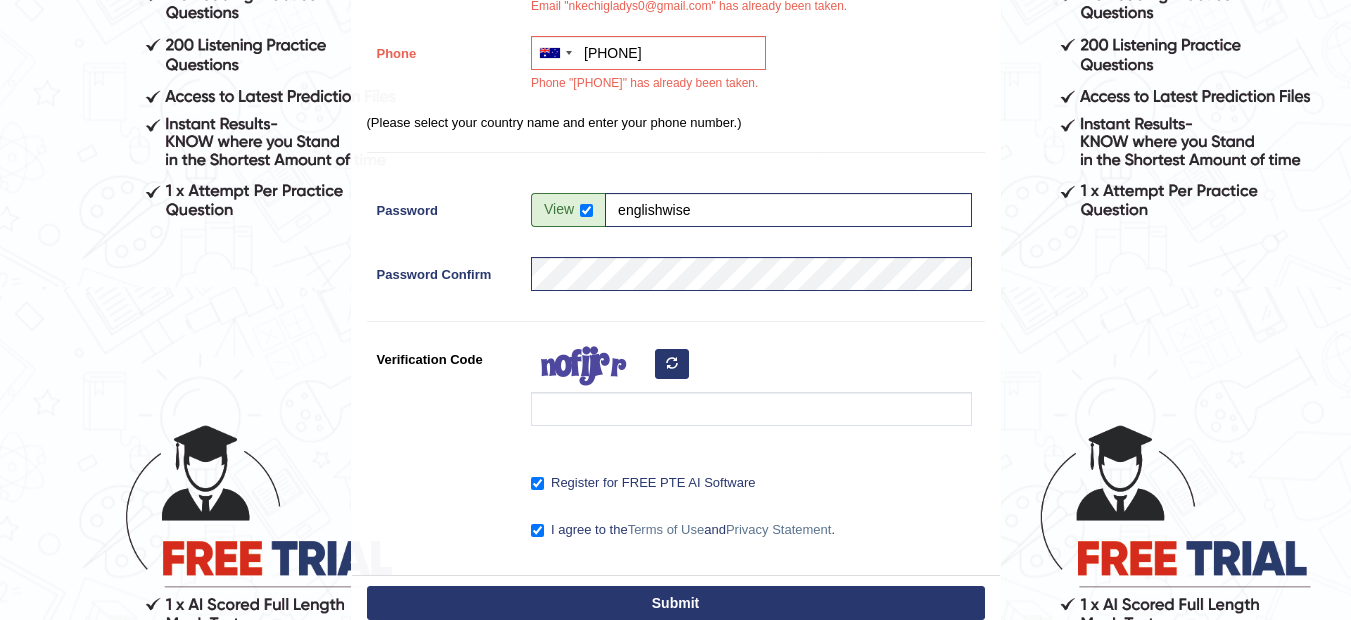 scroll, scrollTop: 432, scrollLeft: 0, axis: vertical 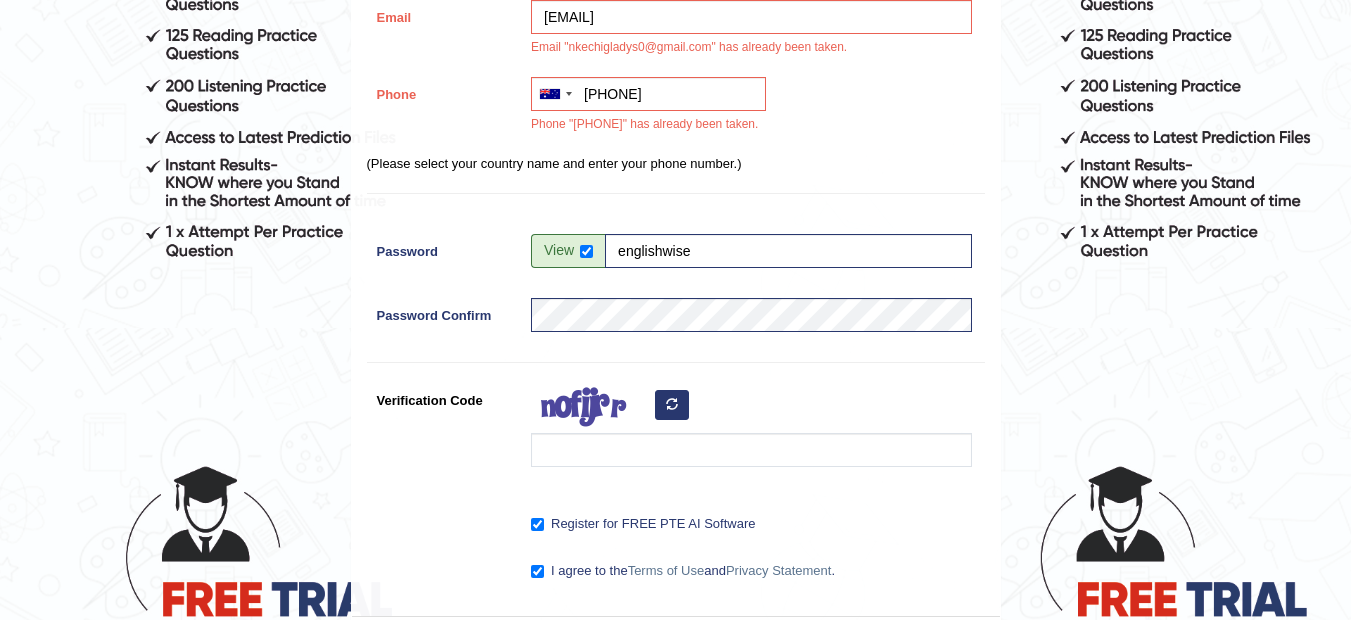 click on "Please fix the following errors: Email "nkechigladys0@gmail.com" has already been taken. Phone "+61469336540" has already been taken.  Please Fill in the Form
Register
Username
eniolajimoh2
Name
Nkechi Gladys Olaogbebikan
Email
nkechigladys0@gmail.com
Email "nkechigladys0@gmail.com" has already been taken.
Phone
Australia +61 India (भारत) +91 New Zealand +64 United States +1 Canada +1 United Arab Emirates (‫الإمارات العربية المتحدة‬‎) +971 Saudi Arabia (‫المملكة العربية السعودية‬‎) +966 Bahrain (‫البحرين‬‎) +973 Afghanistan (‫افغانستان‬‎) +93 Albania (Shqipëri) +355 Algeria (‫الجزائر‬‎) +213 American Samoa +1 Andorra +376 Angola +244 Anguilla +1 Antigua and Barbuda +1 Argentina +54 Armenia (Հայաստան) +374 Aruba +297 Australia +61 Austria (Österreich) +43 Azerbaijan (Azərbaycan) +994 Bahamas +1 Bahrain (‫البحرين‬‎) +973 +880 Barbados +1" at bounding box center [675, 191] 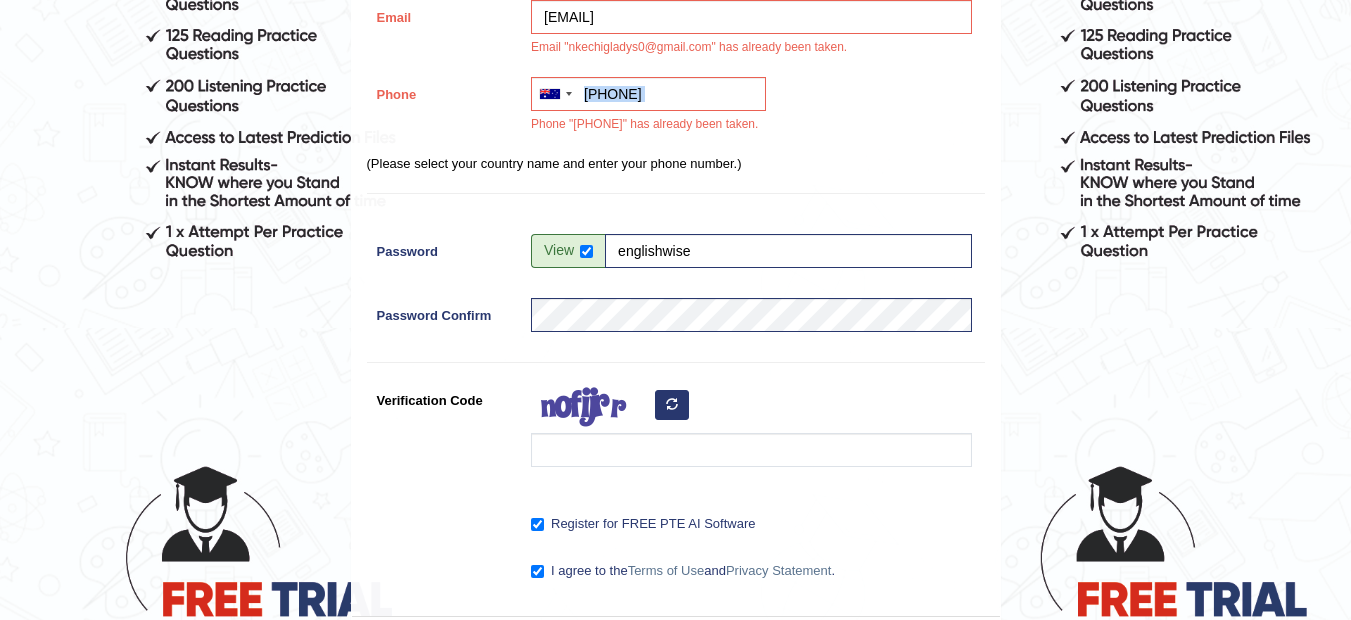 click on "Please fix the following errors: Email "nkechigladys0@gmail.com" has already been taken. Phone "+61469336540" has already been taken.  Please Fill in the Form
Register
Username
eniolajimoh2
Name
Nkechi Gladys Olaogbebikan
Email
nkechigladys0@gmail.com
Email "nkechigladys0@gmail.com" has already been taken.
Phone
Australia +61 India (भारत) +91 New Zealand +64 United States +1 Canada +1 United Arab Emirates (‫الإمارات العربية المتحدة‬‎) +971 Saudi Arabia (‫المملكة العربية السعودية‬‎) +966 Bahrain (‫البحرين‬‎) +973 Afghanistan (‫افغانستان‬‎) +93 Albania (Shqipëri) +355 Algeria (‫الجزائر‬‎) +213 American Samoa +1 Andorra +376 Angola +244 Anguilla +1 Antigua and Barbuda +1 Argentina +54 Armenia (Հայաստան) +374 Aruba +297 Australia +61 Austria (Österreich) +43 Azerbaijan (Azərbaycan) +994 Bahamas +1 Bahrain (‫البحرين‬‎) +973 +880 Barbados +1" at bounding box center [675, 191] 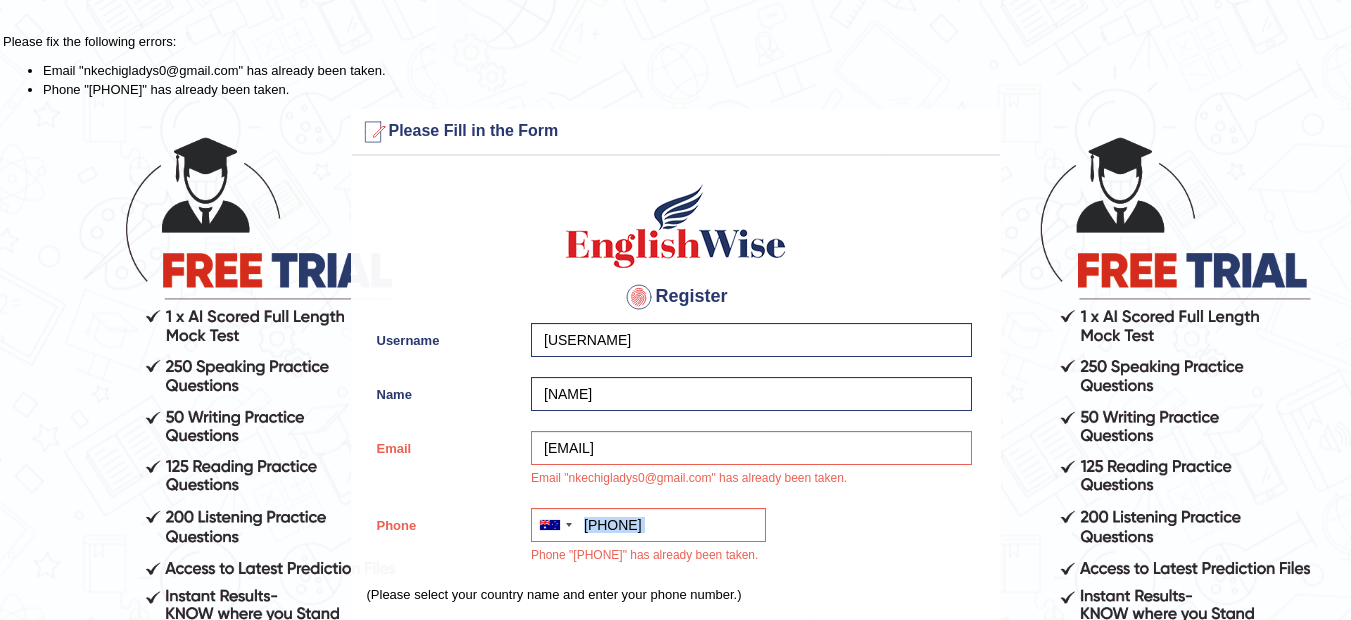 scroll, scrollTop: 0, scrollLeft: 0, axis: both 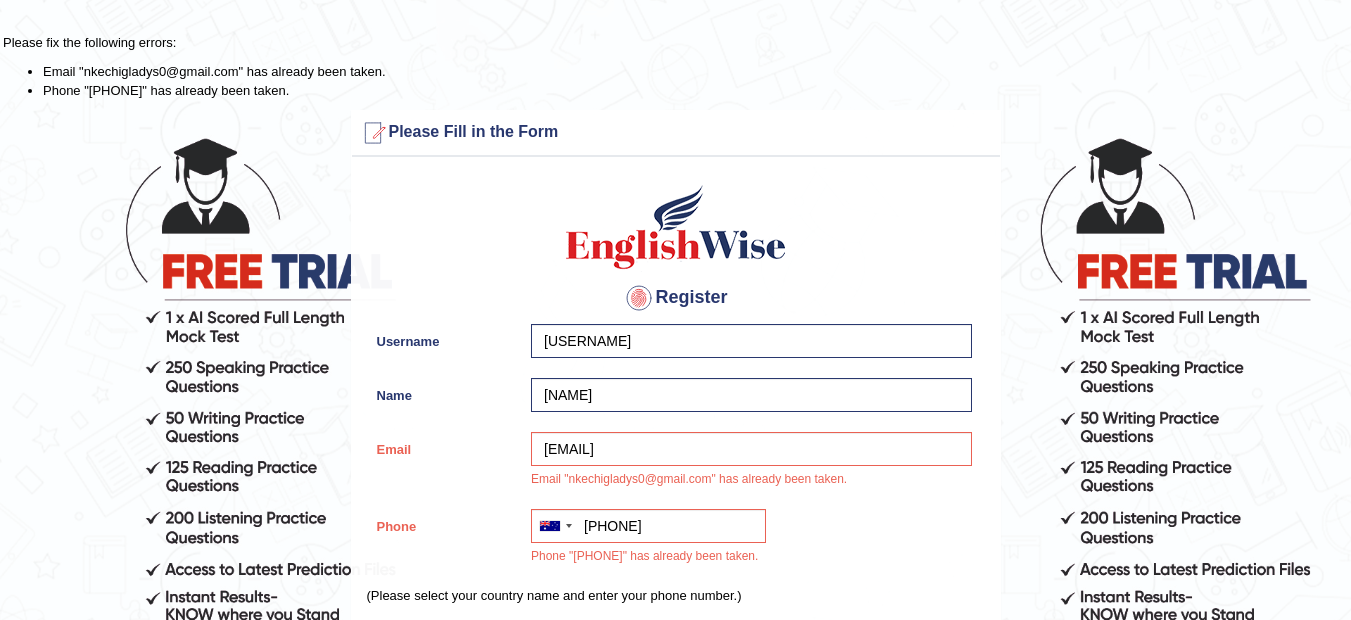 click on "Please fix the following errors: Email "nkechigladys0@gmail.com" has already been taken. Phone "+61469336540" has already been taken.  Please Fill in the Form
Register
Username
eniolajimoh2
Name
Nkechi Gladys Olaogbebikan
Email
nkechigladys0@gmail.com
Email "nkechigladys0@gmail.com" has already been taken.
Phone
Australia +61 India (भारत) +91 New Zealand +64 United States +1 Canada +1 United Arab Emirates (‫الإمارات العربية المتحدة‬‎) +971 Saudi Arabia (‫المملكة العربية السعودية‬‎) +966 Bahrain (‫البحرين‬‎) +973 Afghanistan (‫افغانستان‬‎) +93 Albania (Shqipëri) +355 Algeria (‫الجزائر‬‎) +213 American Samoa +1 Andorra +376 Angola +244 Anguilla +1 Antigua and Barbuda +1 Argentina +54 Armenia (Հայաստան) +374 Aruba +297 Australia +61 Austria (Österreich) +43 Azerbaijan (Azərbaycan) +994 Bahamas +1 Bahrain (‫البحرين‬‎) +973" at bounding box center [675, 618] 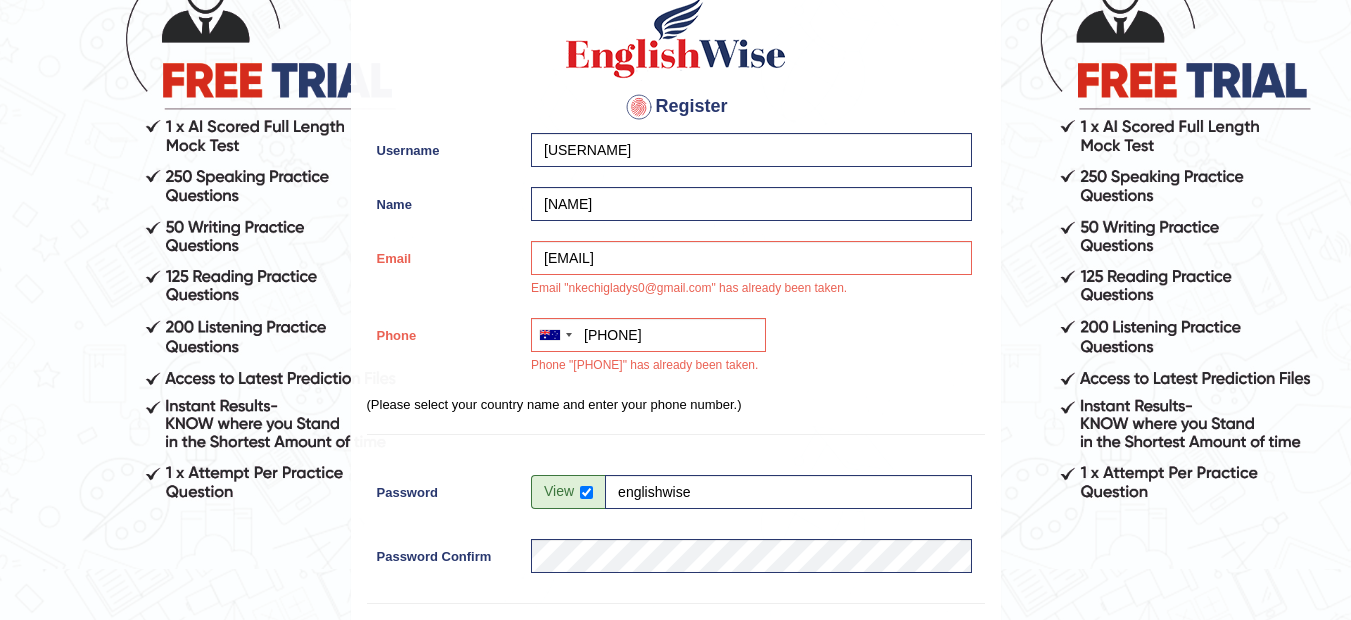 scroll, scrollTop: 193, scrollLeft: 0, axis: vertical 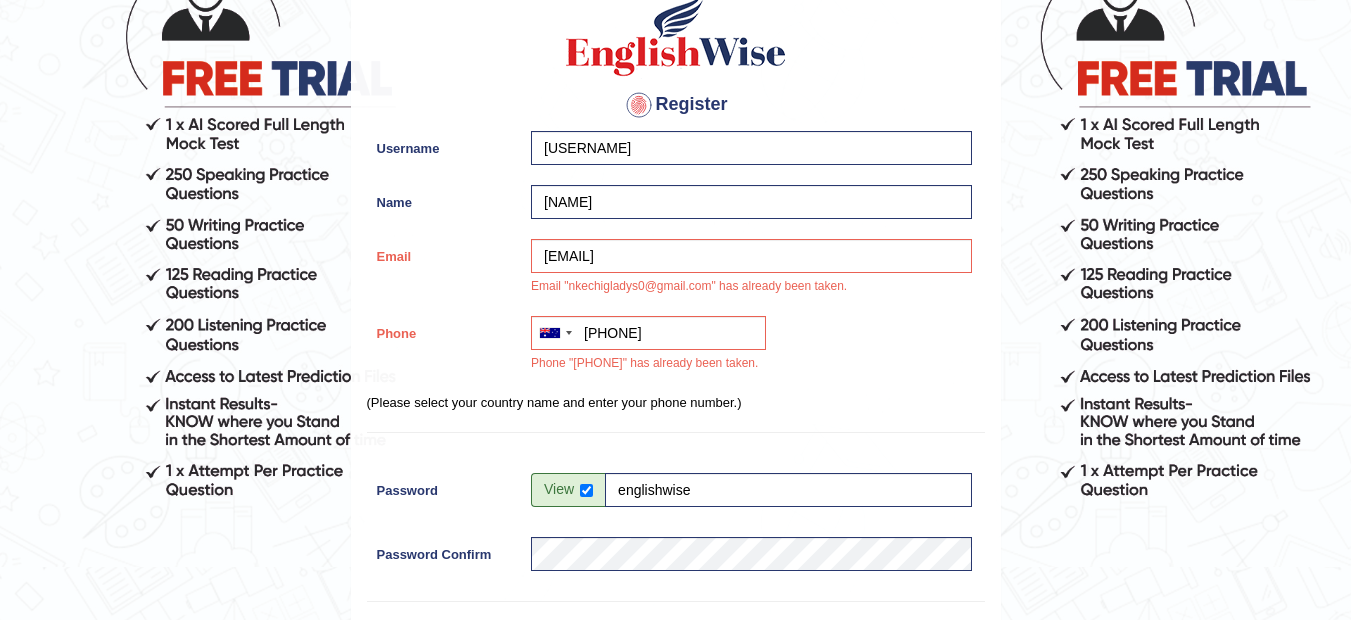 click on "Register
Username
eniolajimoh2
Name
Nkechi Gladys Olaogbebikan
Email
nkechigladys0@gmail.com
Email "nkechigladys0@gmail.com" has already been taken.
Phone
Australia +61 India (भारत) +91 New Zealand +64 United States +1 Canada +1 United Arab Emirates (‫الإمارات العربية المتحدة‬‎) +971 Saudi Arabia (‫المملكة العربية السعودية‬‎) +966 Bahrain (‫البحرين‬‎) +973 Afghanistan (‫افغانستان‬‎) +93 Albania (Shqipëri) +355 Algeria (‫الجزائر‬‎) +213 American Samoa +1 Andorra +376 Angola +244 Anguilla +1 Antigua and Barbuda +1 Argentina +54 Armenia (Հայաստան) +374 Aruba +297 Australia +61 Austria (Österreich) +43 Azerbaijan (Azərbaycan) +994 Bahamas +1 Bahrain (‫البحرين‬‎) +973 Bangladesh (বাংলাদেশ) +880 Barbados +1 Belarus (Беларусь) +375 Belgium (België) +32 Belize +501 Benin (Bénin) +229 Bermuda +1 Bhutan (འབྲུག)" at bounding box center [676, 414] 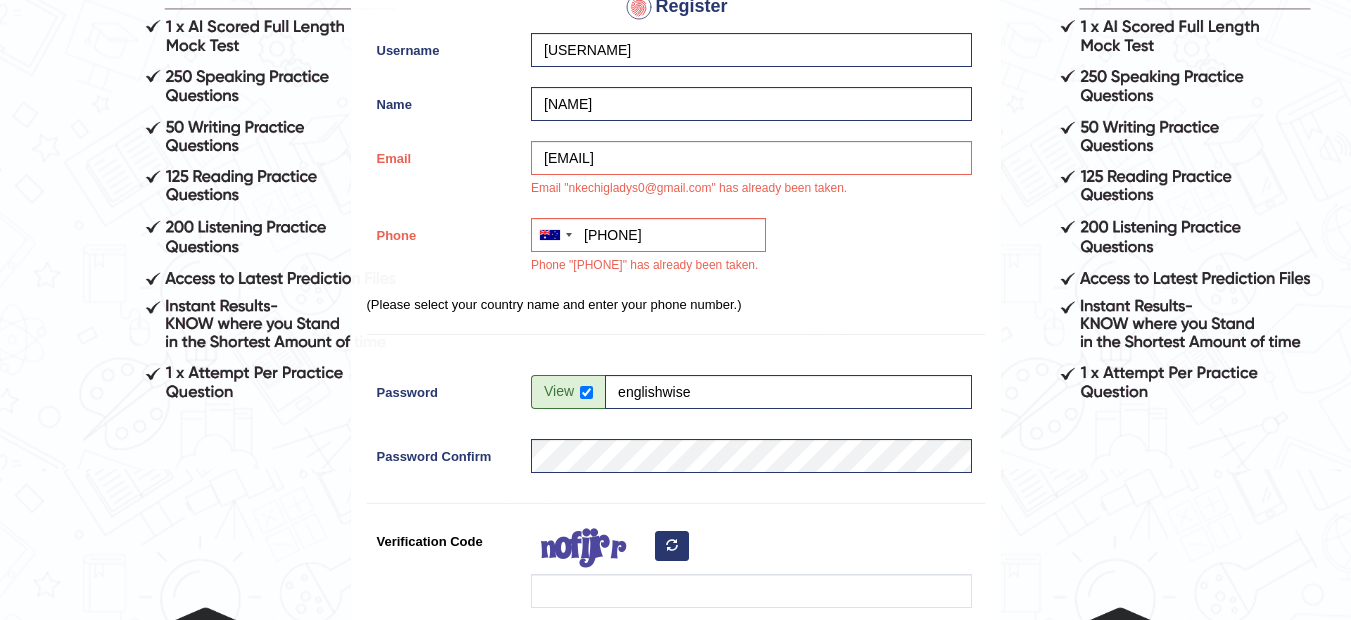 scroll, scrollTop: 675, scrollLeft: 0, axis: vertical 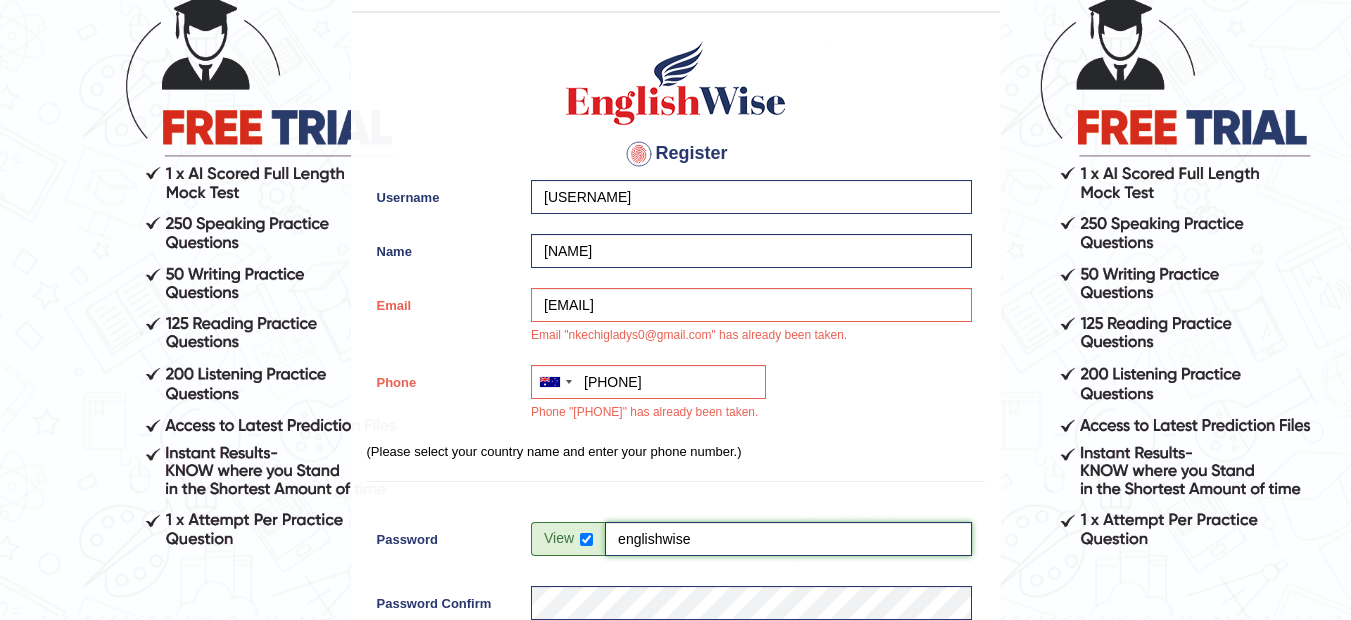 click on "englishwise" at bounding box center [788, 539] 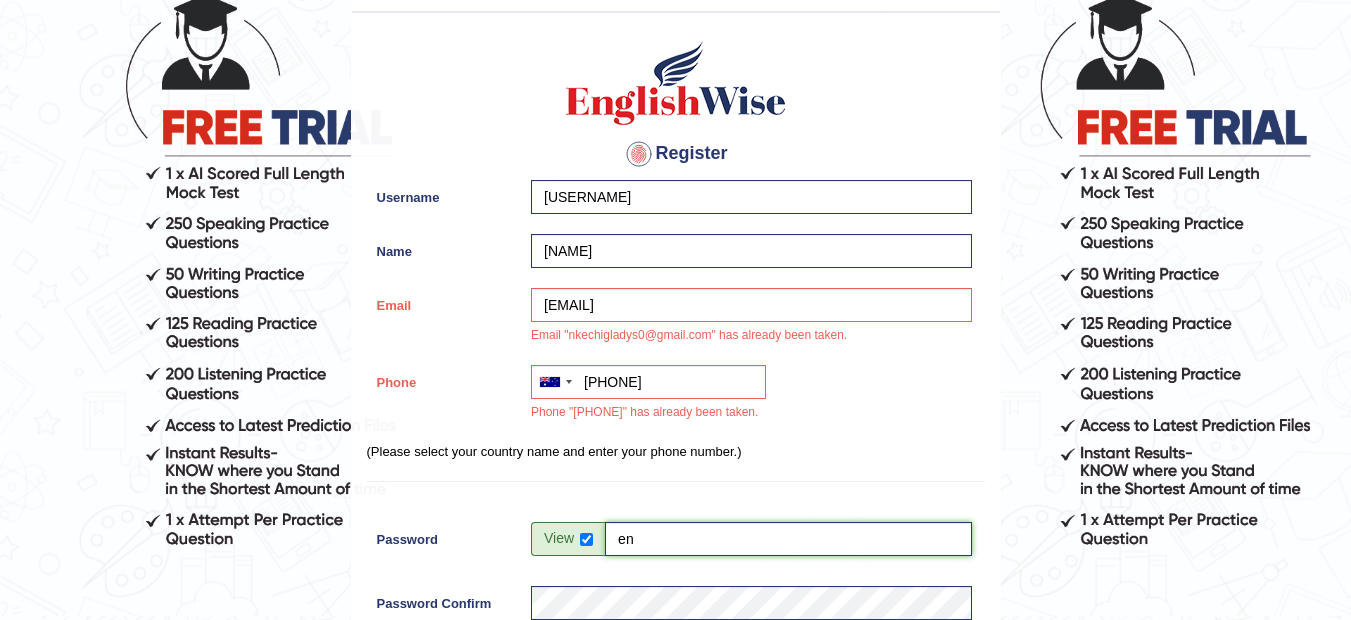 type on "e" 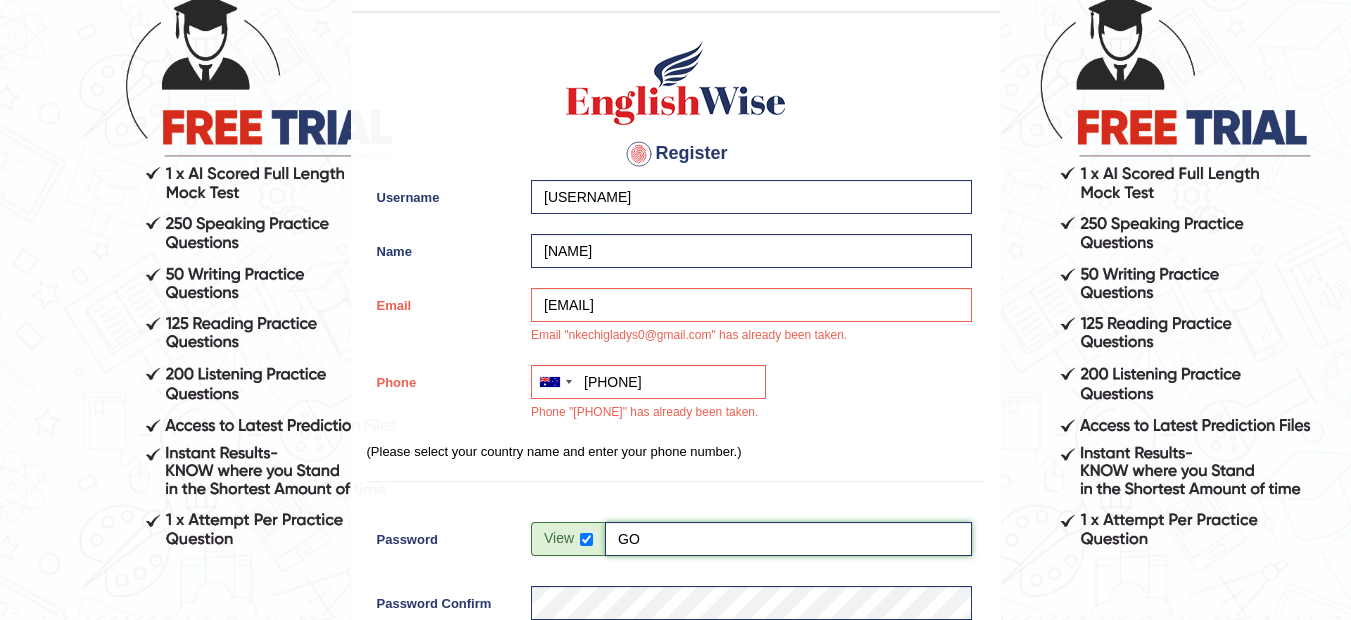 type on "G" 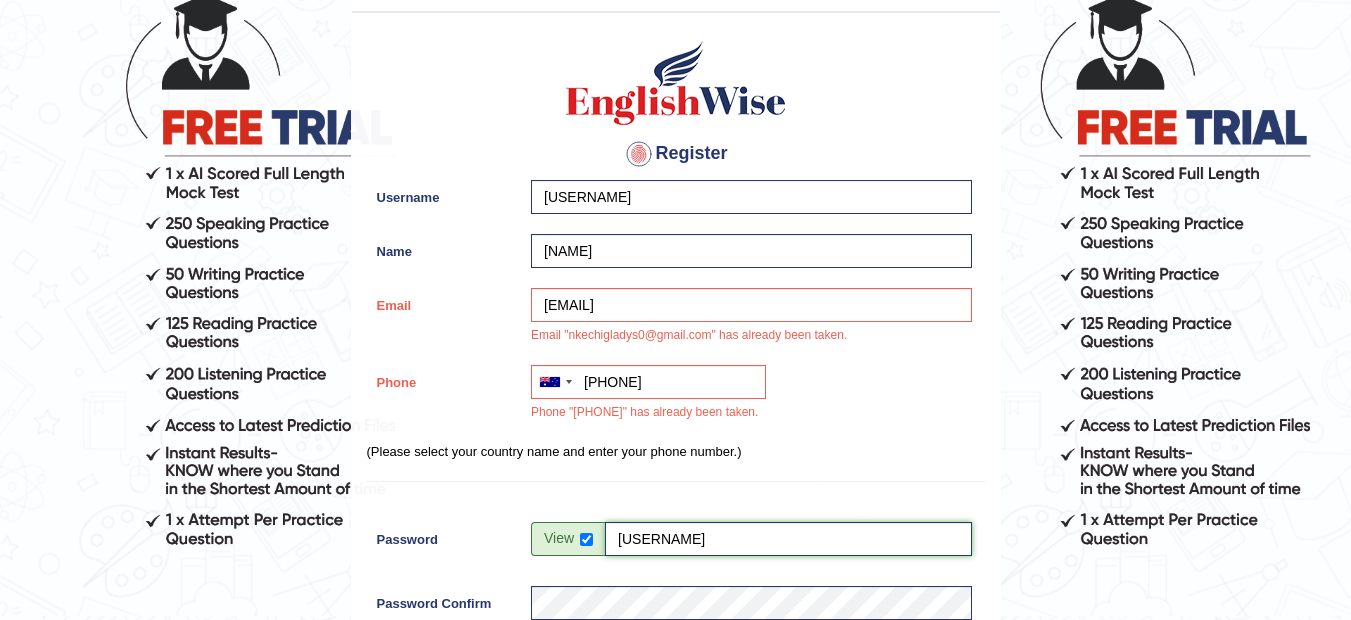 type on "Godsown15" 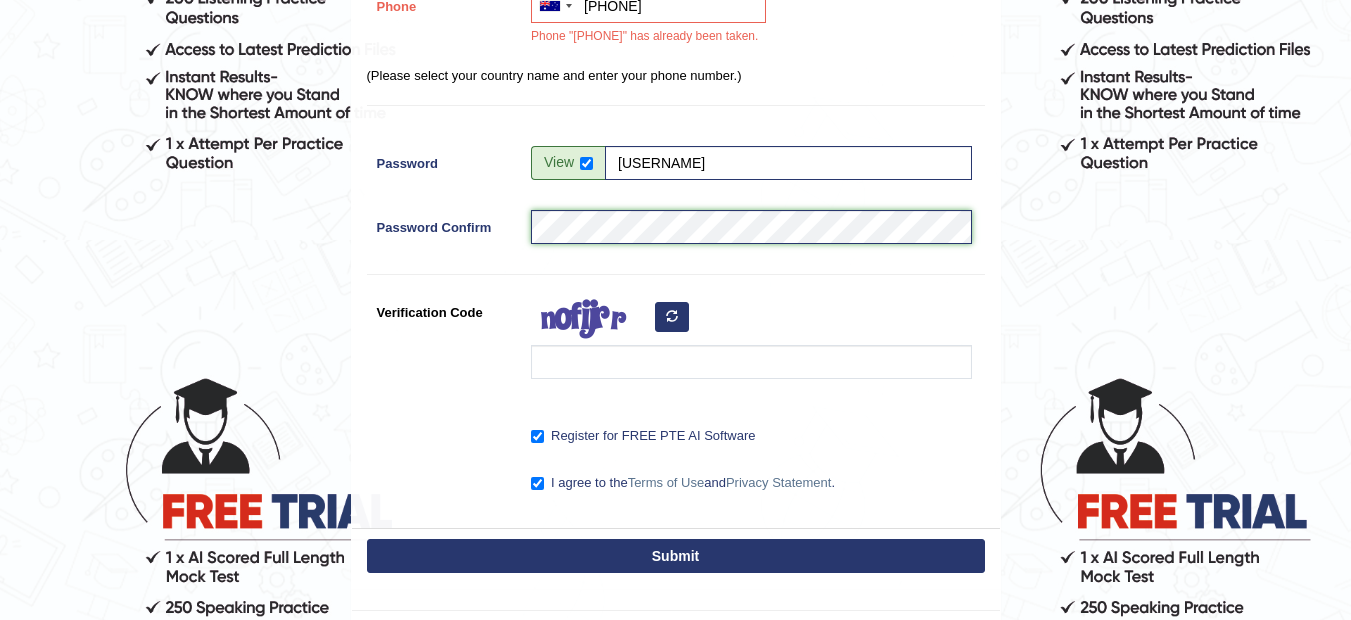 scroll, scrollTop: 531, scrollLeft: 0, axis: vertical 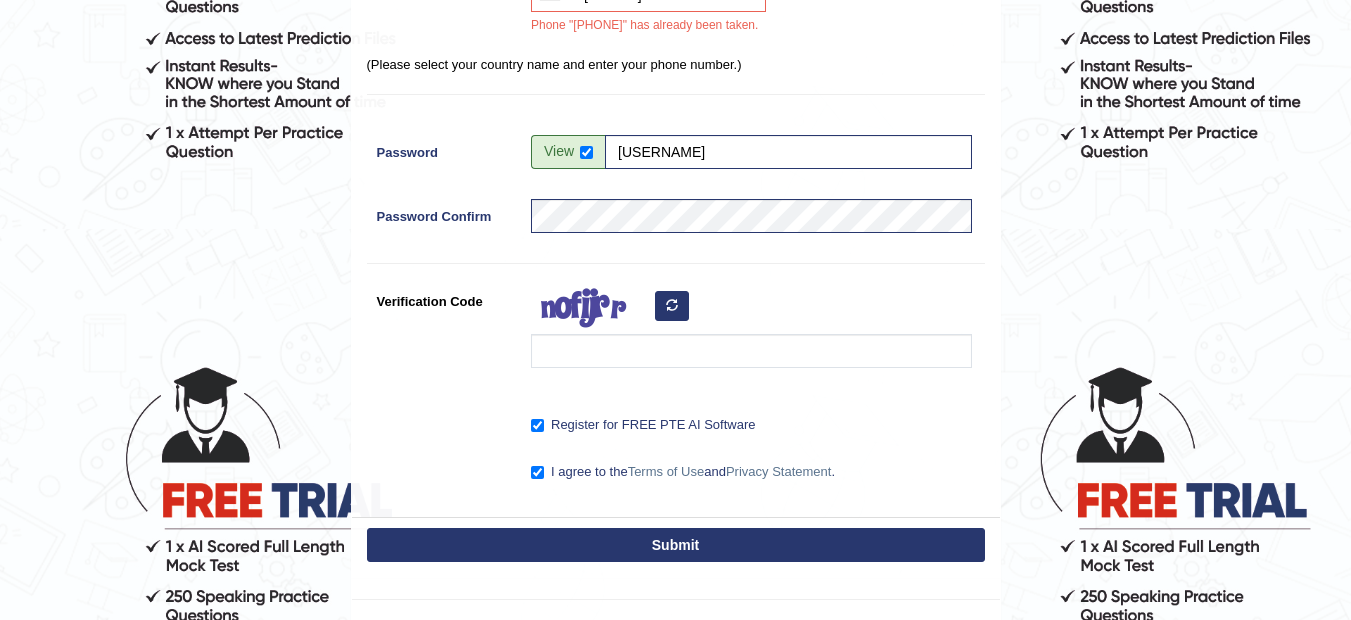click on "Submit" at bounding box center [676, 545] 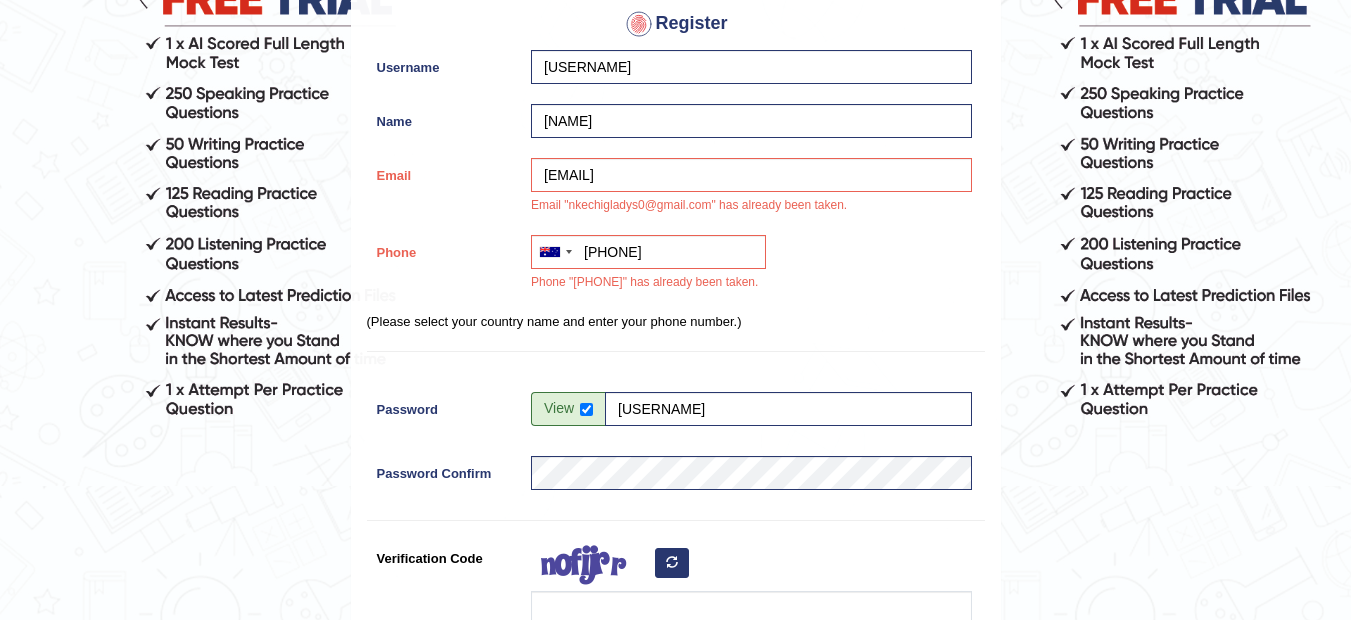 scroll, scrollTop: 272, scrollLeft: 0, axis: vertical 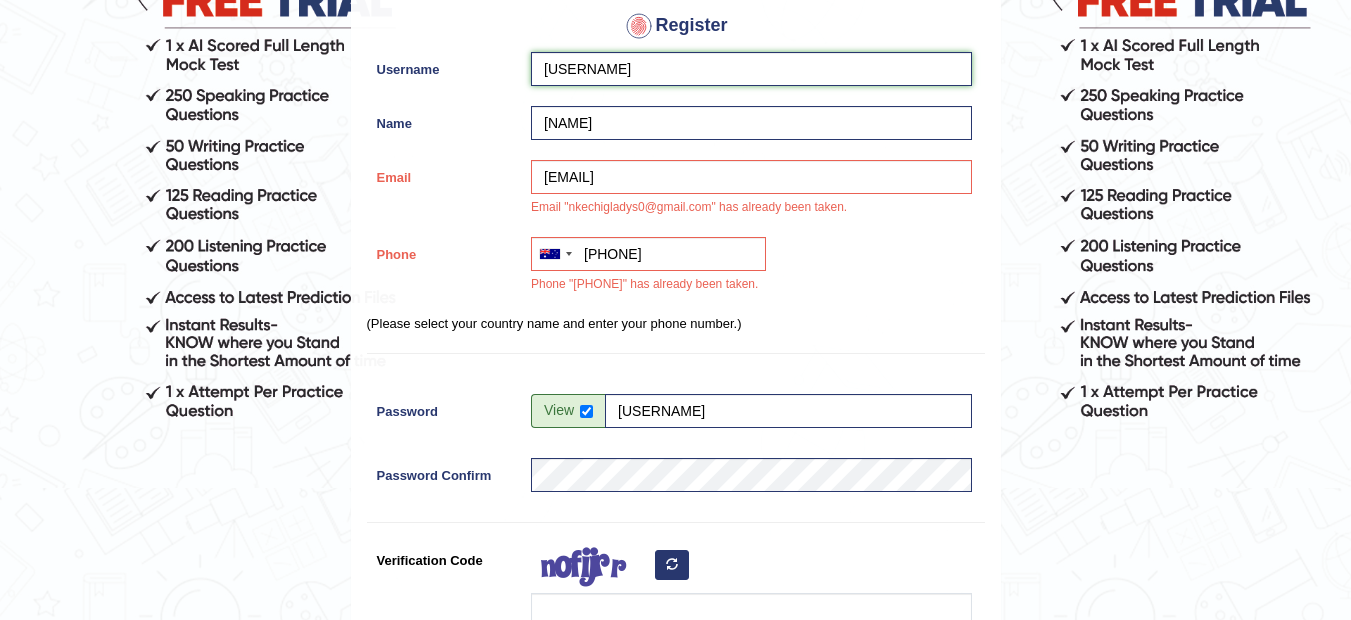 click on "eniolajimoh2" at bounding box center [751, 69] 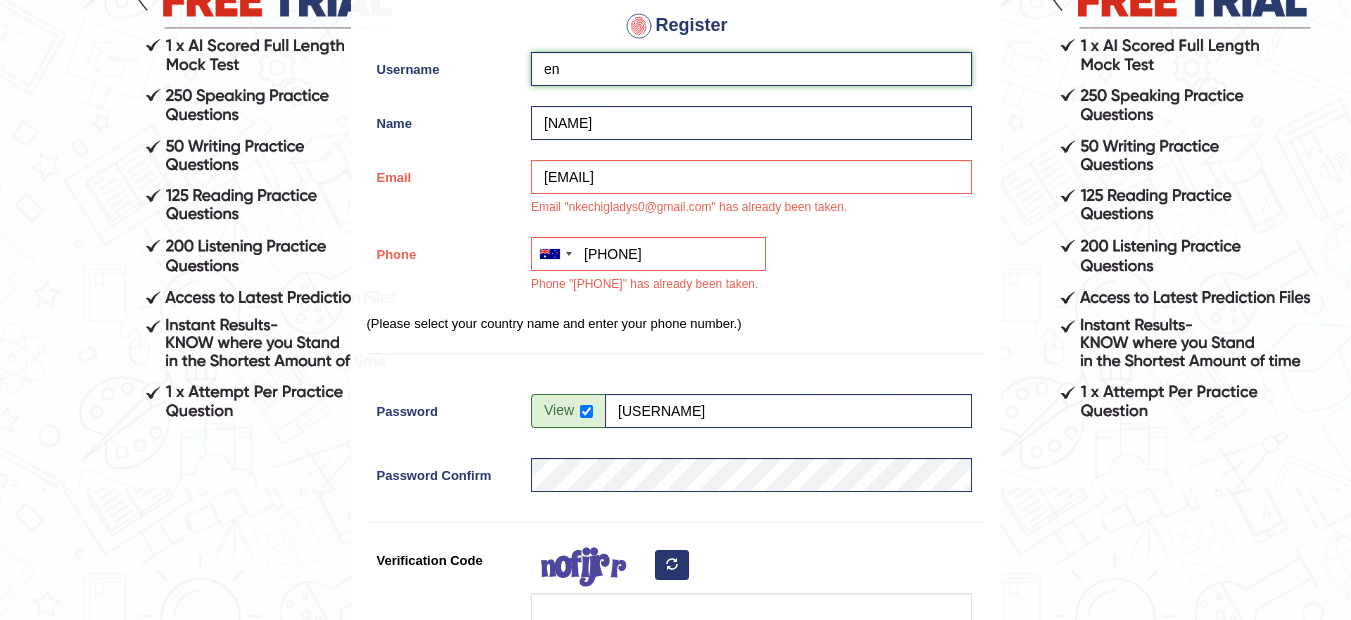 type on "e" 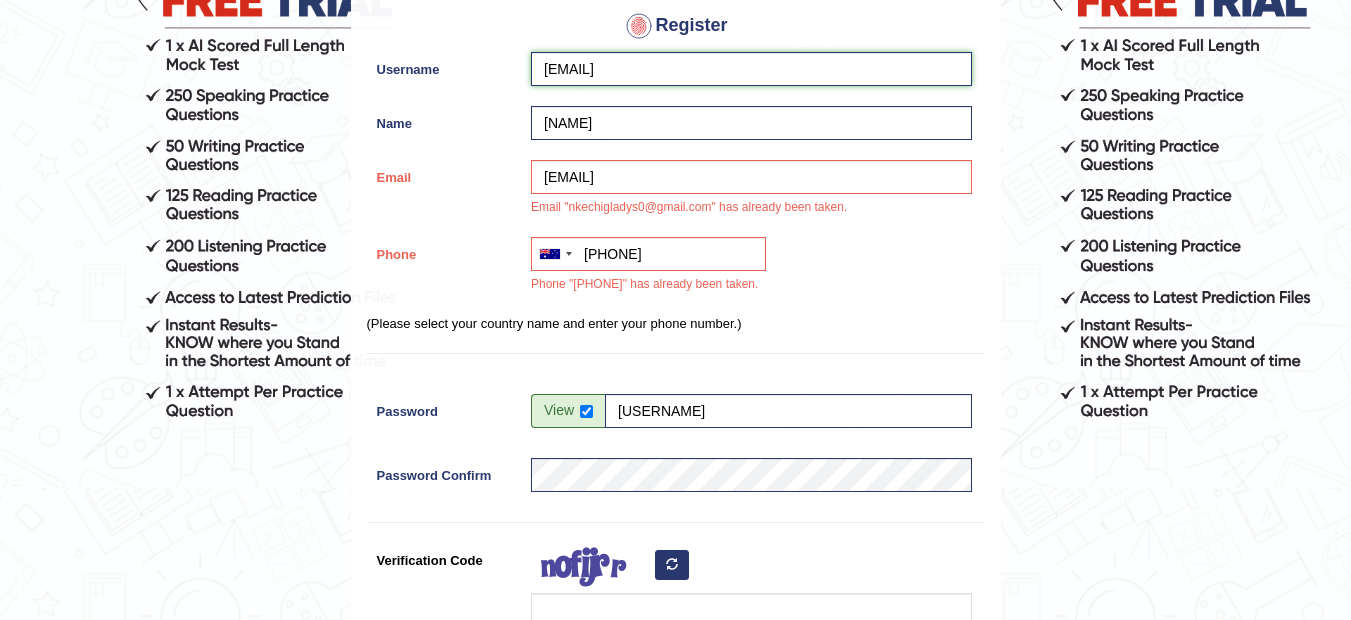 click on "nkechigladys0@gmail,com" at bounding box center [751, 69] 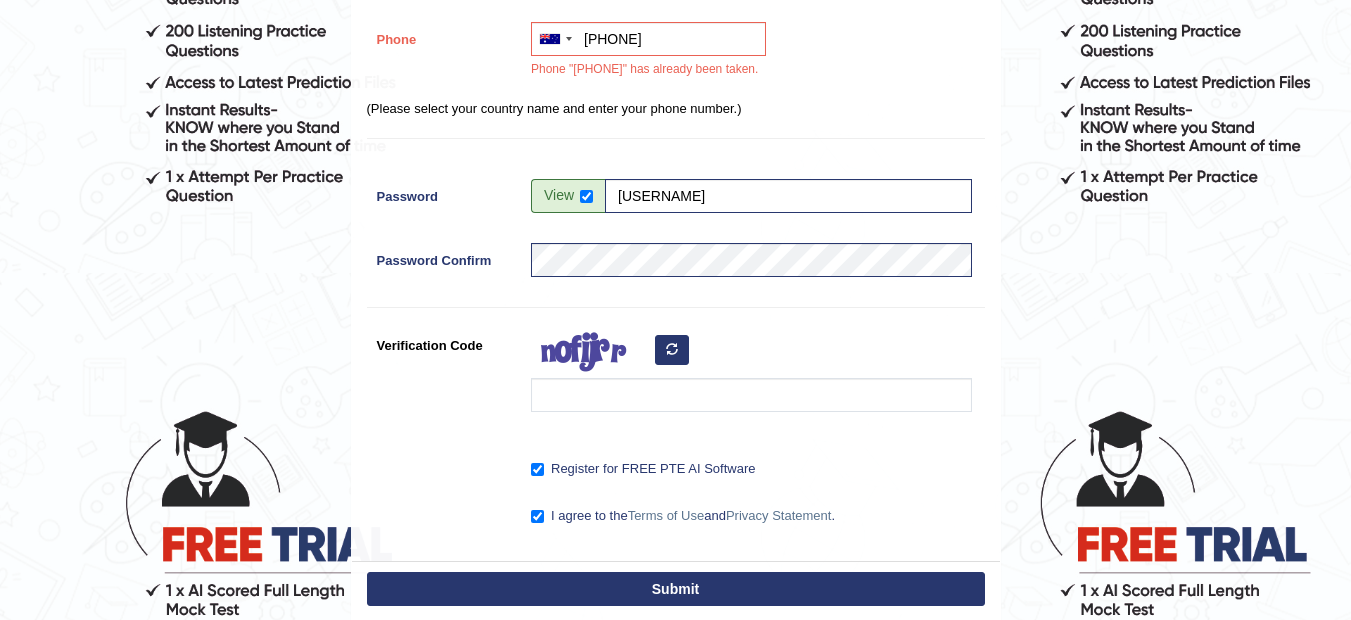 scroll, scrollTop: 580, scrollLeft: 0, axis: vertical 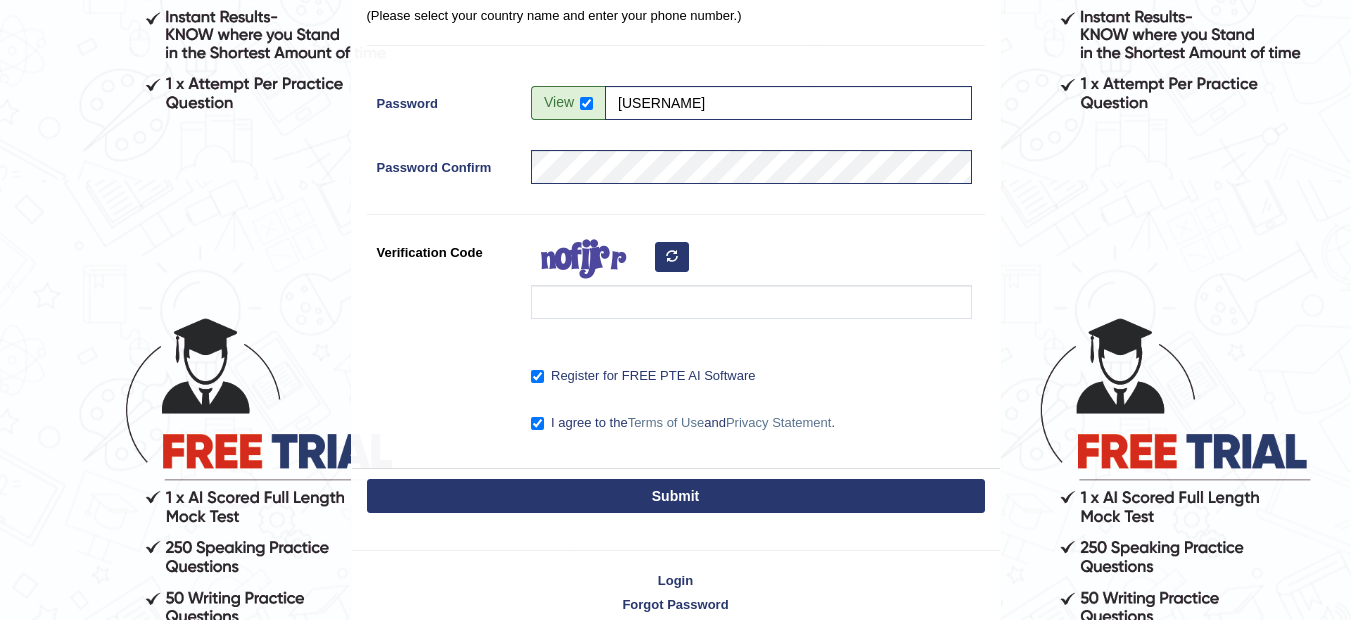 click on "Submit" at bounding box center [676, 496] 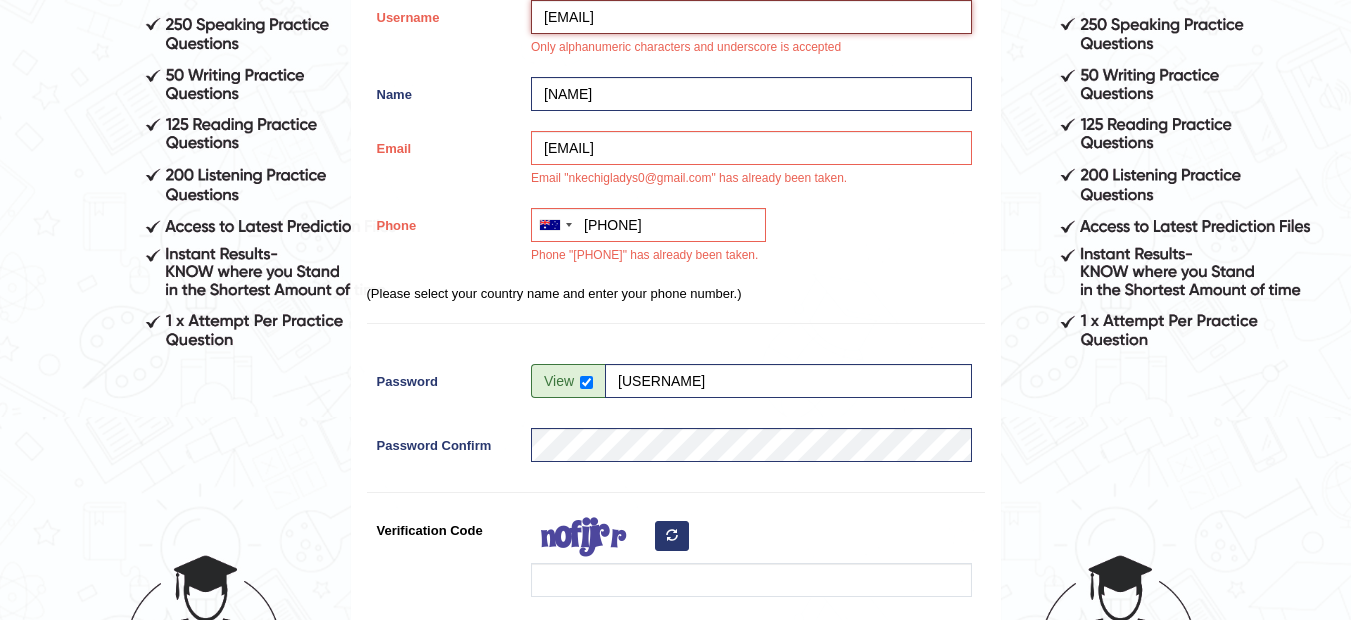 click on "nkechigladys0@gmail.com" at bounding box center (751, 17) 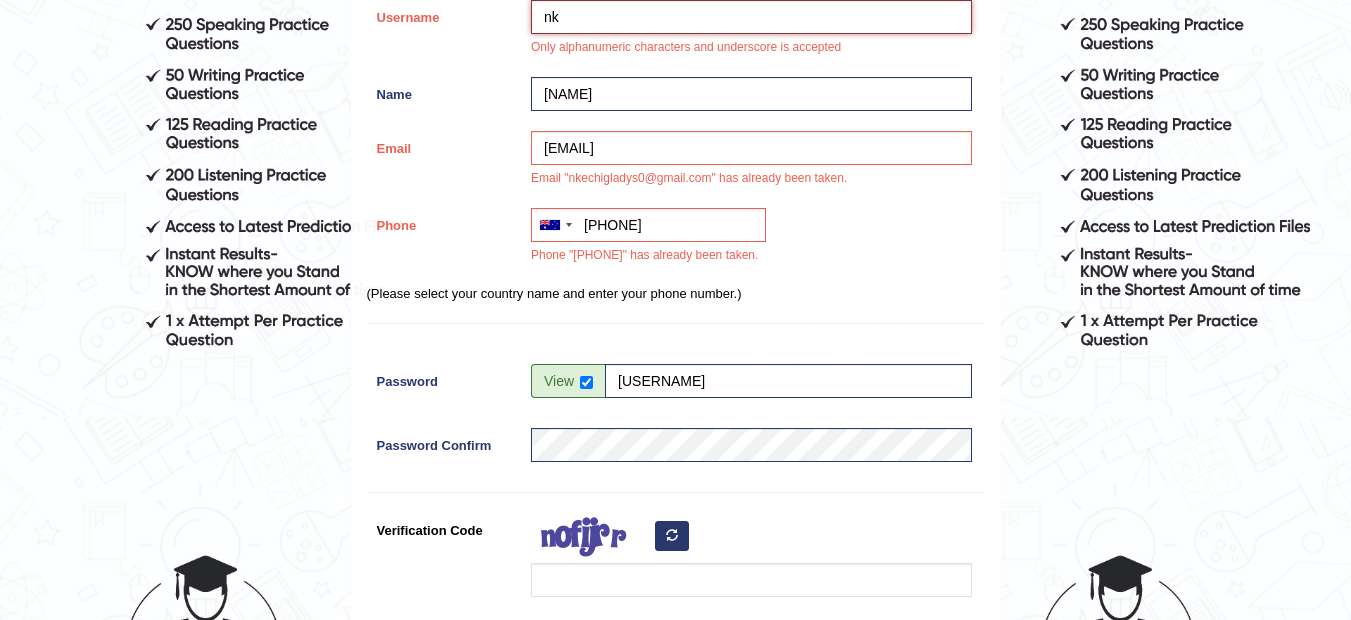 type on "n" 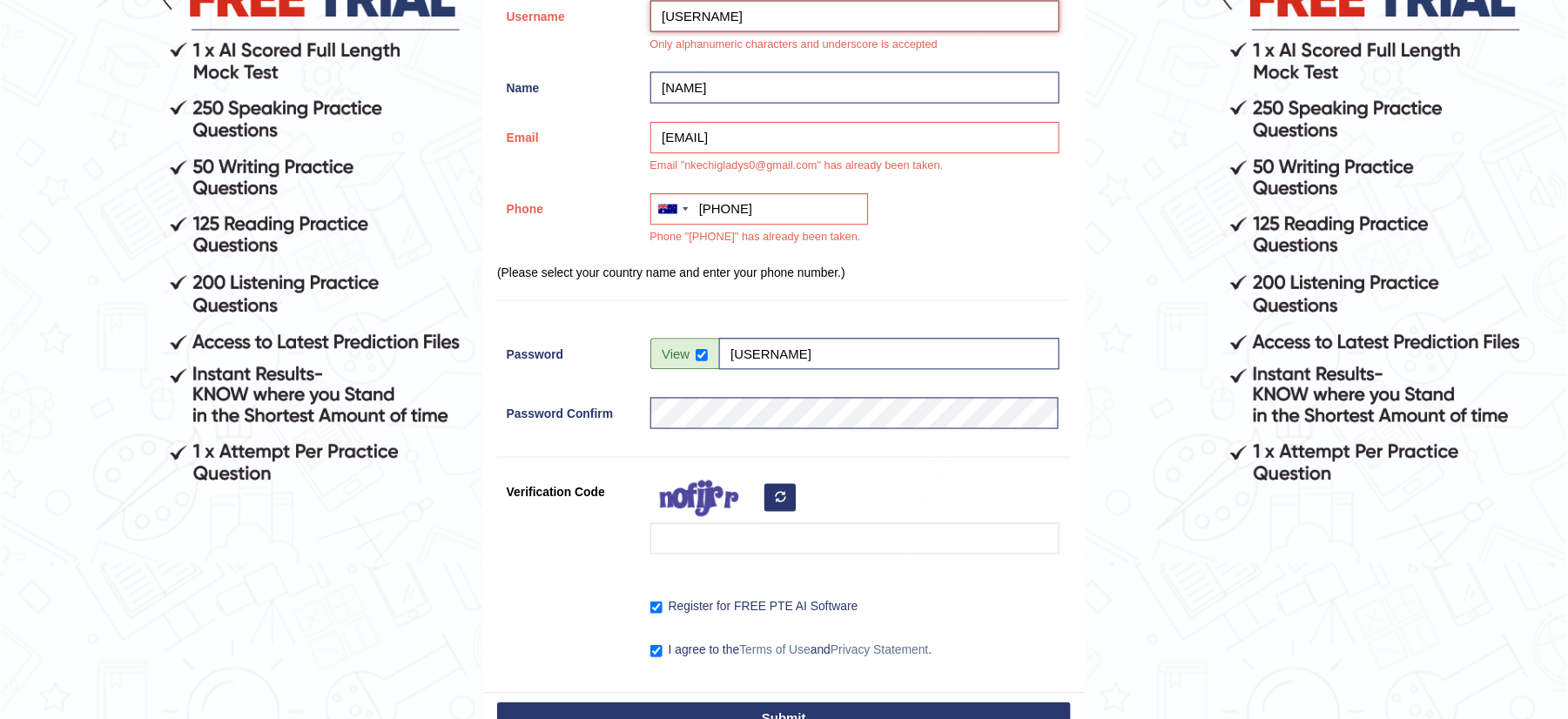scroll, scrollTop: 299, scrollLeft: 0, axis: vertical 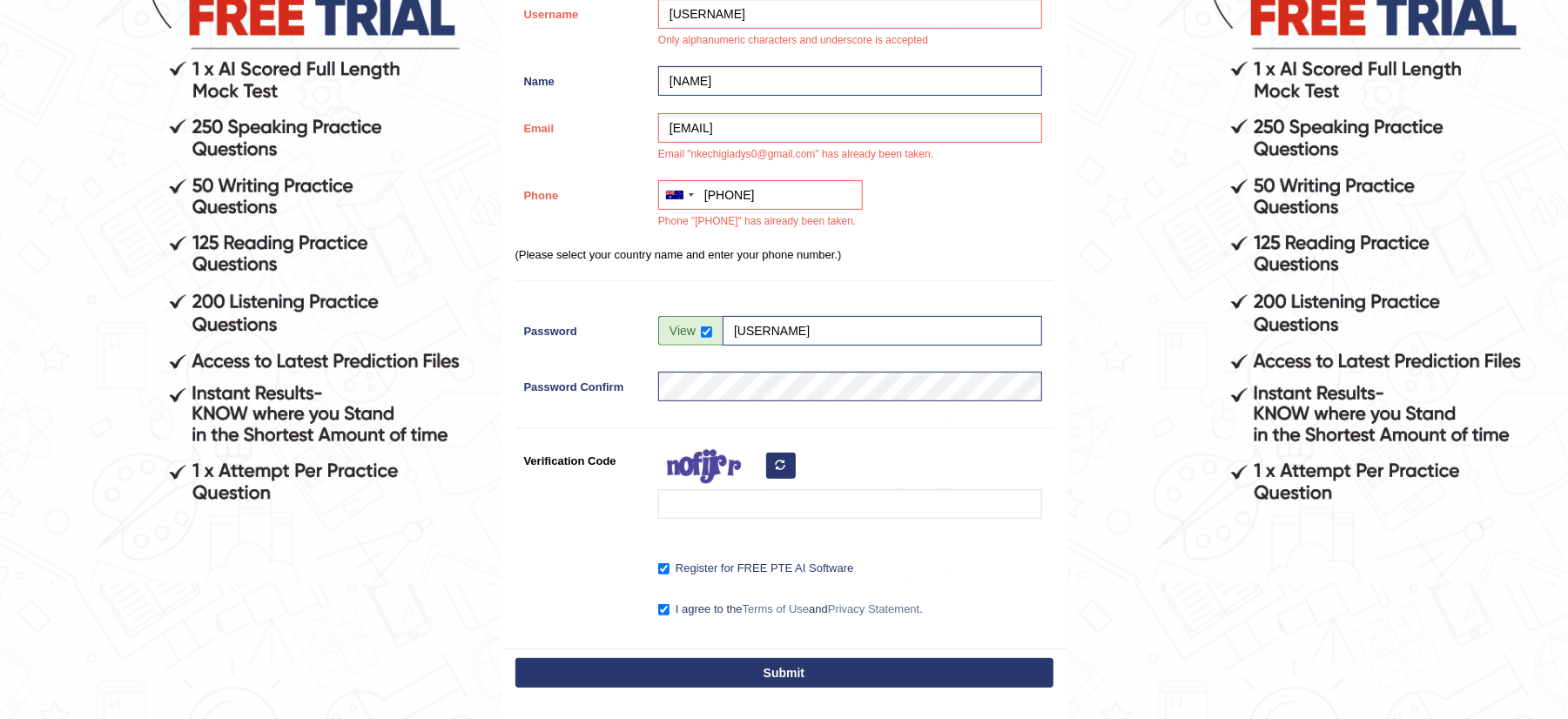 click on "Submit" at bounding box center (784, 673) 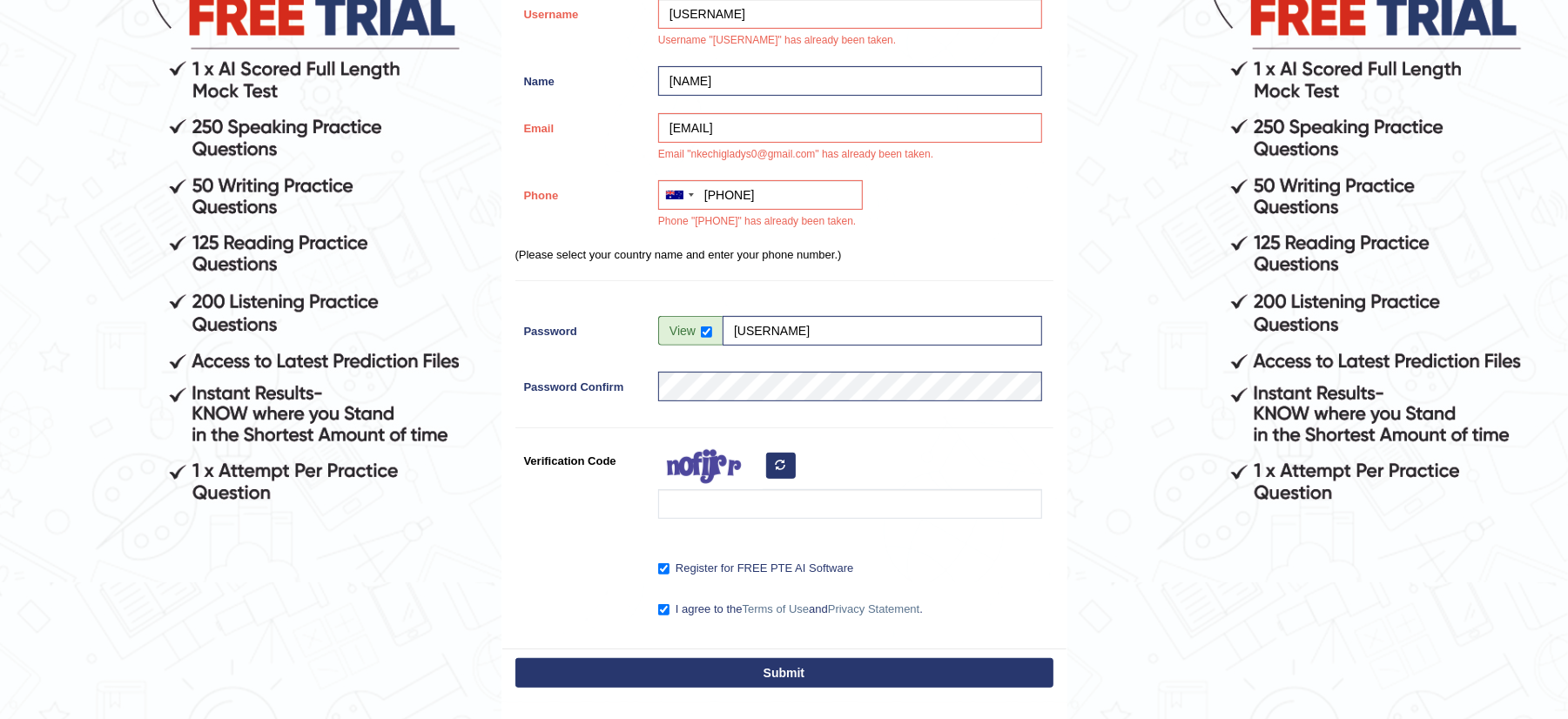 scroll, scrollTop: 298, scrollLeft: 0, axis: vertical 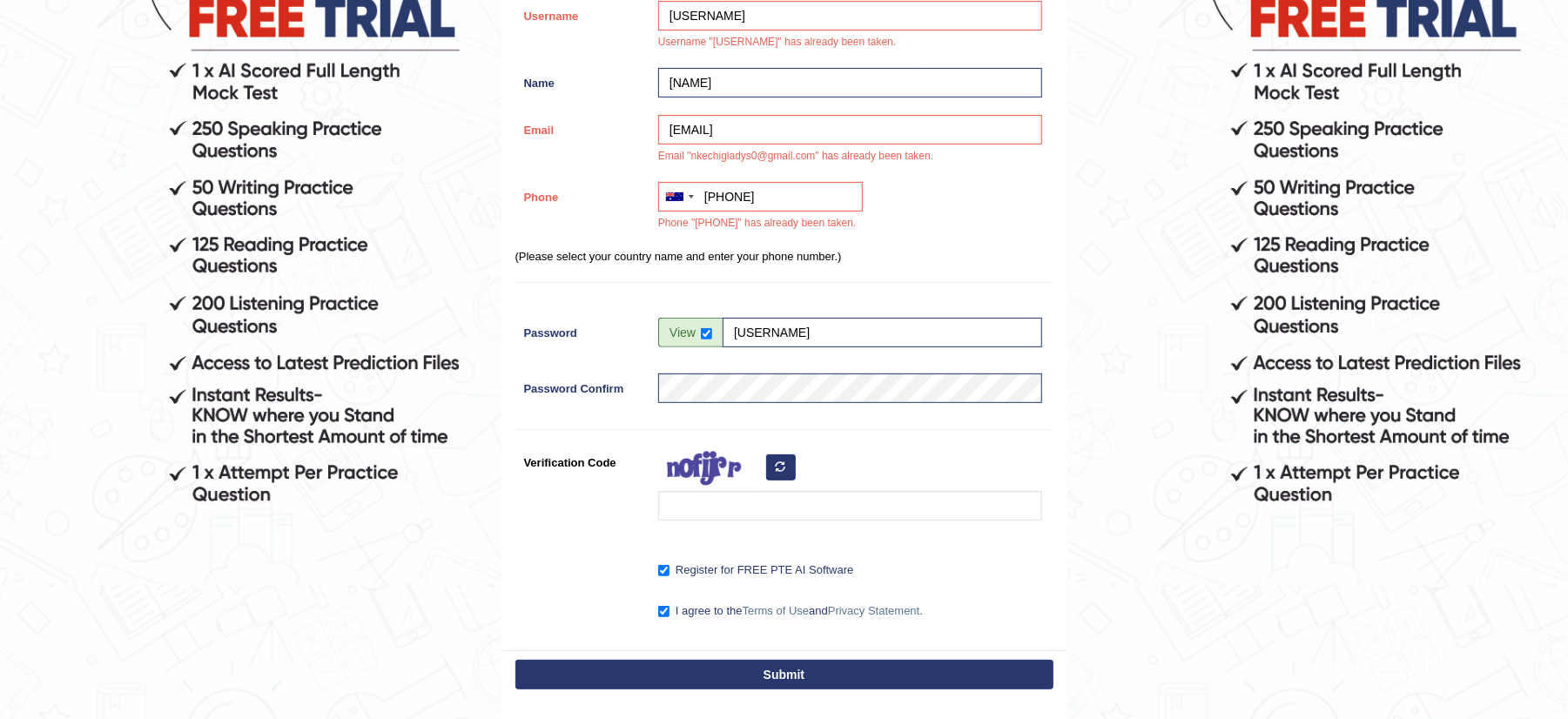 click on "Submit" at bounding box center [784, 675] 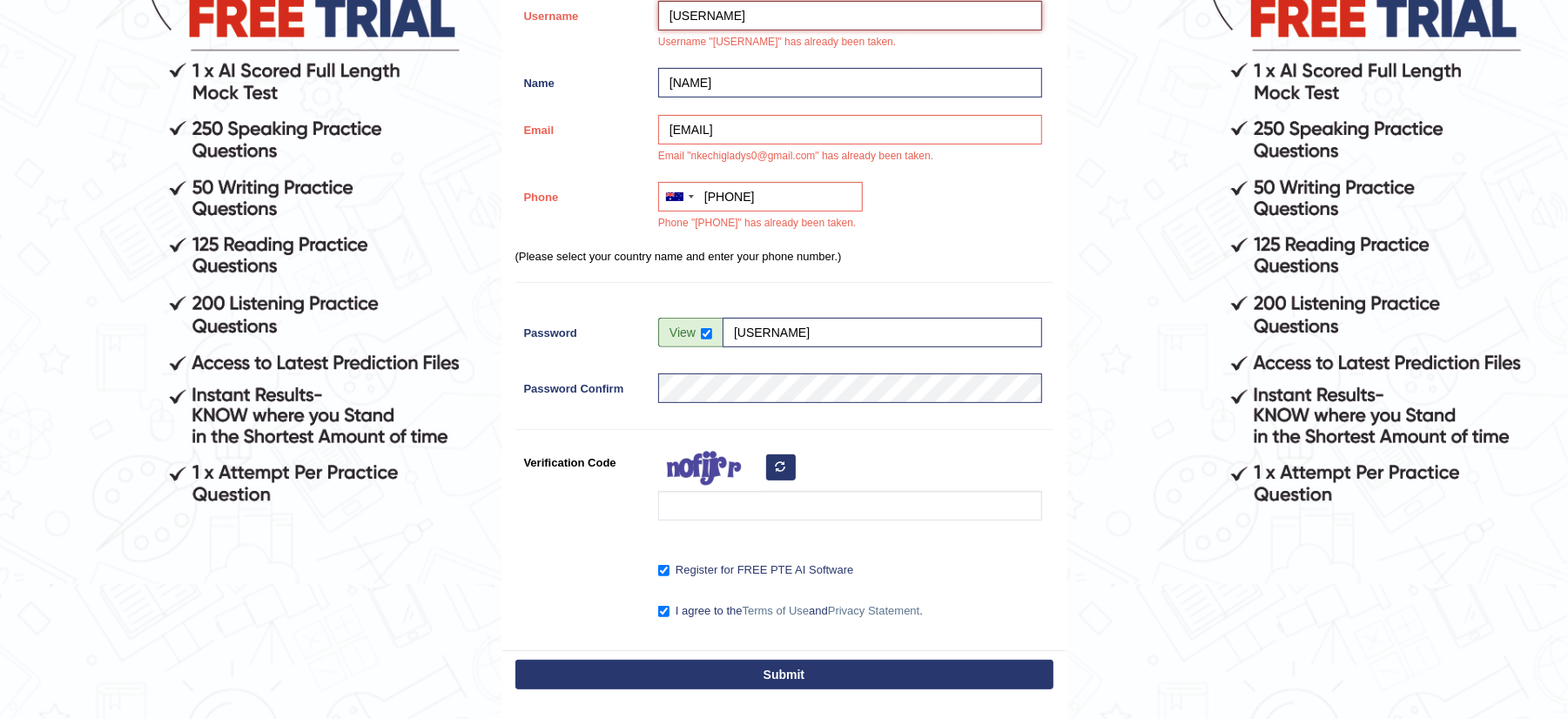 click on "gladys_parramatta" at bounding box center [850, 16] 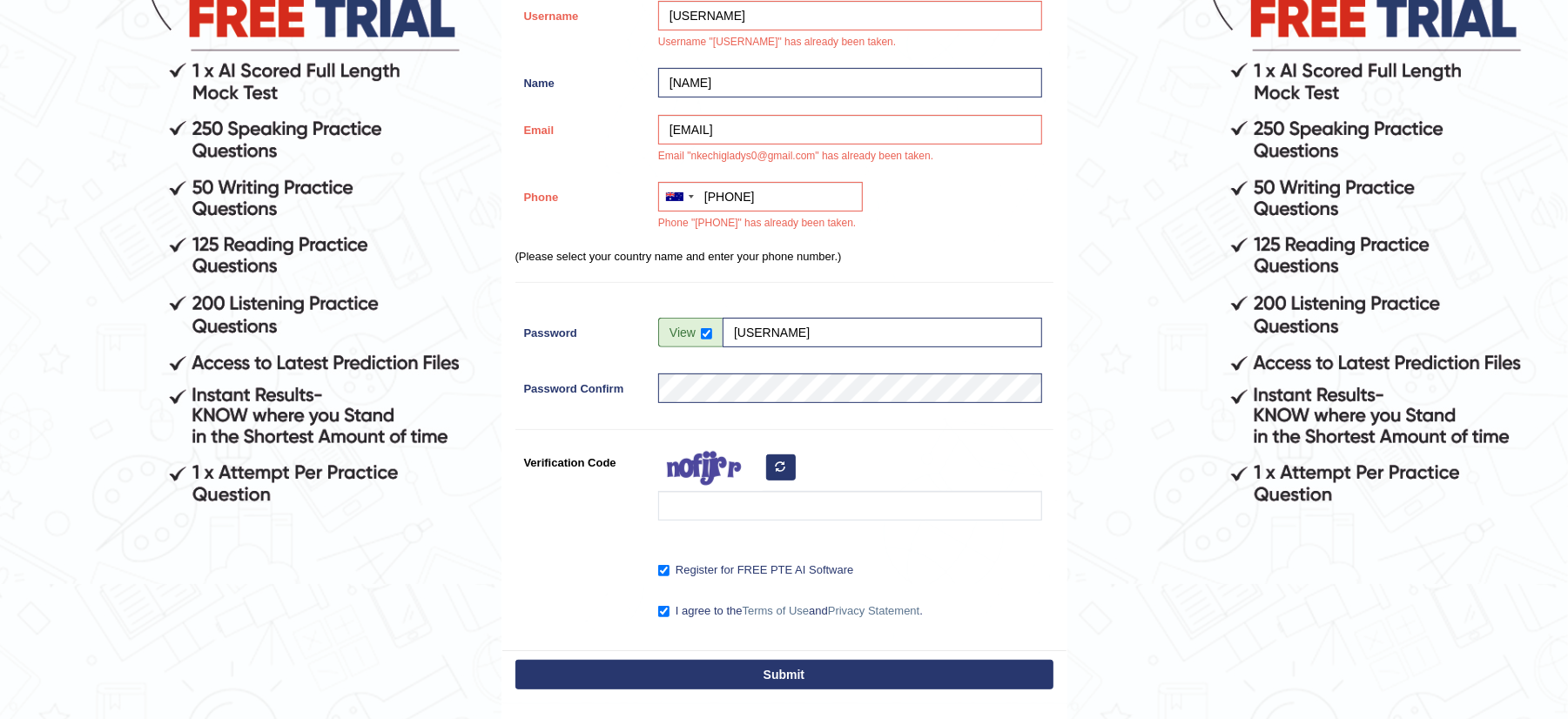 click on "Submit" at bounding box center [784, 675] 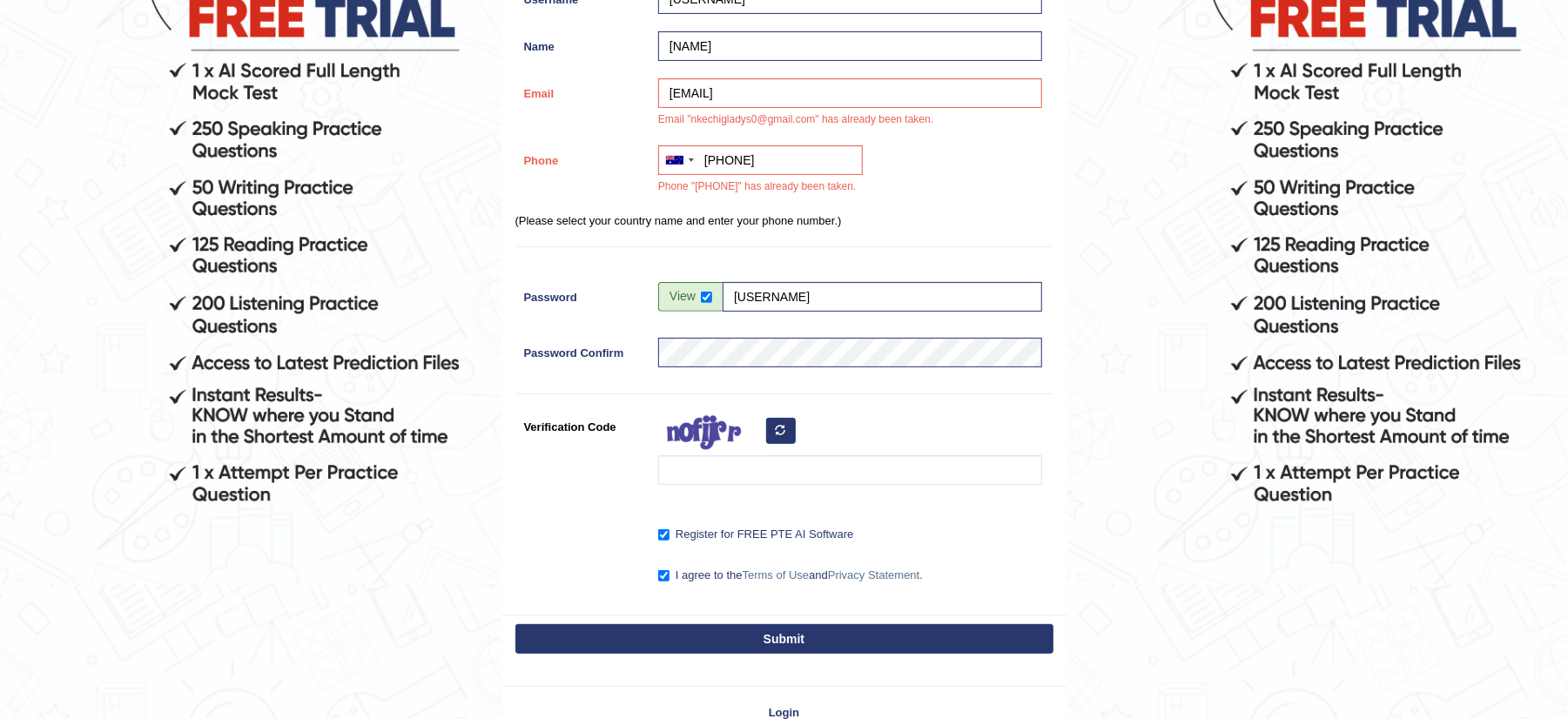 scroll, scrollTop: 282, scrollLeft: 0, axis: vertical 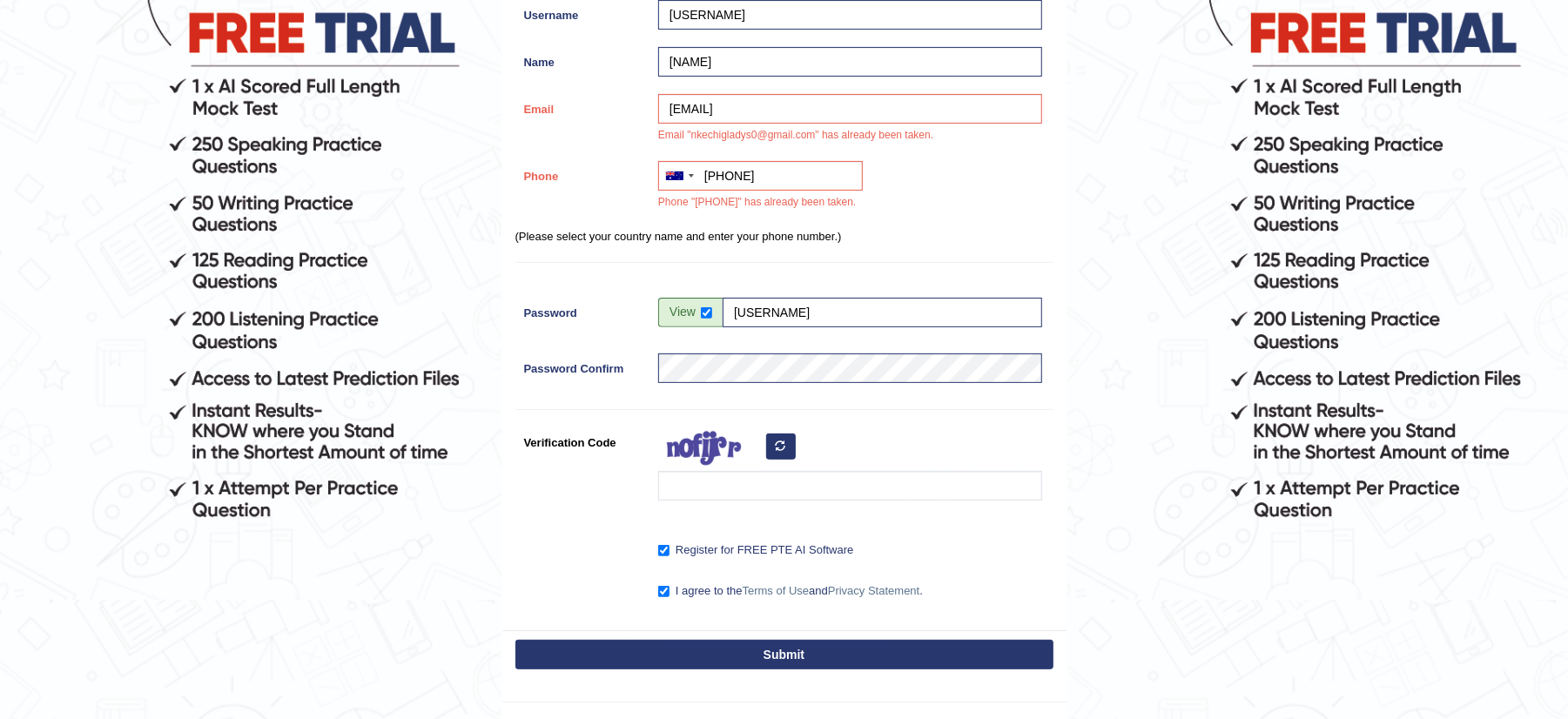 click on "Submit" at bounding box center (784, 655) 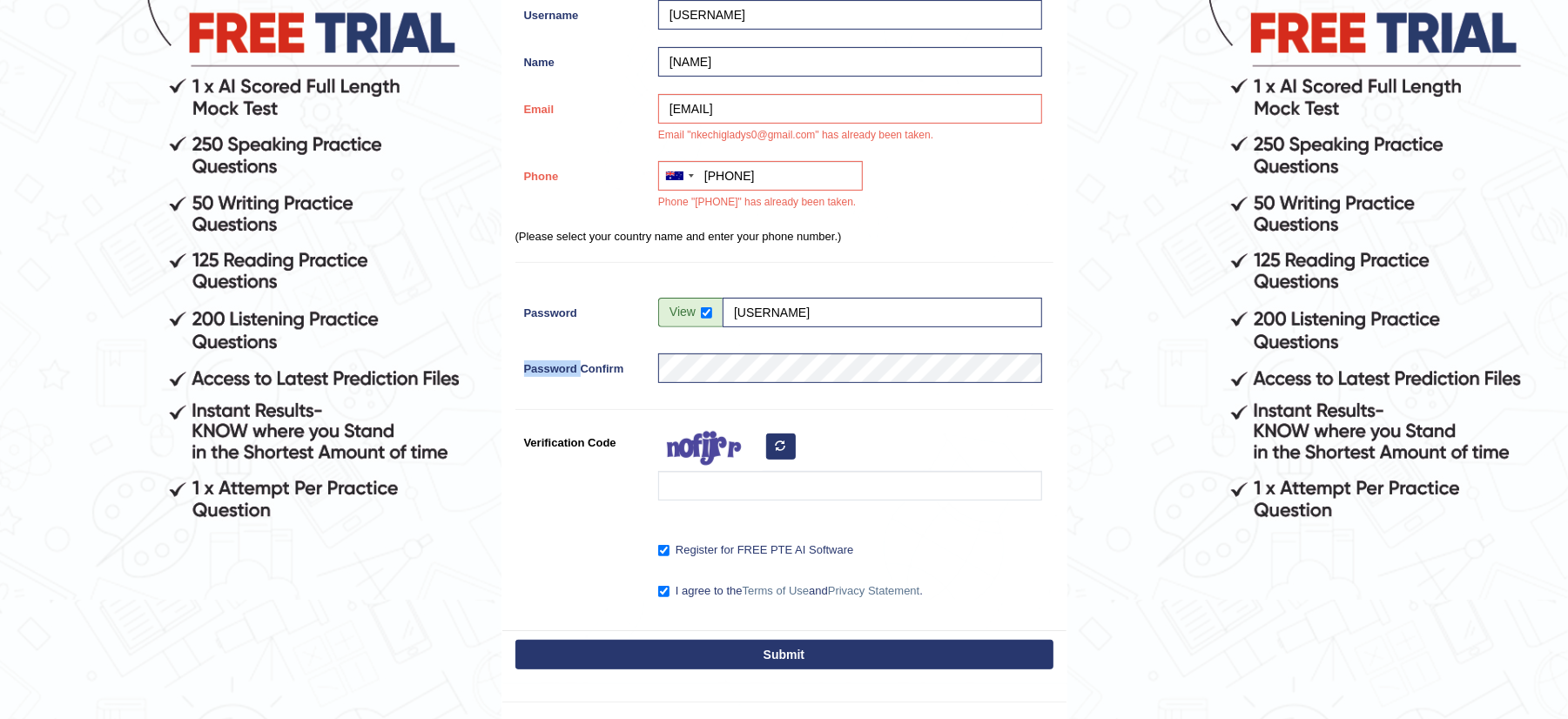 click on "Please fix the following errors: Email "nkechigladys0@gmail.com" has already been taken. Phone "+61469336540" has already been taken.  Please Fill in the Form
Register
Username
jimoh_parramatta
Name
Nkechi Gladys Olaogbebikan
Email
nkechigladys0@gmail.com
Email "nkechigladys0@gmail.com" has already been taken.
Phone
Australia +61 India (भारत) +91 New Zealand +64 United States +1 Canada +1 United Arab Emirates (‫الإمارات العربية المتحدة‬‎) +971 Saudi Arabia (‫المملكة العربية السعودية‬‎) +966 Bahrain (‫البحرين‬‎) +973 Afghanistan (‫افغانستان‬‎) +93 Albania (Shqipëri) +355 Algeria (‫الجزائر‬‎) +213 American Samoa +1 Andorra +376 Angola +244 Anguilla +1 Antigua and Barbuda +1 Argentina +54 Armenia (Հայաստան) +374 Aruba +297 Australia +61 Austria (Österreich) +43 Azerbaijan (Azərbaycan) +994 Bahamas +1 Bahrain (‫البحرين‬‎) +973 +880 +1 +375" at bounding box center [784, 260] 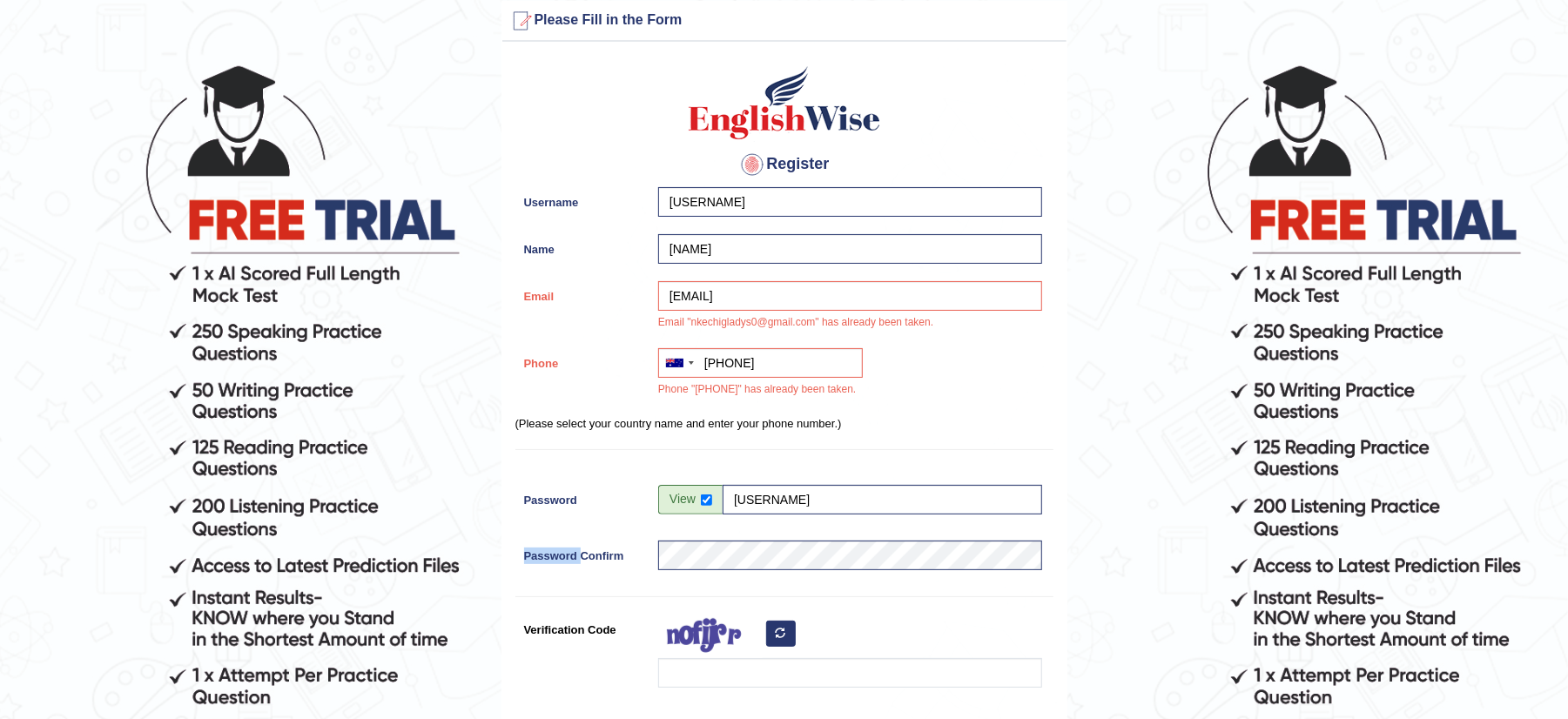 scroll, scrollTop: 92, scrollLeft: 0, axis: vertical 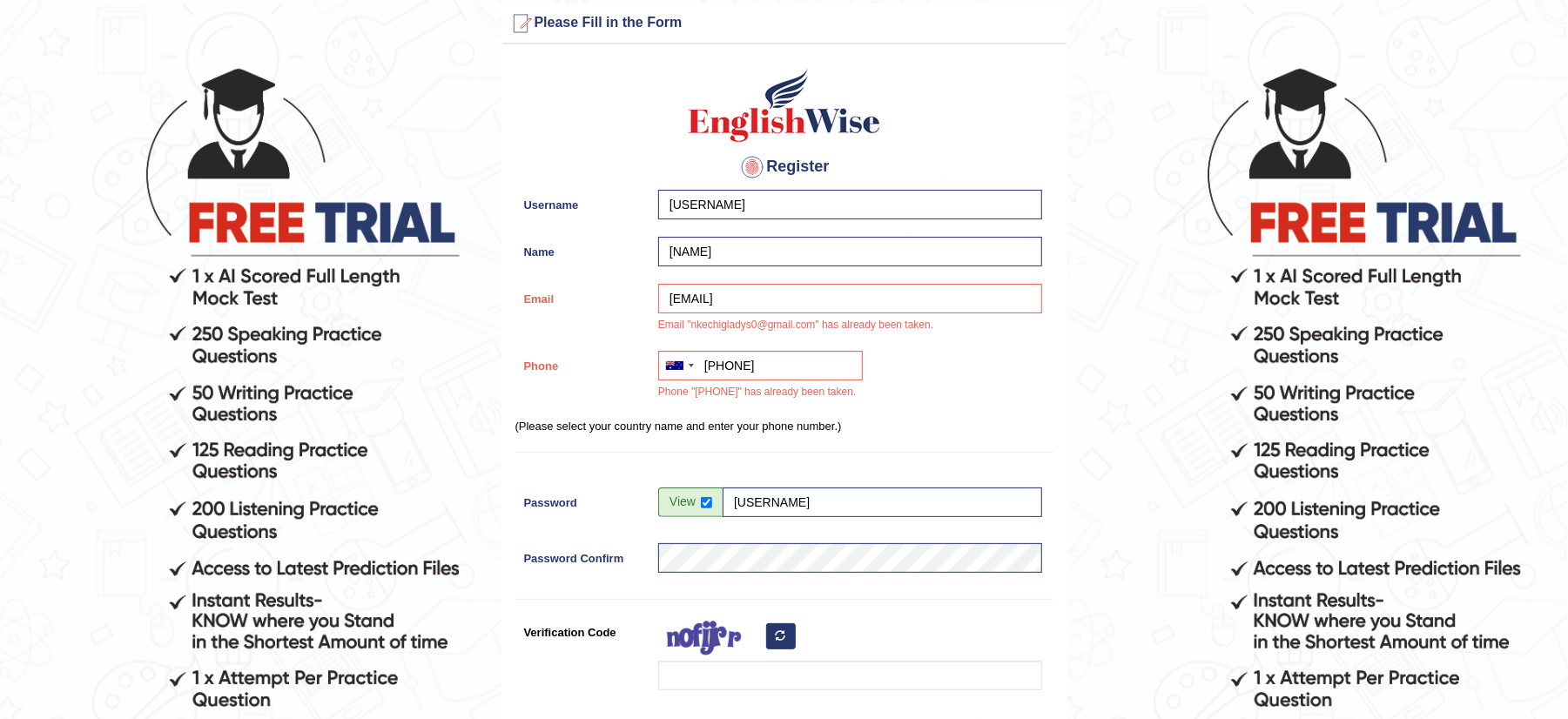 click at bounding box center [752, 167] 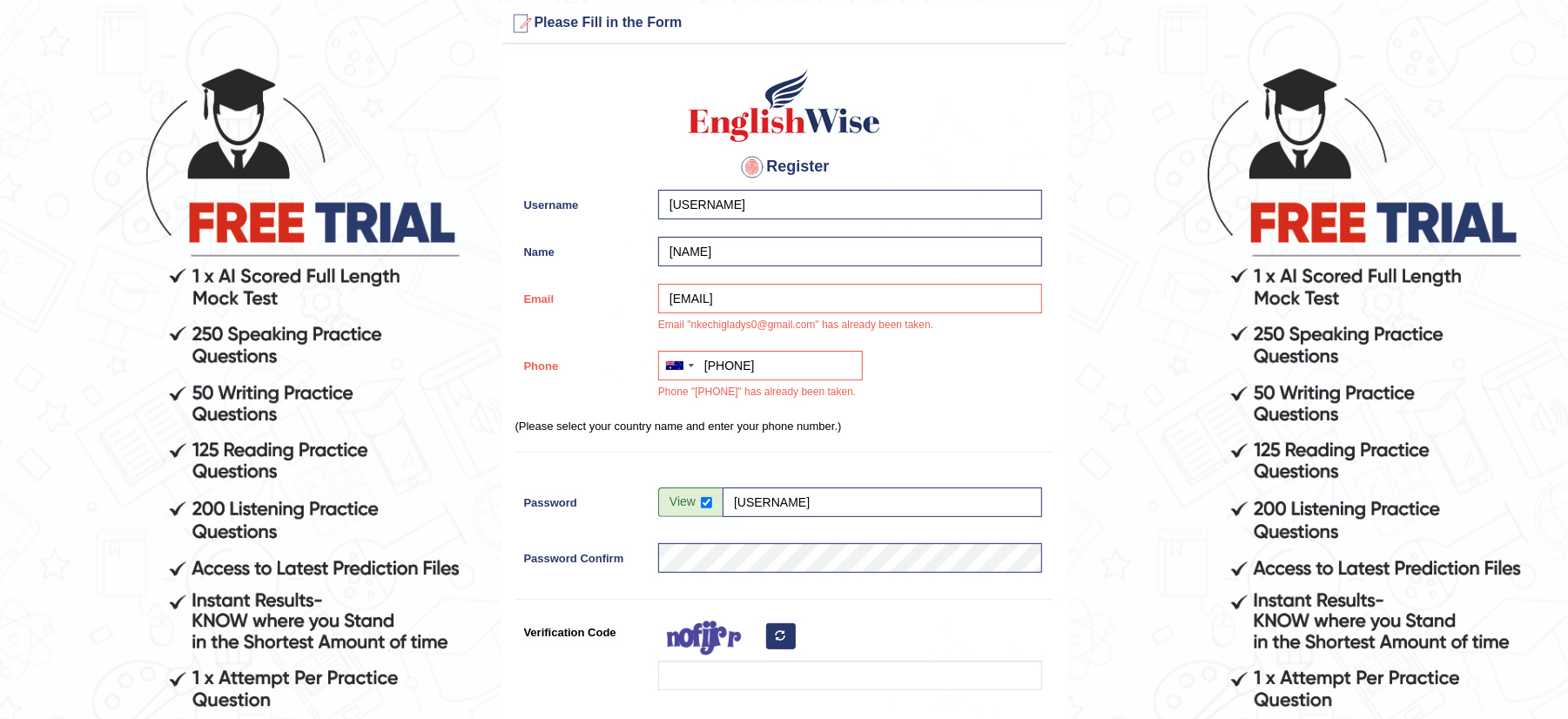 click at bounding box center [752, 167] 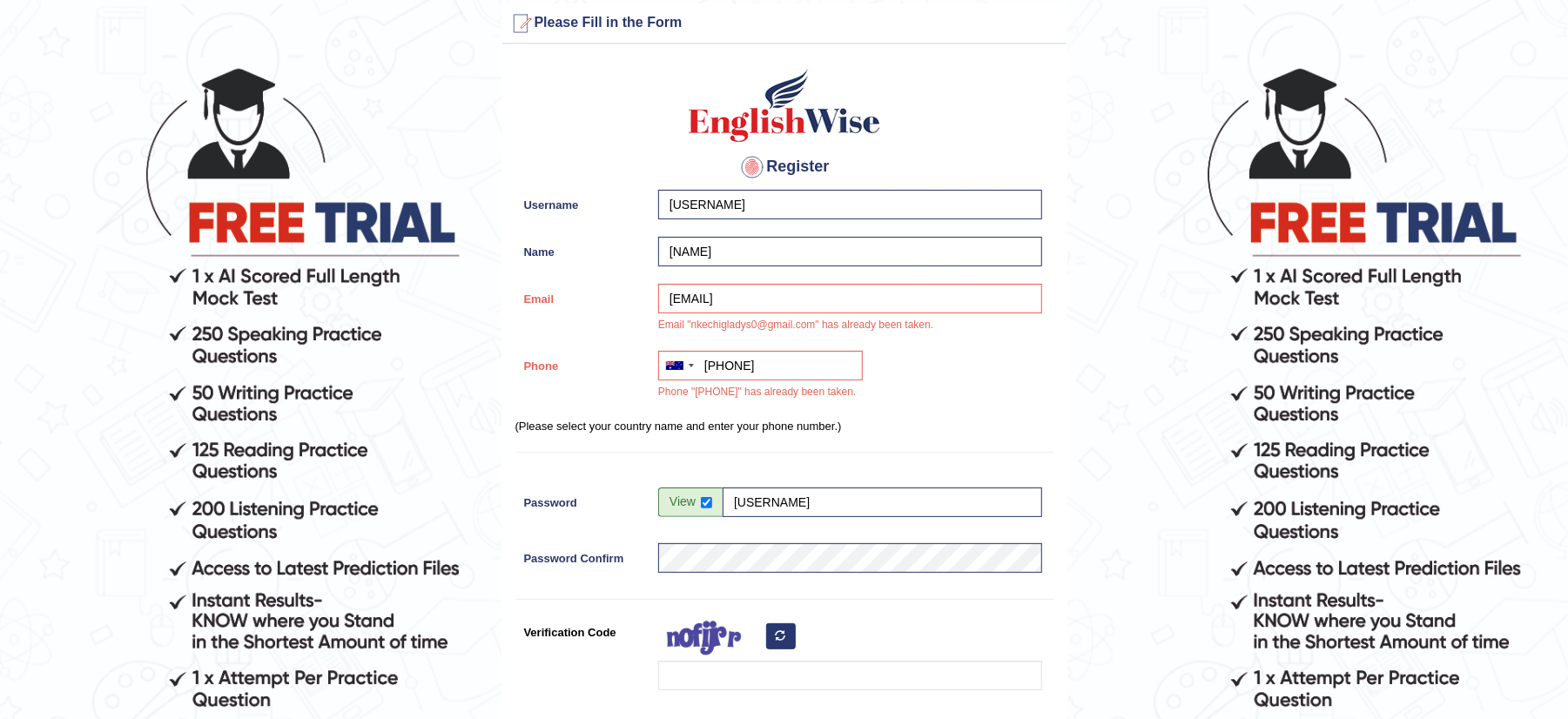 click at bounding box center [752, 167] 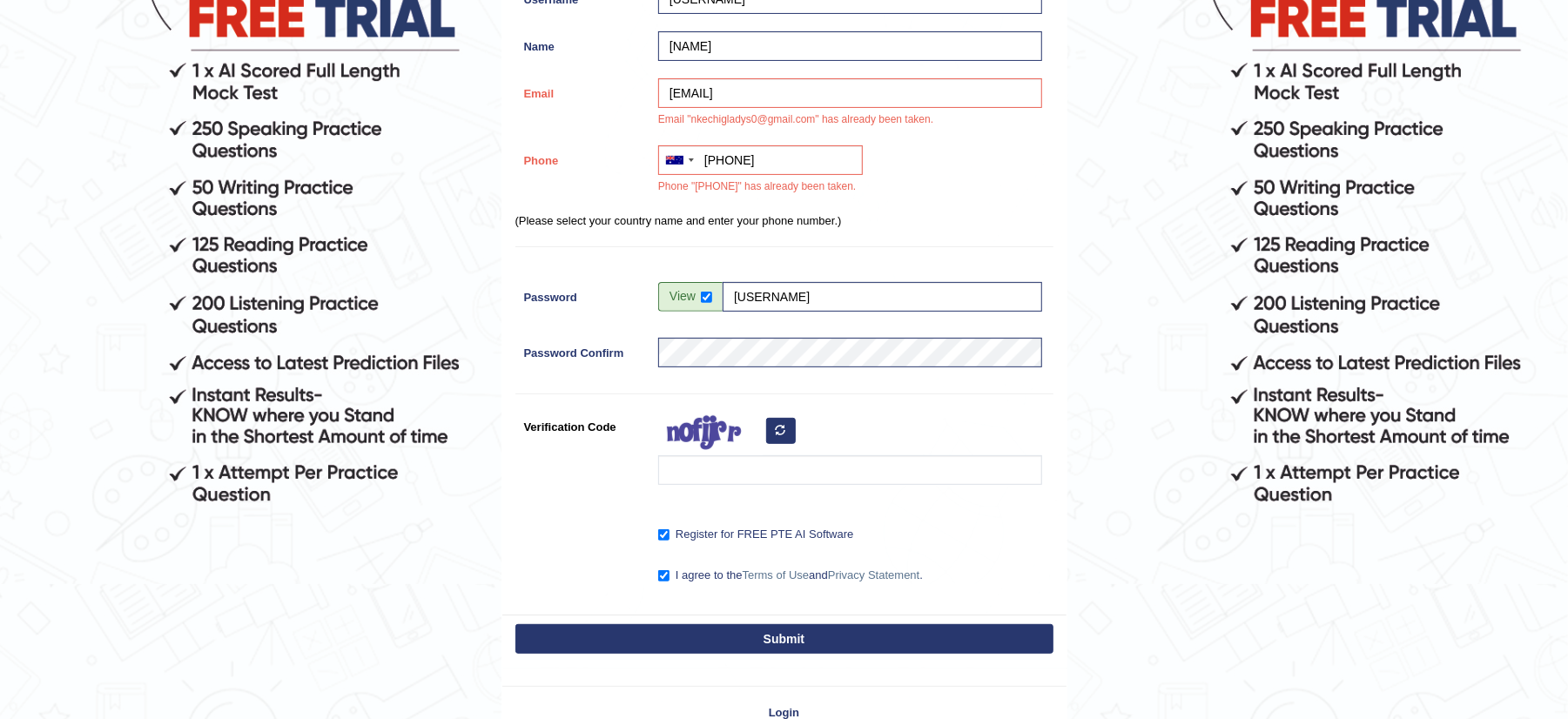 scroll, scrollTop: 311, scrollLeft: 0, axis: vertical 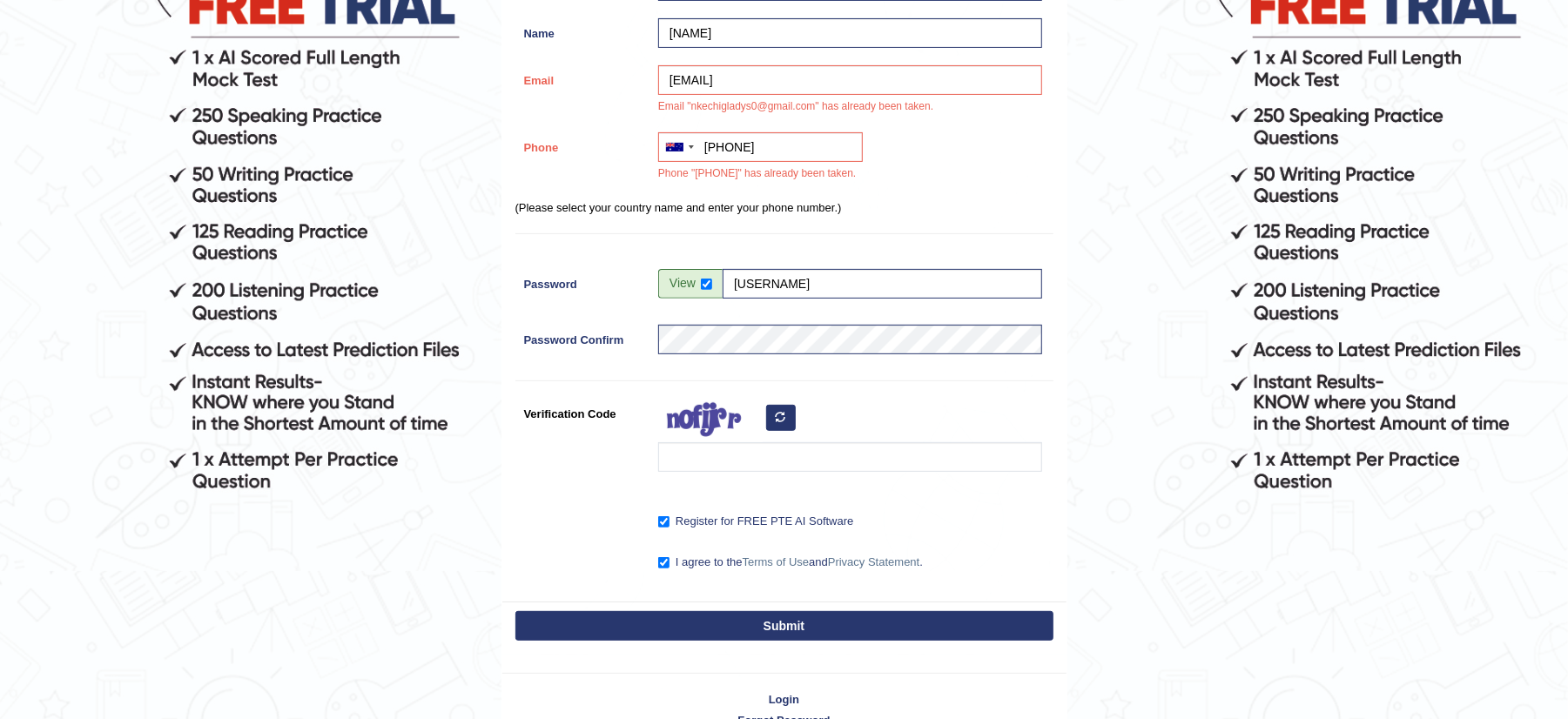 click on "Please fix the following errors: Email "nkechigladys0@gmail.com" has already been taken. Phone "+61469336540" has already been taken.  Please Fill in the Form
Register
Username
jimoh_parramatta
Name
Nkechi Gladys Olaogbebikan
Email
nkechigladys0@gmail.com
Email "nkechigladys0@gmail.com" has already been taken.
Phone
Australia +61 India (भारत) +91 New Zealand +64 United States +1 Canada +1 United Arab Emirates (‫الإمارات العربية المتحدة‬‎) +971 Saudi Arabia (‫المملكة العربية السعودية‬‎) +966 Bahrain (‫البحرين‬‎) +973 Afghanistan (‫افغانستان‬‎) +93 Albania (Shqipëri) +355 Algeria (‫الجزائر‬‎) +213 American Samoa +1 Andorra +376 Angola +244 Anguilla +1 Antigua and Barbuda +1 Argentina +54 Armenia (Հայաստան) +374 Aruba +297 Australia +61 Austria (Österreich) +43 Azerbaijan (Azərbaycan) +994 Bahamas +1 Bahrain (‫البحرين‬‎) +973 +880 +1 +375" at bounding box center [784, 232] 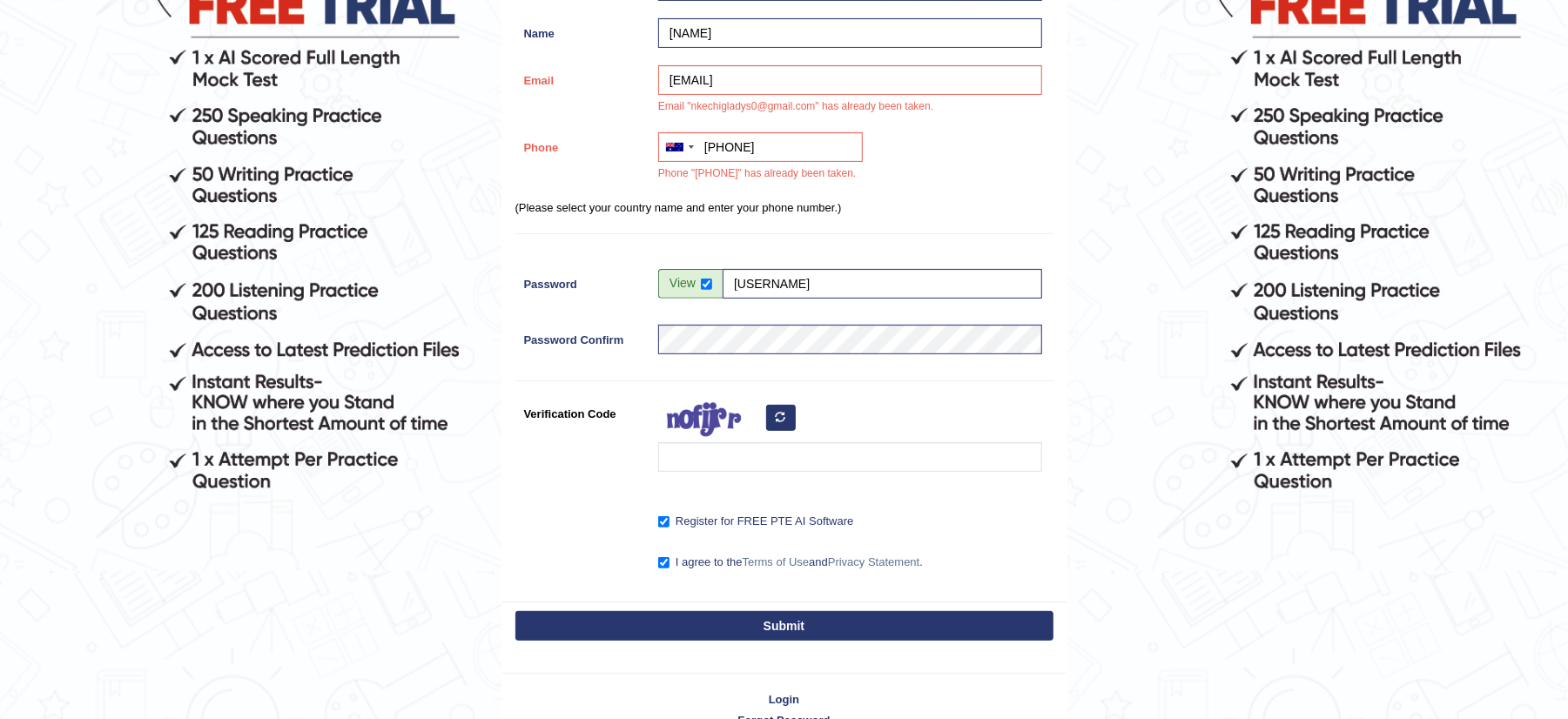 click on "Please fix the following errors: Email "nkechigladys0@gmail.com" has already been taken. Phone "+61469336540" has already been taken.  Please Fill in the Form
Register
Username
jimoh_parramatta
Name
Nkechi Gladys Olaogbebikan
Email
nkechigladys0@gmail.com
Email "nkechigladys0@gmail.com" has already been taken.
Phone
Australia +61 India (भारत) +91 New Zealand +64 United States +1 Canada +1 United Arab Emirates (‫الإمارات العربية المتحدة‬‎) +971 Saudi Arabia (‫المملكة العربية السعودية‬‎) +966 Bahrain (‫البحرين‬‎) +973 Afghanistan (‫افغانستان‬‎) +93 Albania (Shqipëri) +355 Algeria (‫الجزائر‬‎) +213 American Samoa +1 Andorra +376 Angola +244 Anguilla +1 Antigua and Barbuda +1 Argentina +54 Armenia (Հայաստան) +374 Aruba +297 Australia +61 Austria (Österreich) +43 Azerbaijan (Azərbaycan) +994 Bahamas +1 Bahrain (‫البحرين‬‎) +973 +880 +1 +375" at bounding box center [784, 232] 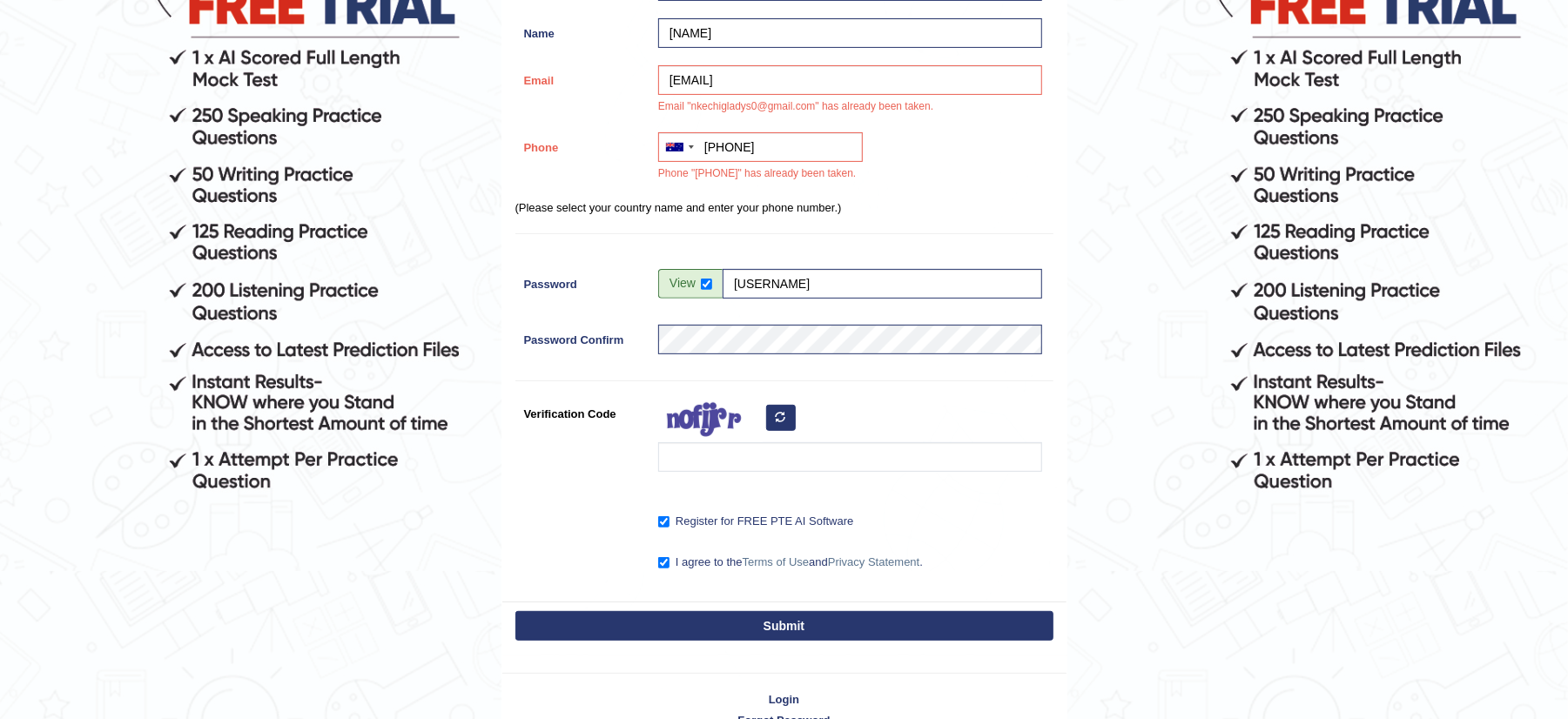click on "Verification Code" at bounding box center [582, 410] 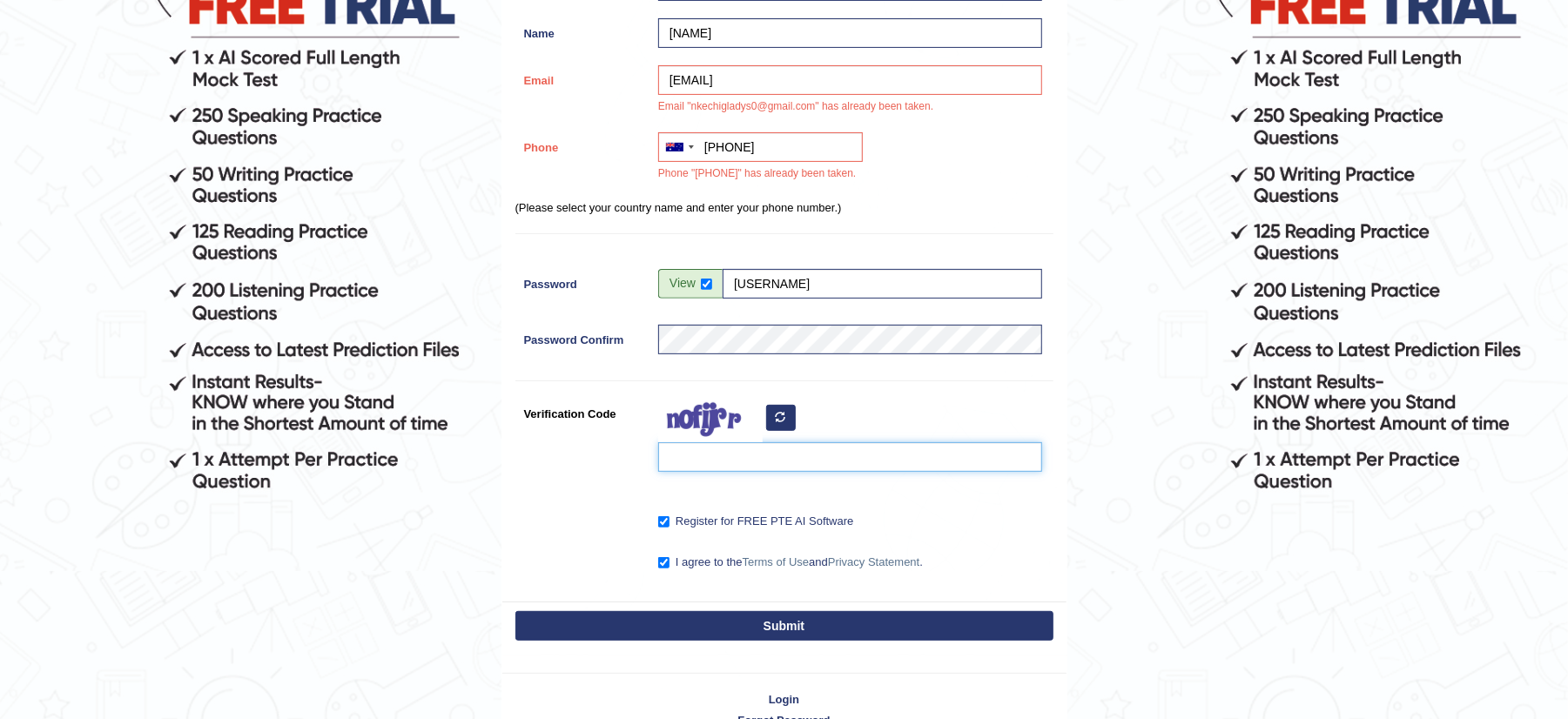 click on "Verification Code" at bounding box center (850, 457) 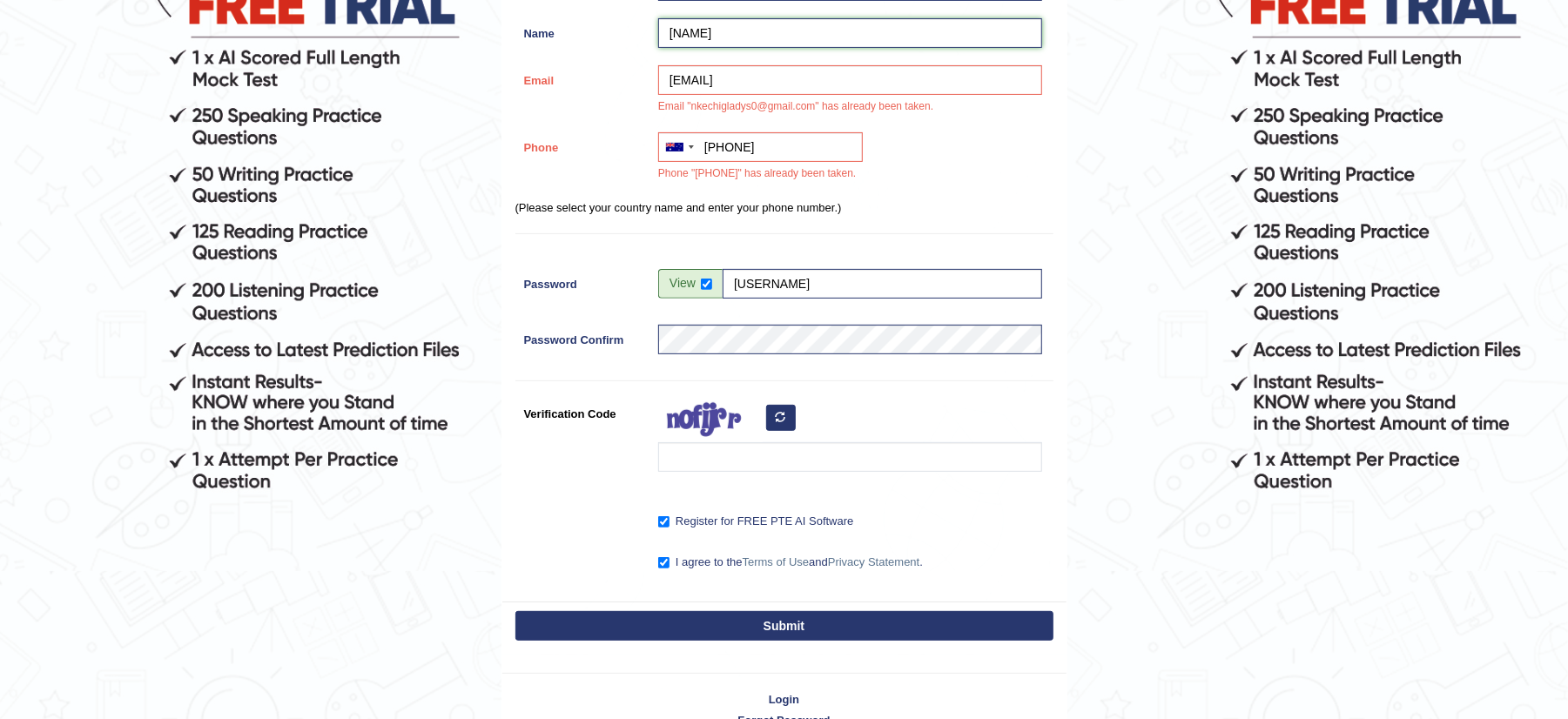 click on "Nkechi Gladys Olaogbebikan" at bounding box center (850, 33) 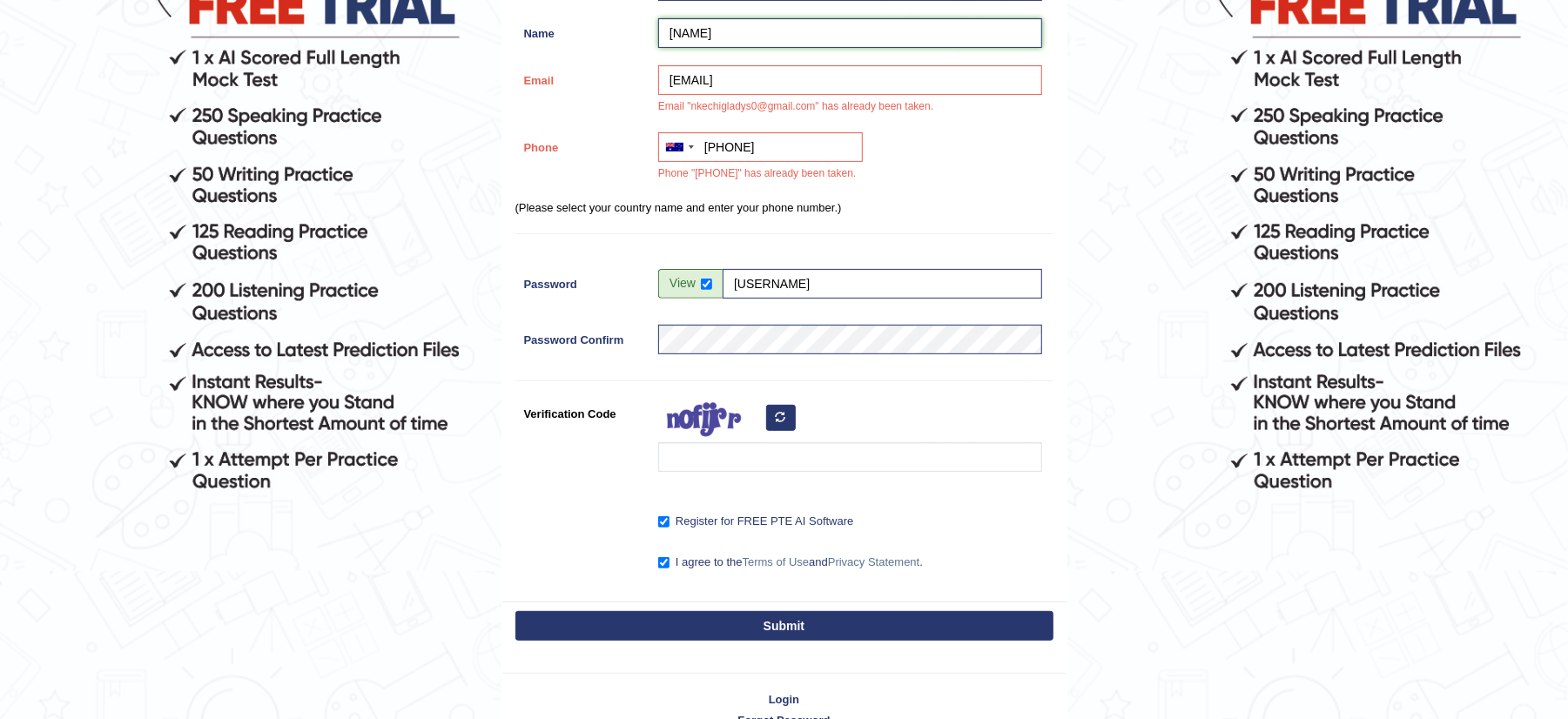 type on "N" 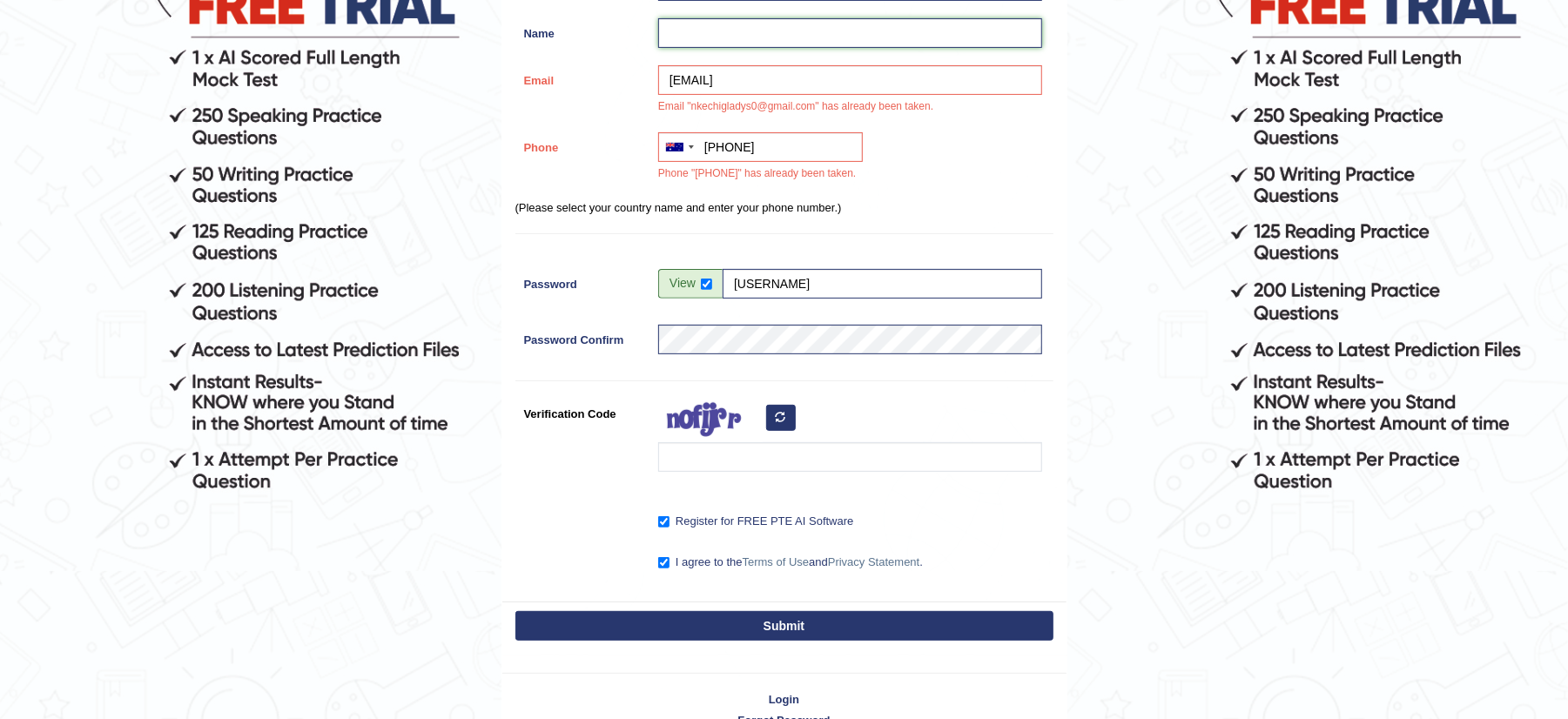 type 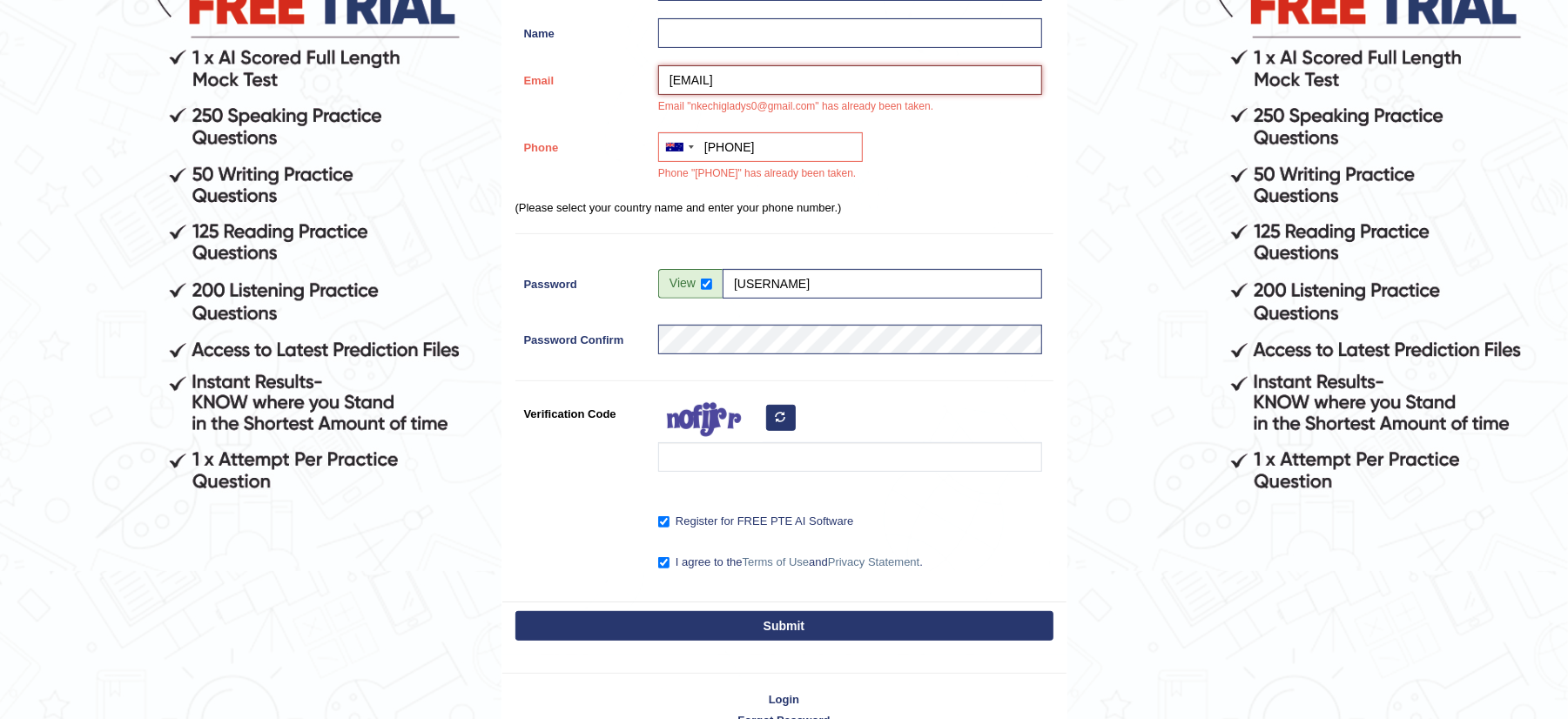 click on "nkechigladys0@gmail.com" at bounding box center [850, 80] 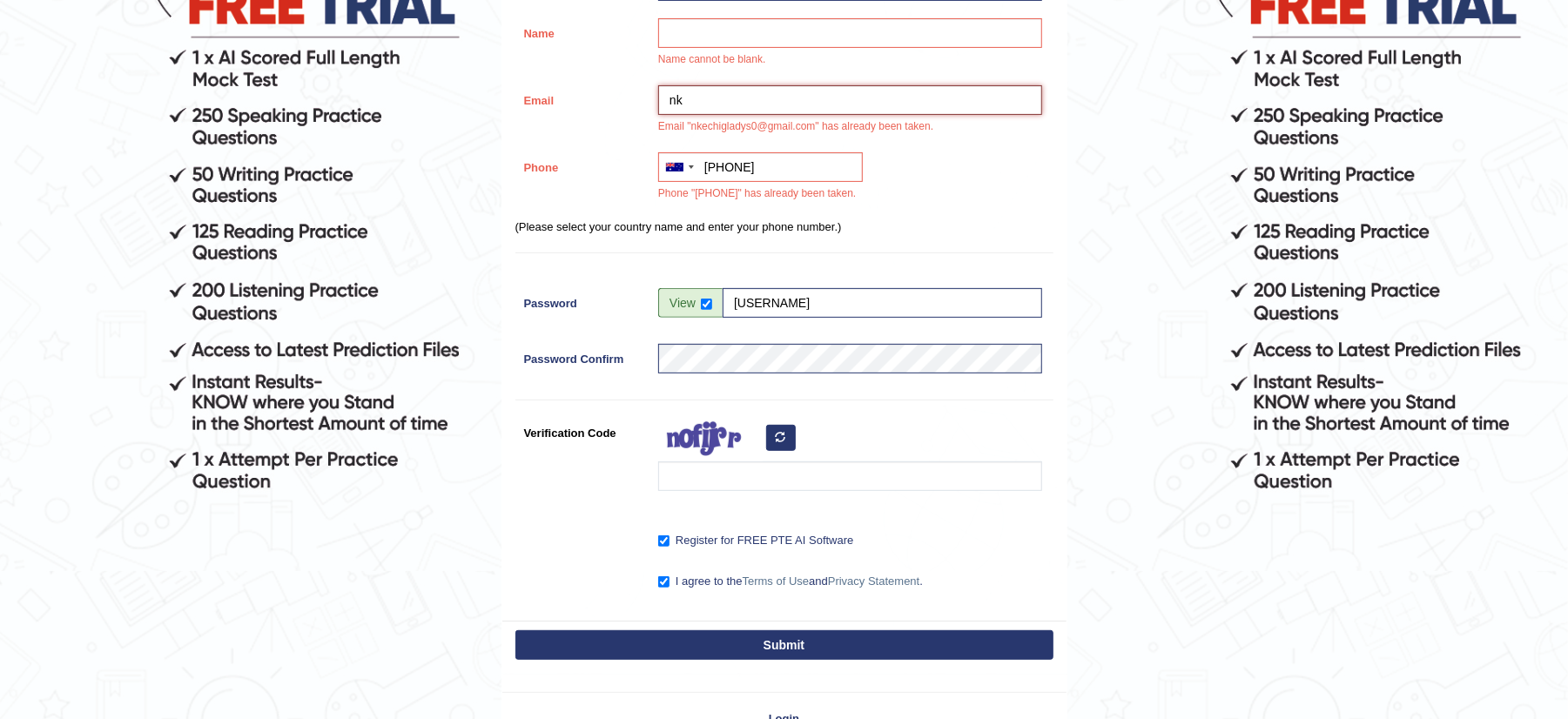 type on "n" 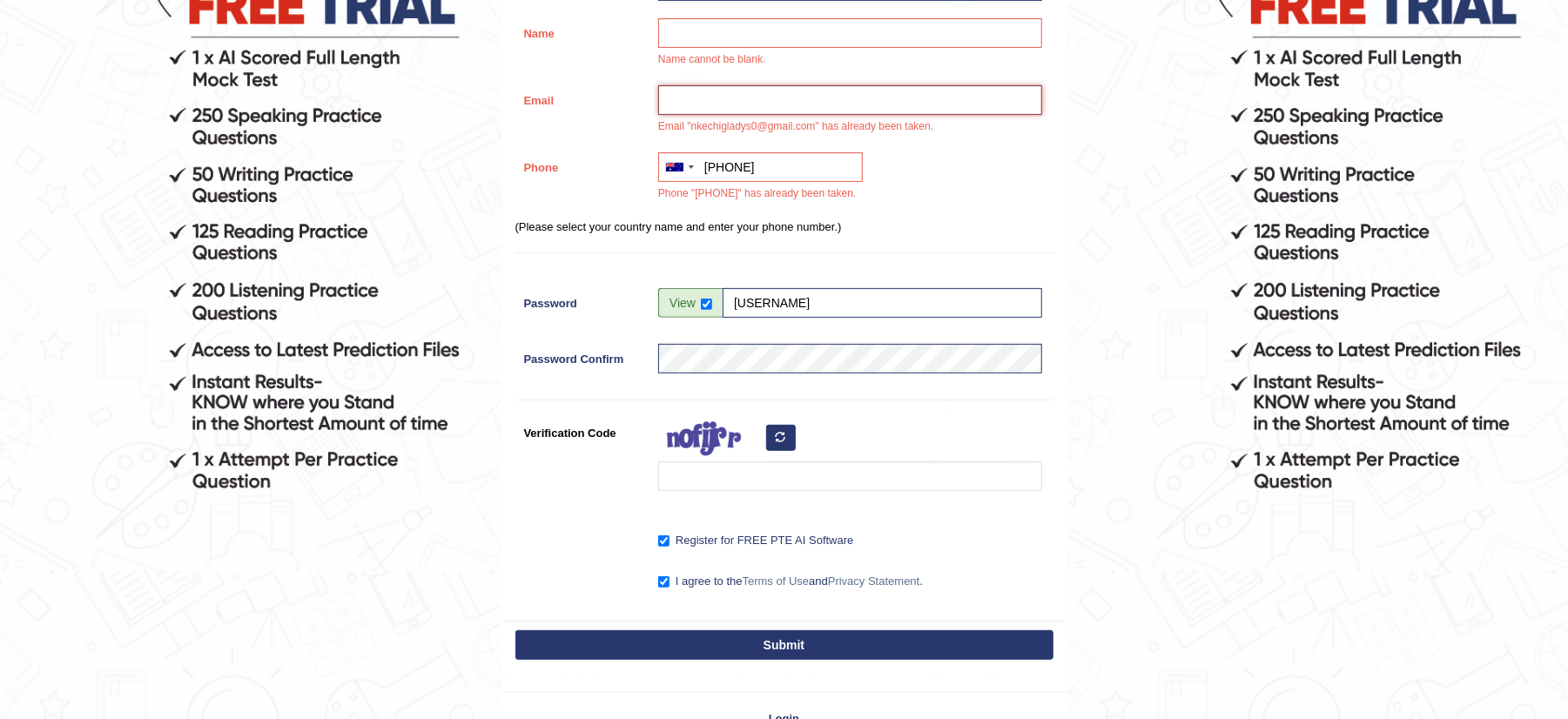type 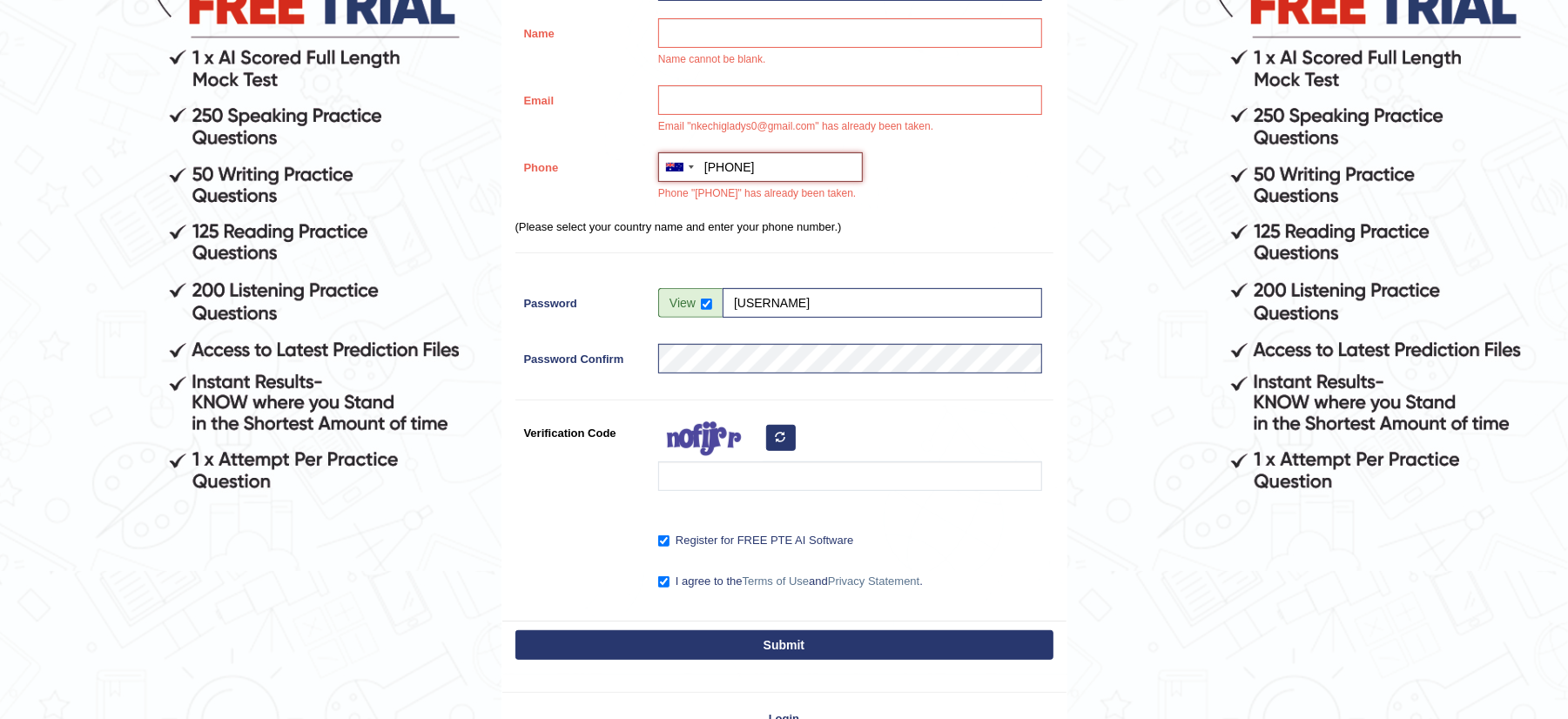click on "+61469336540" at bounding box center [760, 167] 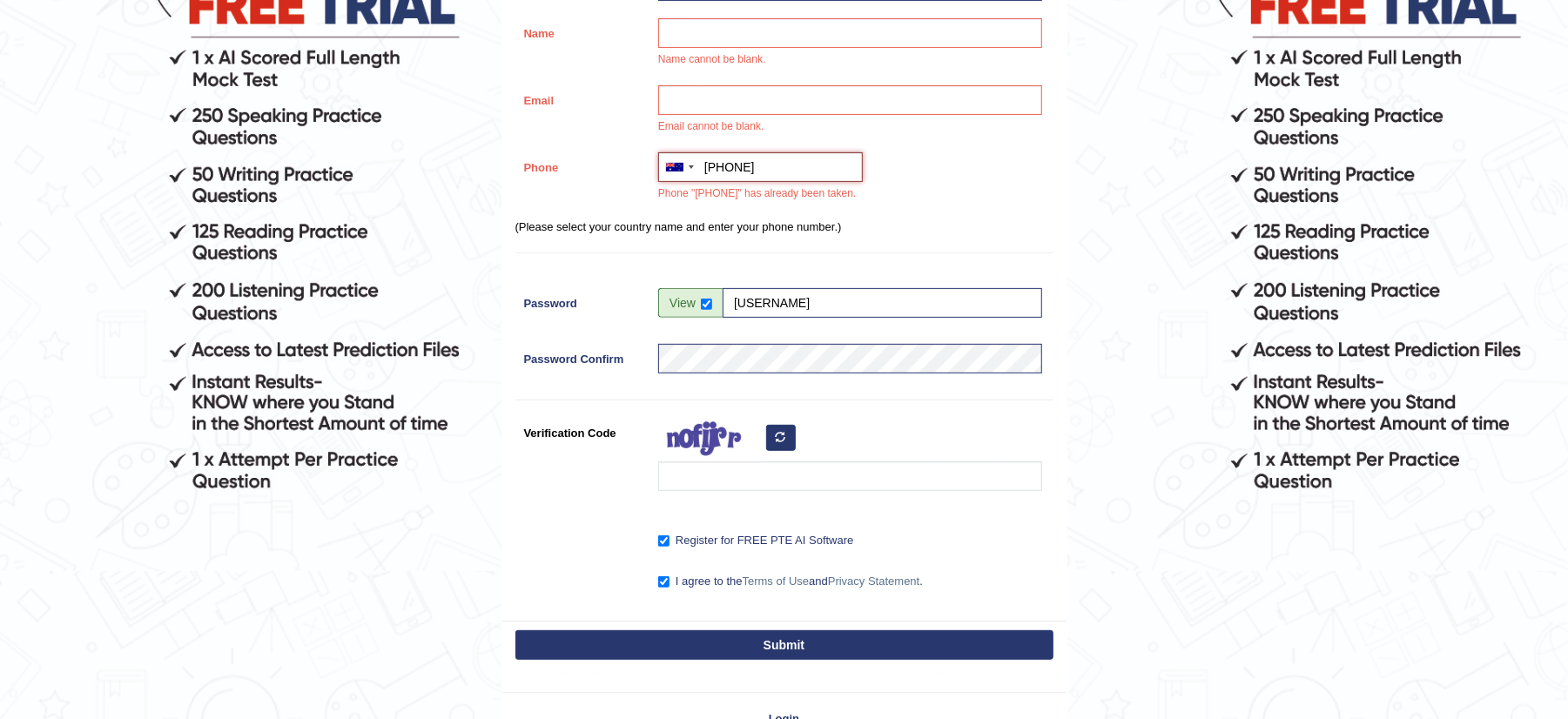 type on "+" 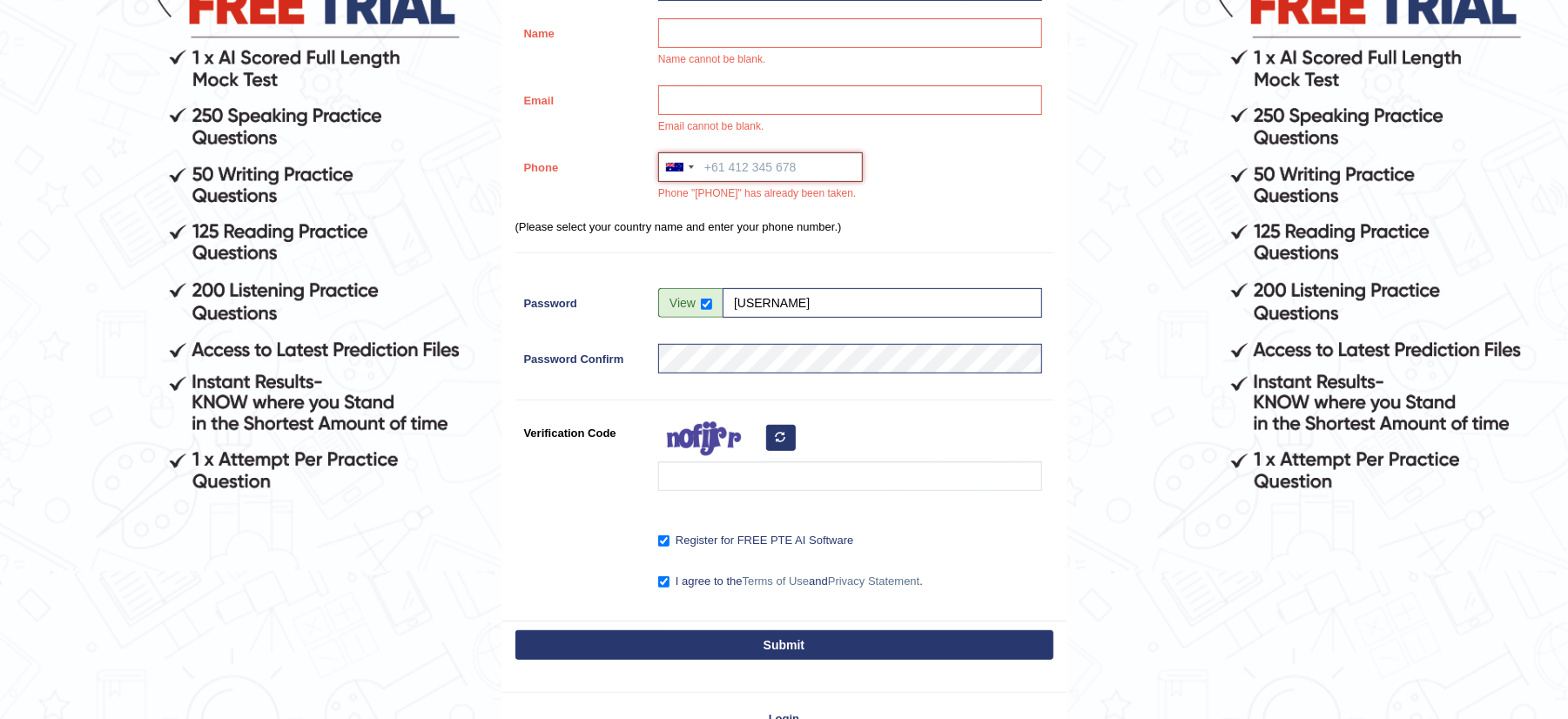 type 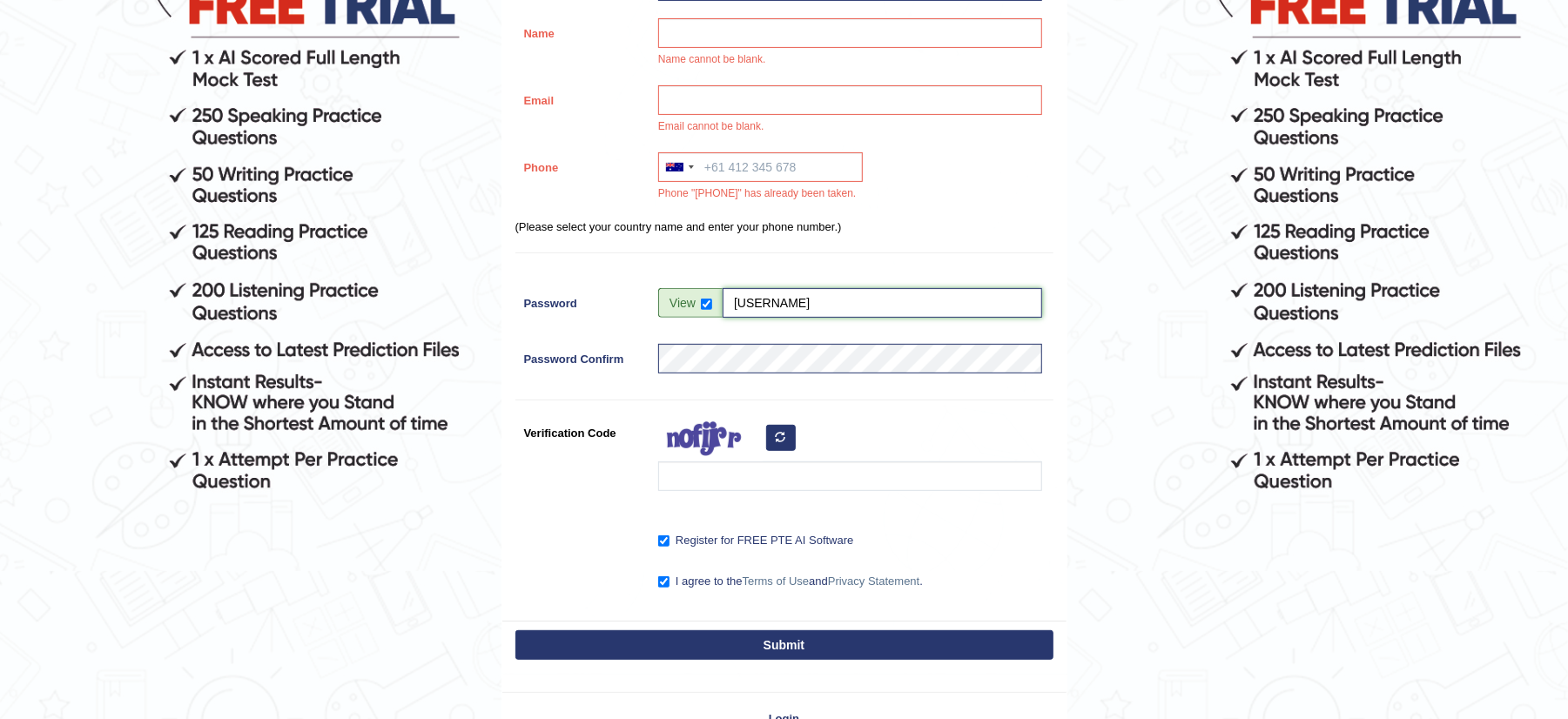 click on "Godsown15" at bounding box center (882, 303) 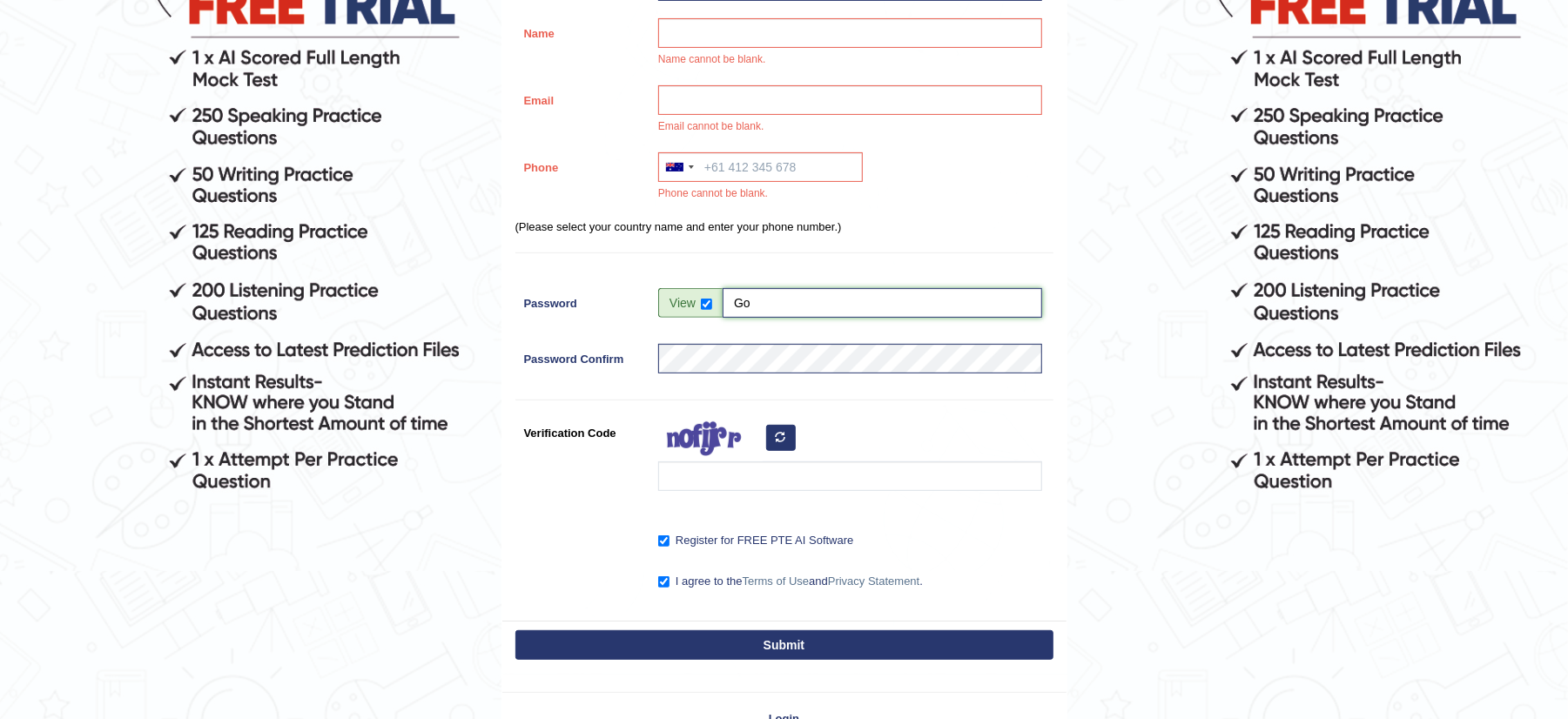 type on "G" 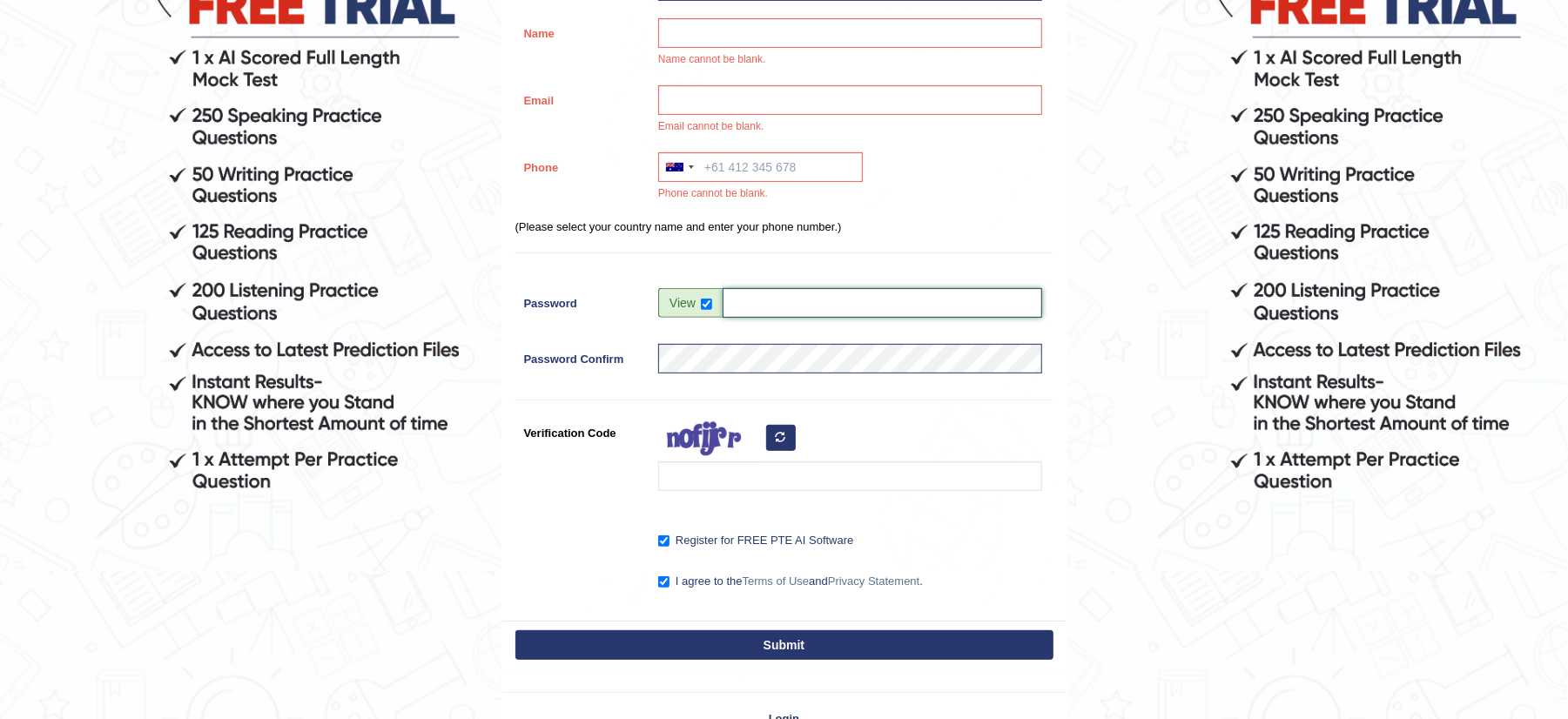 type 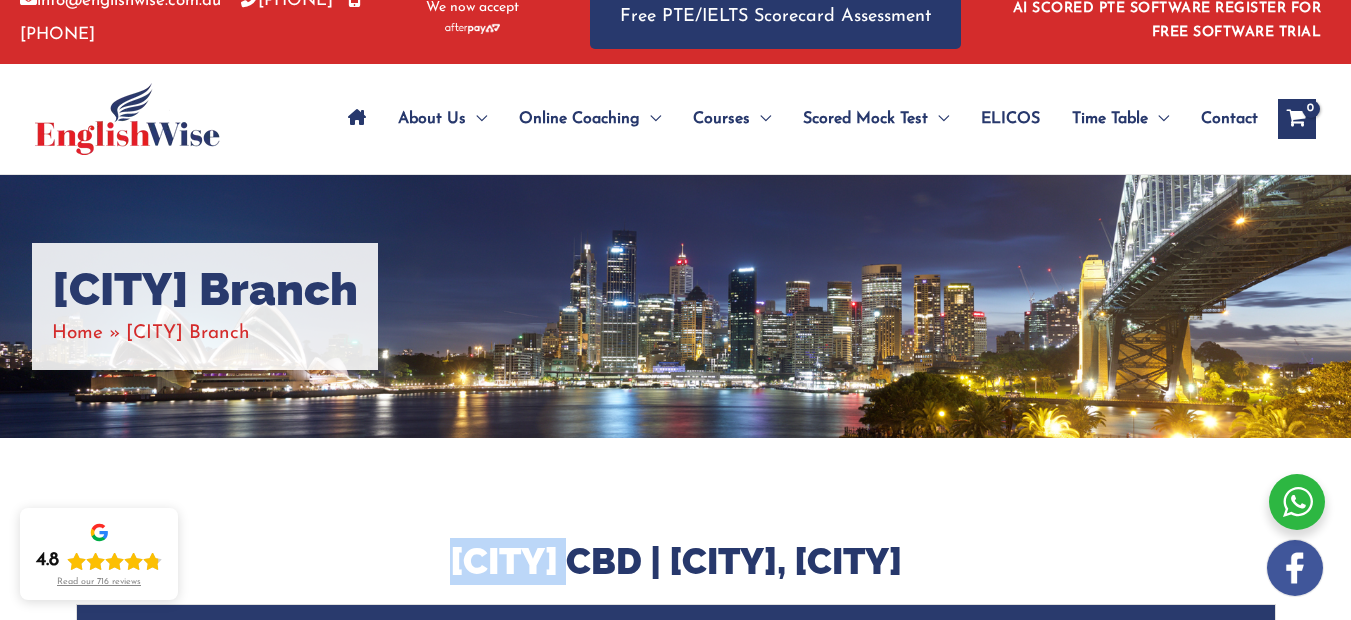 scroll, scrollTop: 21, scrollLeft: 0, axis: vertical 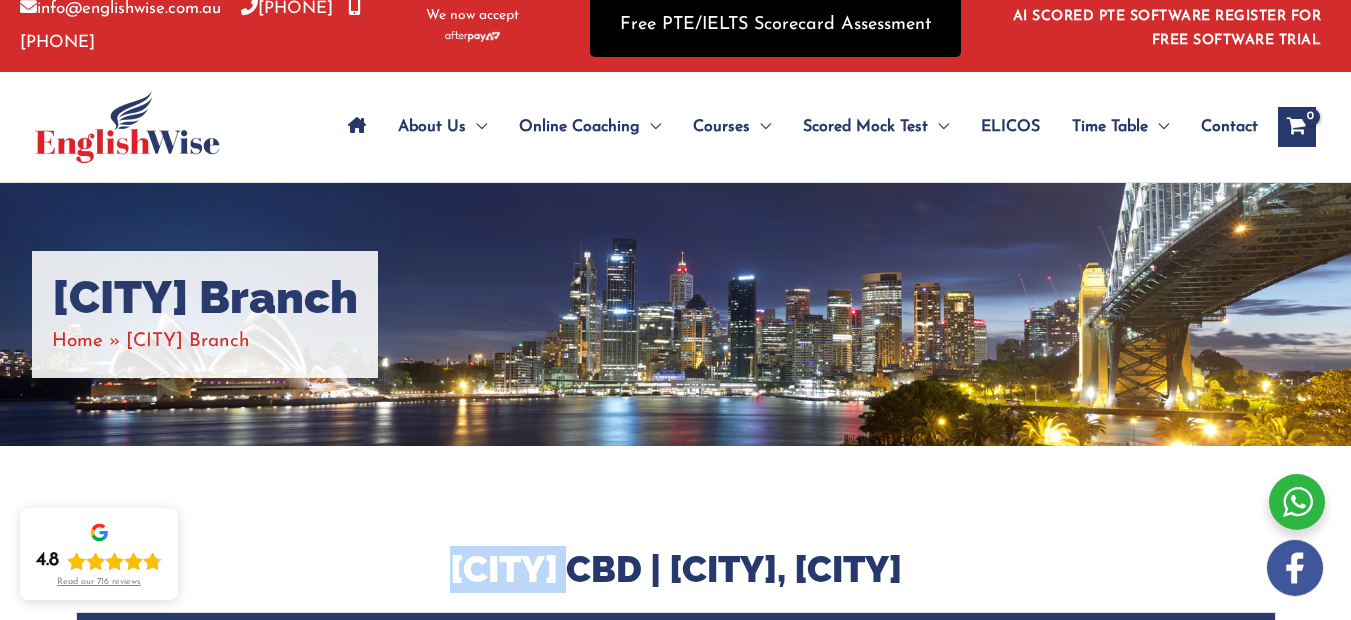 click on "Free PTE/IELTS Scorecard Assessment" at bounding box center (775, 25) 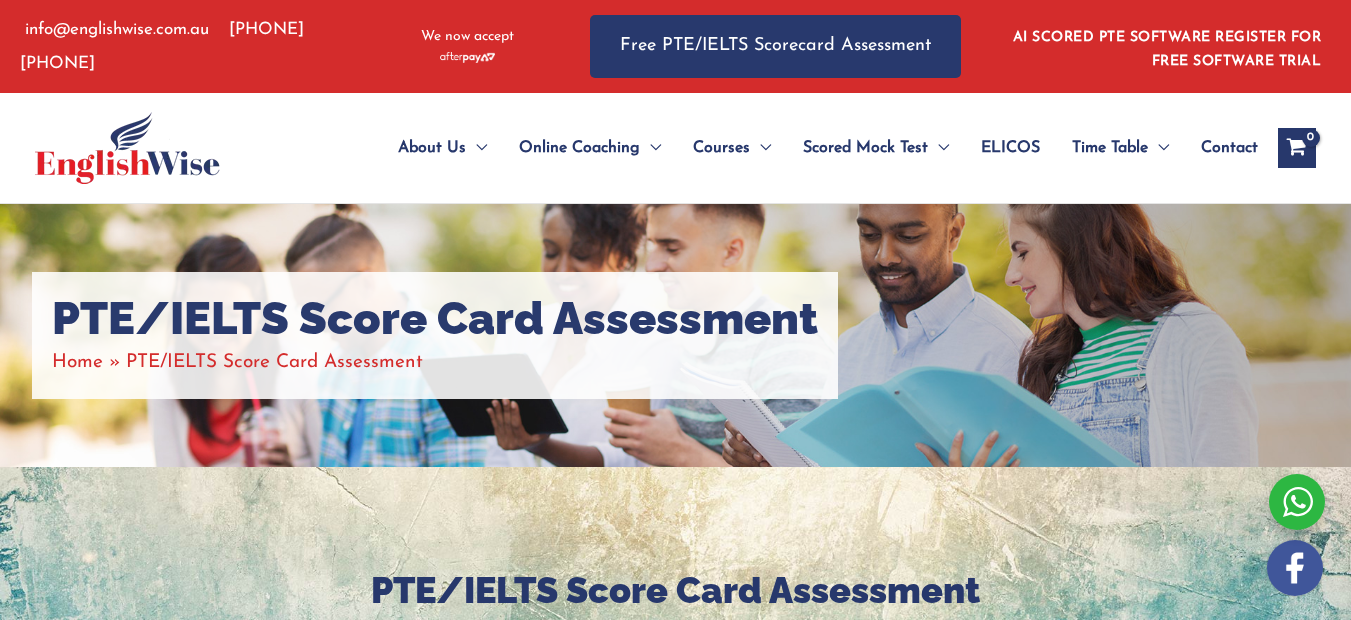 scroll, scrollTop: 0, scrollLeft: 0, axis: both 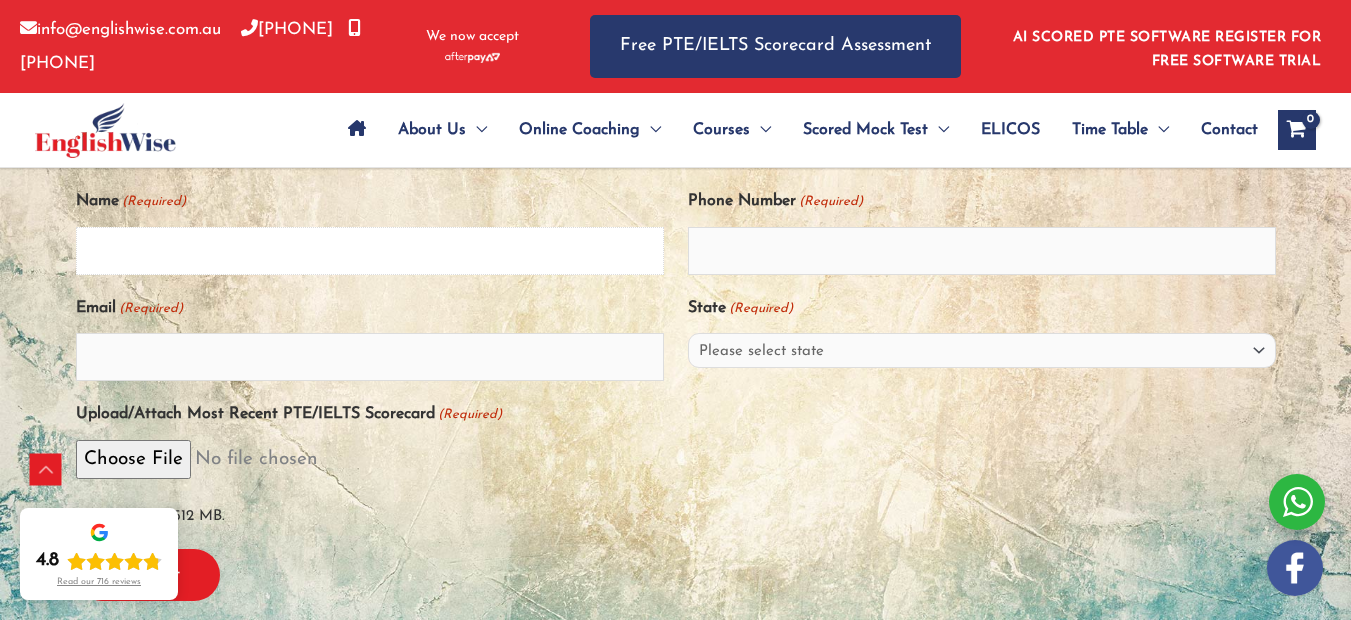 click on "Name (Required)" at bounding box center [370, 251] 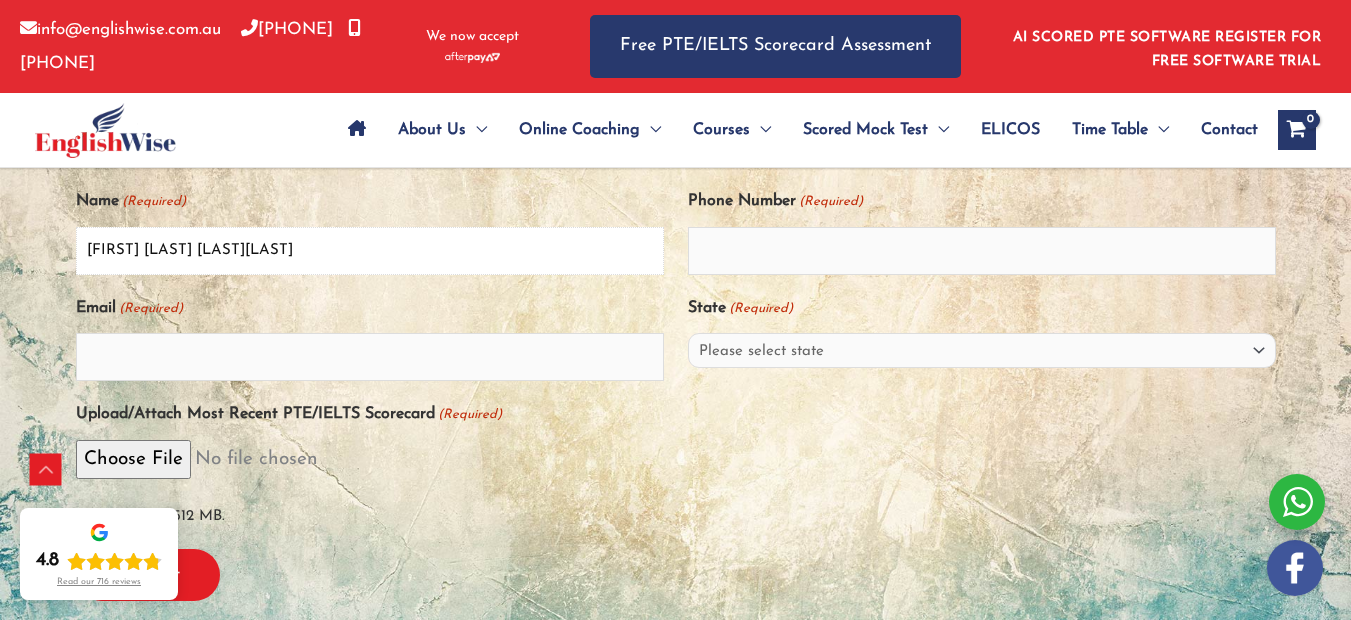 type on "Nkechi Gladys Olaogbebikan" 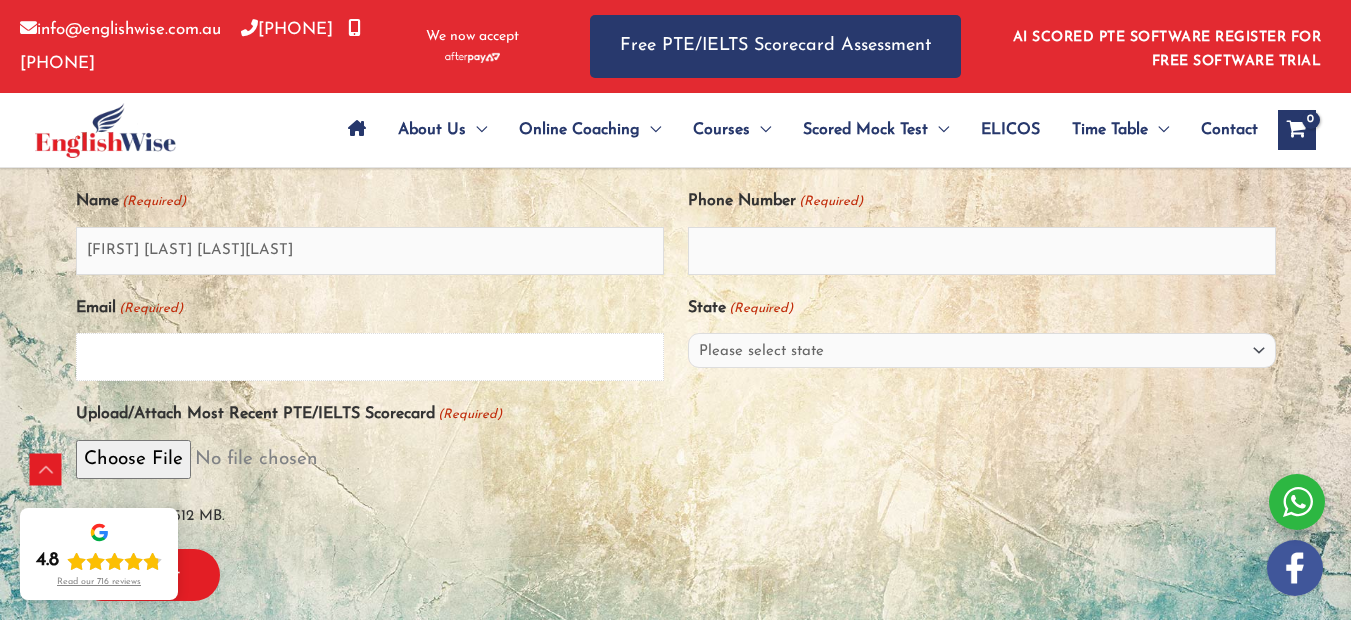 click on "Email (Required)" at bounding box center (370, 357) 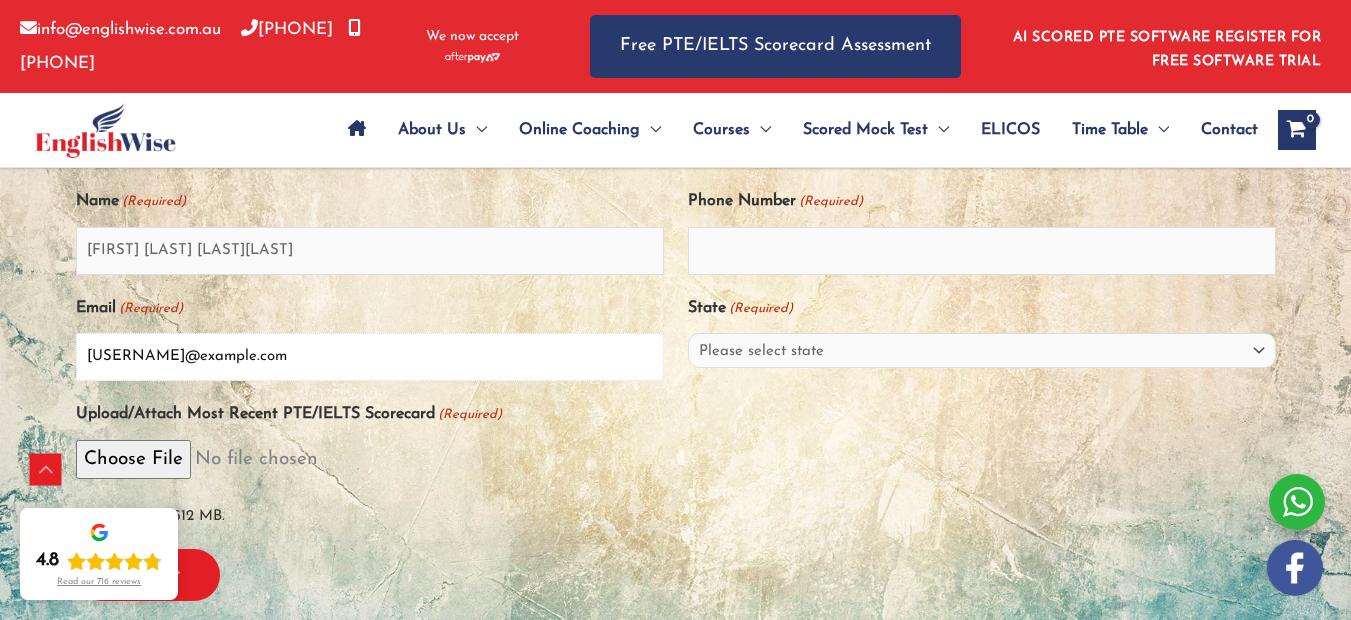 type on "nkechigladys0@gmail.com" 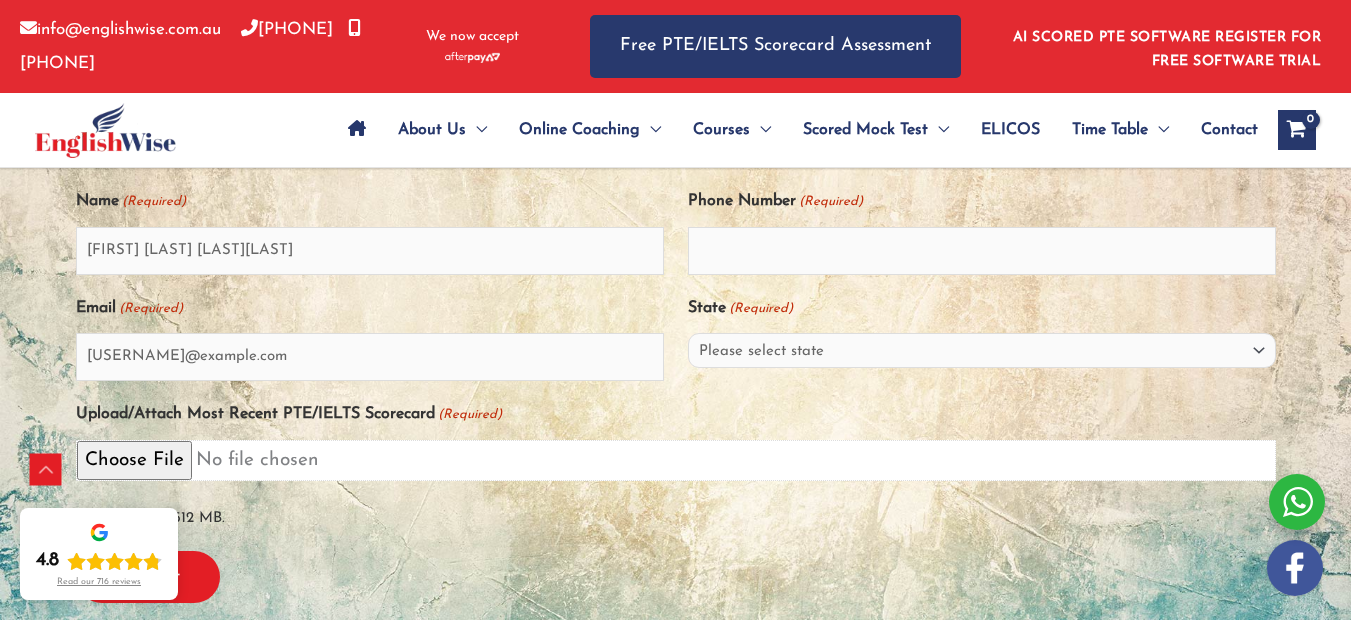 click on "Upload/Attach Most Recent PTE/IELTS Scorecard (Required)" at bounding box center [676, 460] 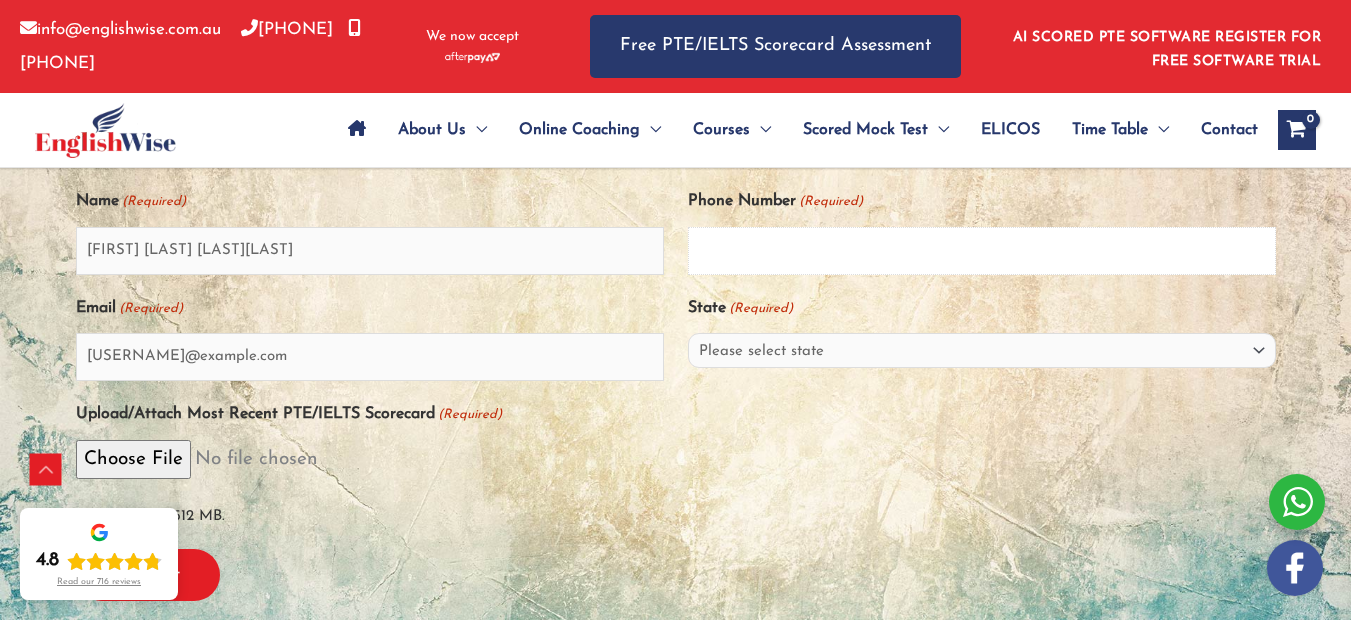 click on "Phone Number (Required)" at bounding box center [982, 251] 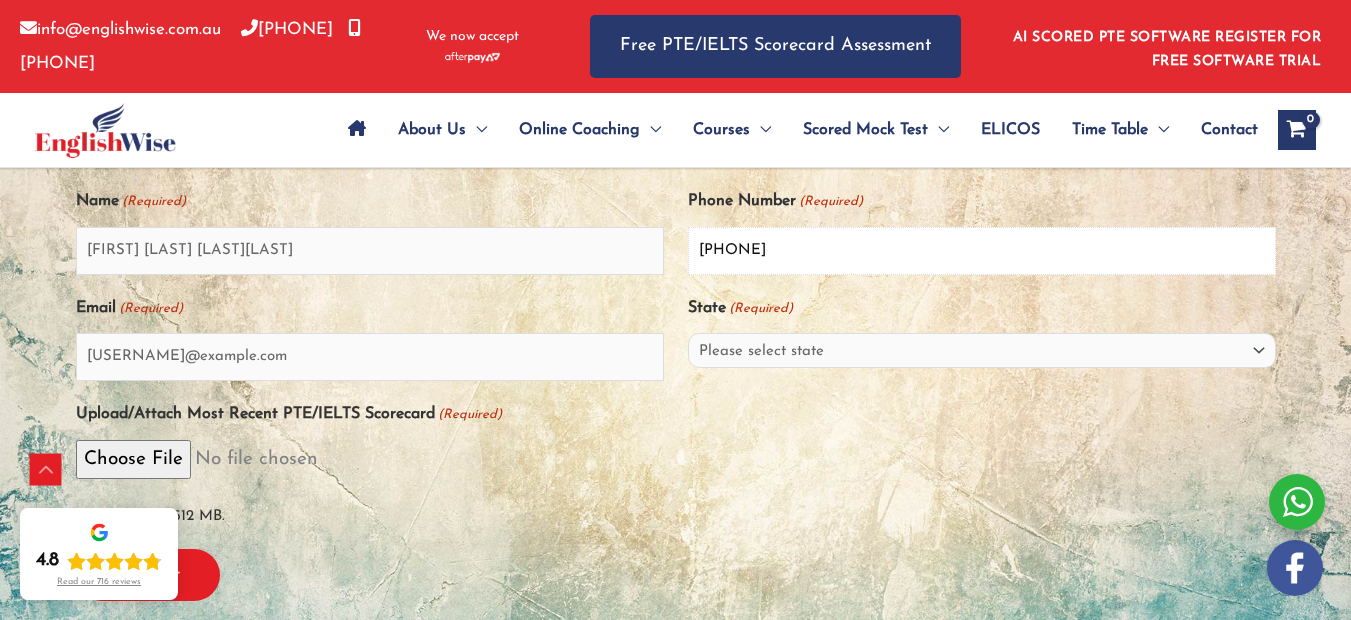 type on "0469336540" 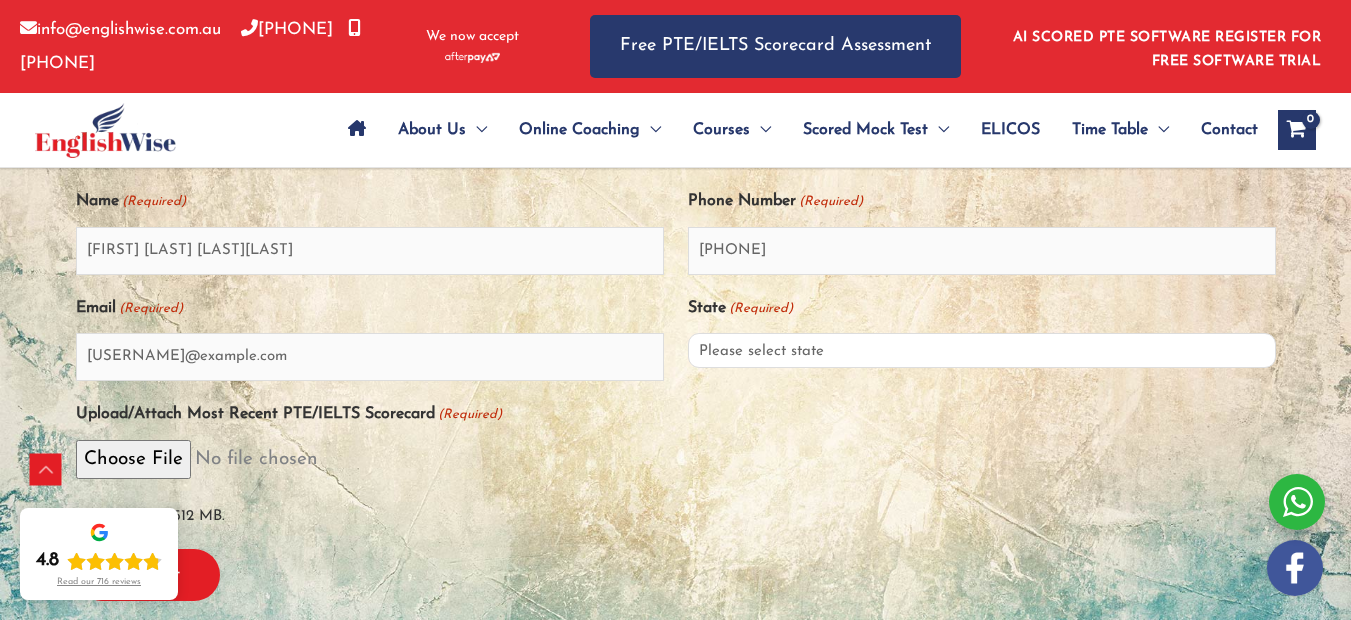 click on "Please select state New South Wales (NSW) Victoria (VIC) Queensland (QLD) South Australia (SA) Western Australia (WA) Tasmania (TAS) Northern Territory (NT) Australian Capital Territory (ACT)" at bounding box center [982, 350] 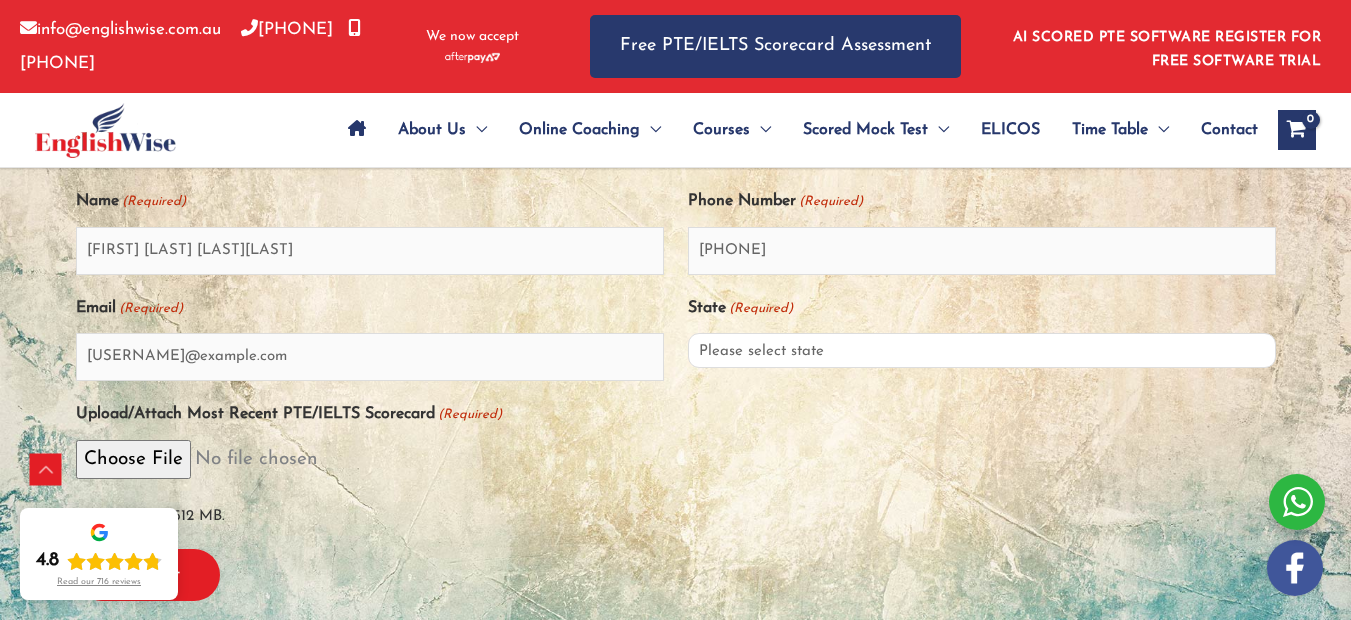 select on "New South Wales (NSW)" 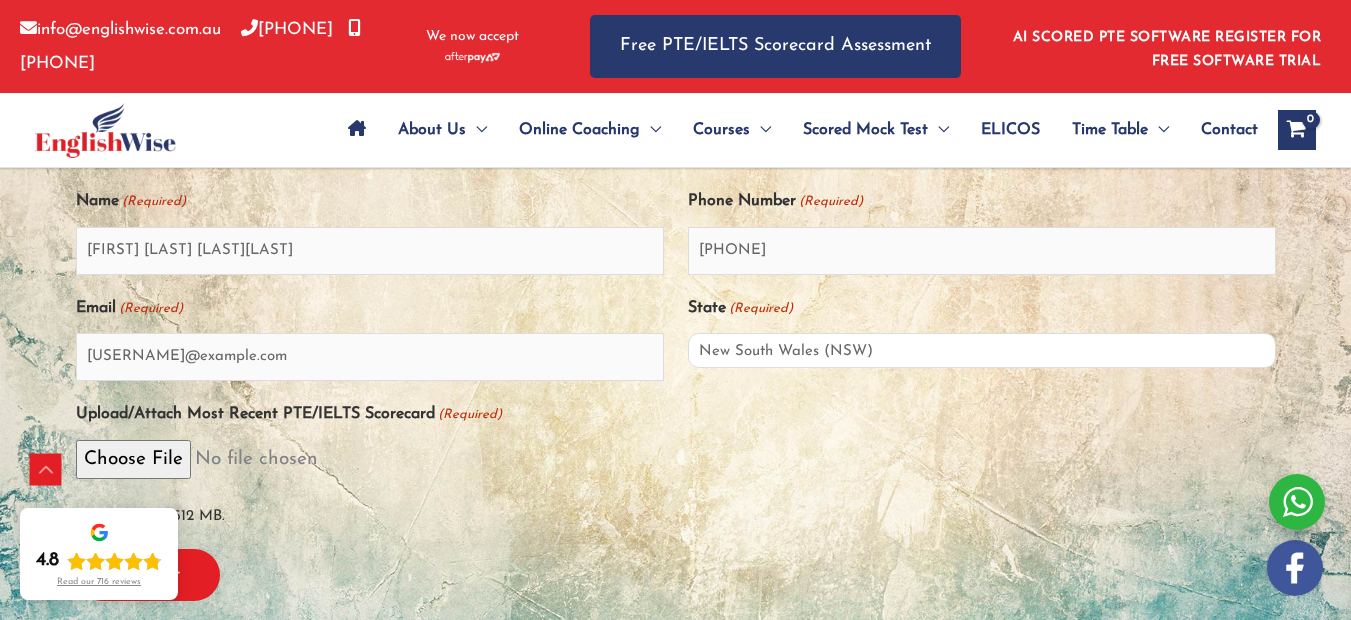 click on "Please select state New South Wales (NSW) Victoria (VIC) Queensland (QLD) South Australia (SA) Western Australia (WA) Tasmania (TAS) Northern Territory (NT) Australian Capital Territory (ACT)" at bounding box center (982, 350) 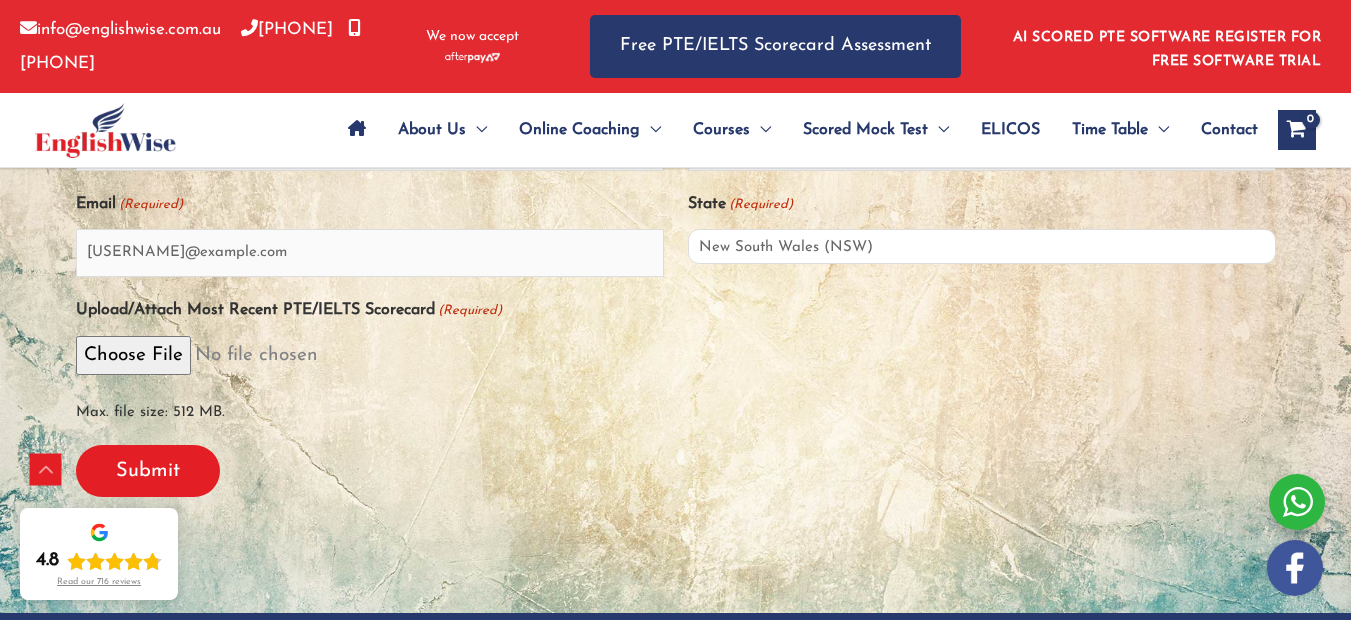 scroll, scrollTop: 628, scrollLeft: 0, axis: vertical 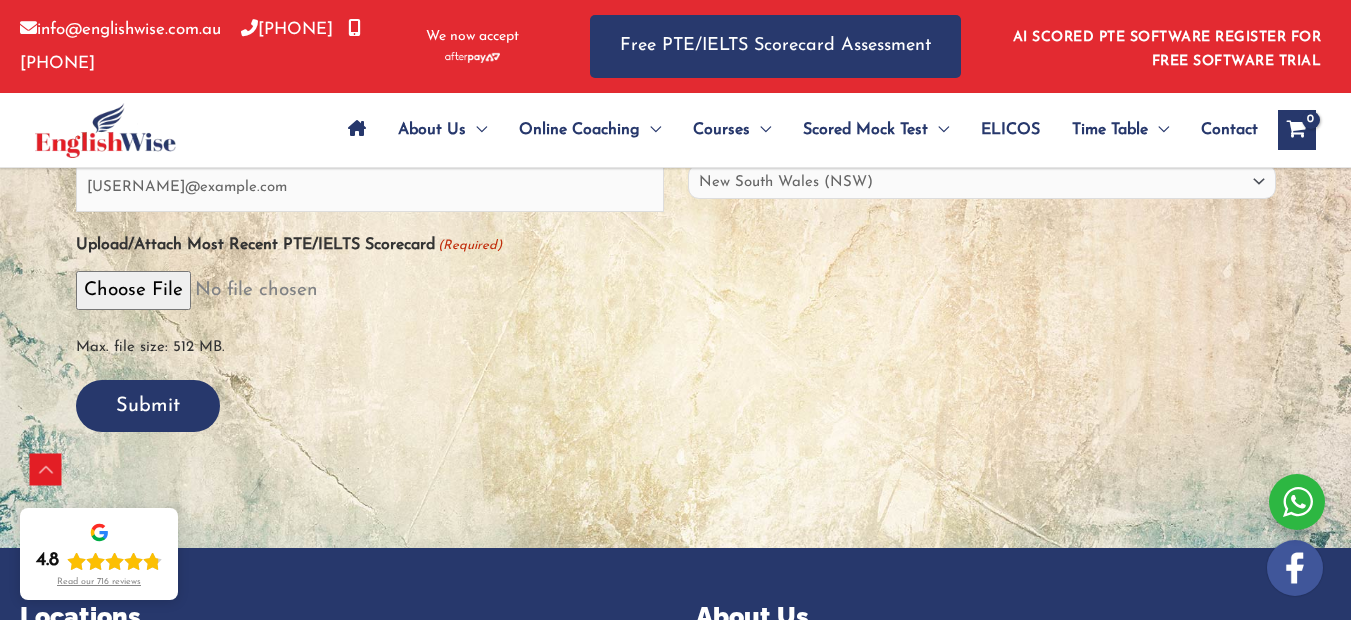 click on "Submit" at bounding box center (148, 406) 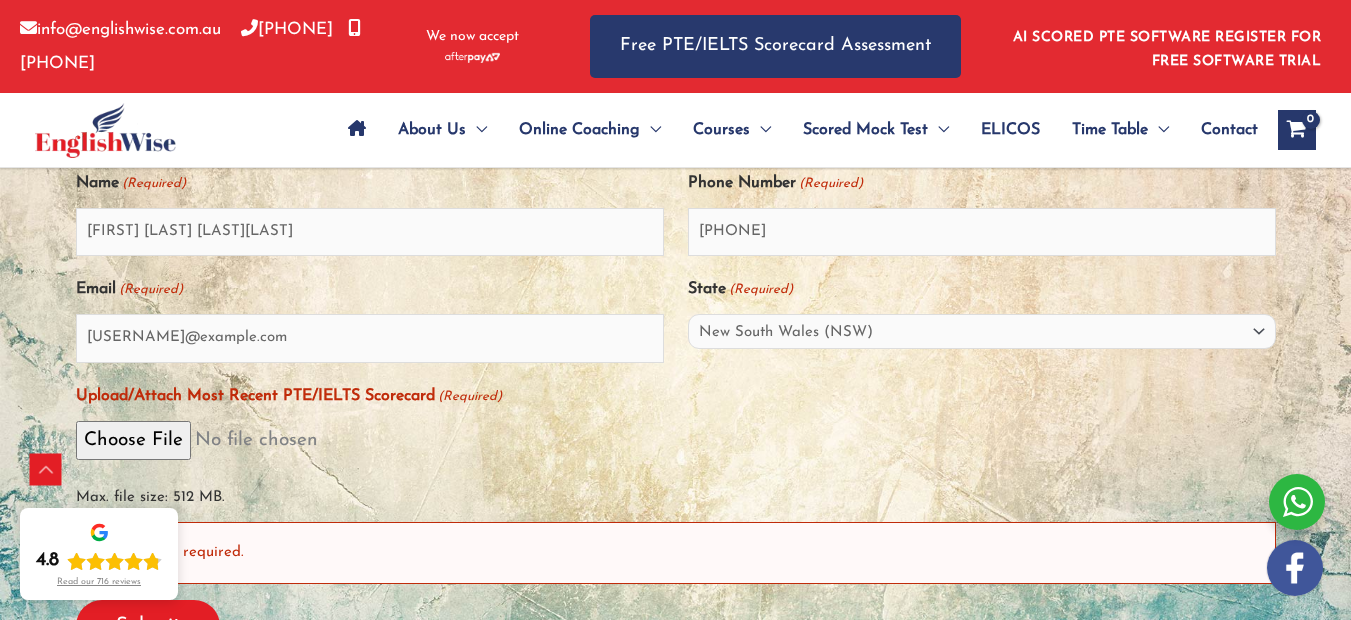 scroll, scrollTop: 0, scrollLeft: 0, axis: both 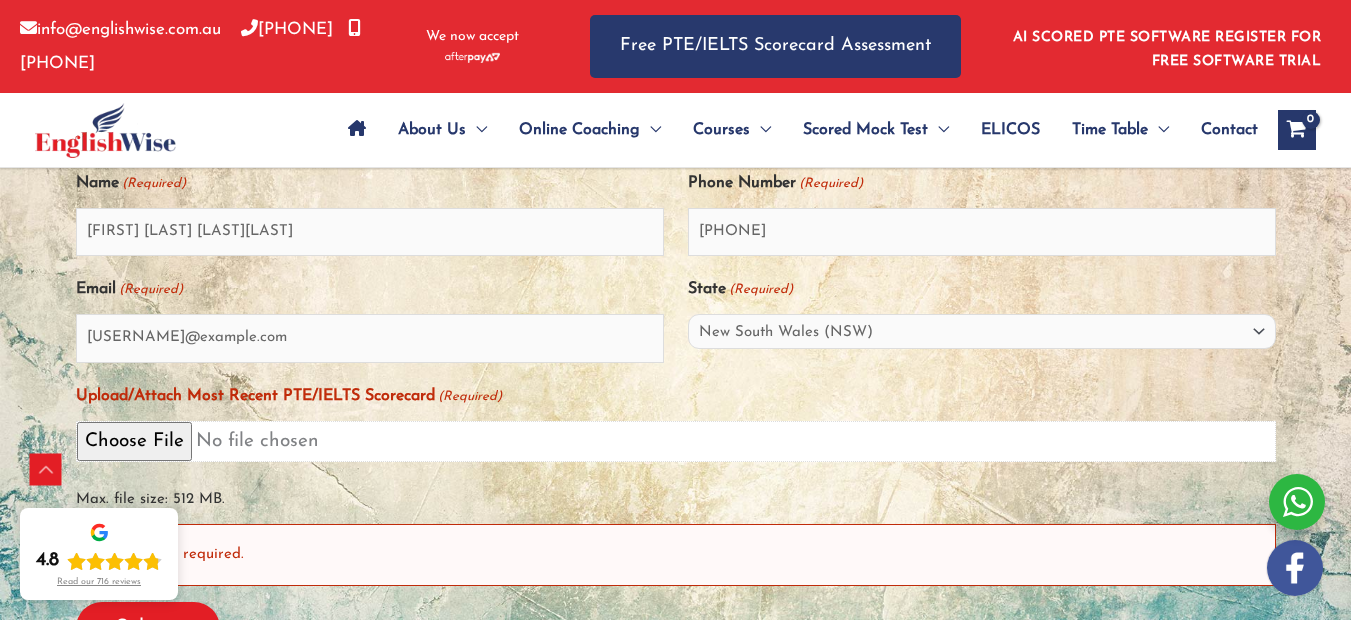 click on "Upload/Attach Most Recent PTE/IELTS Scorecard (Required)" at bounding box center [676, 441] 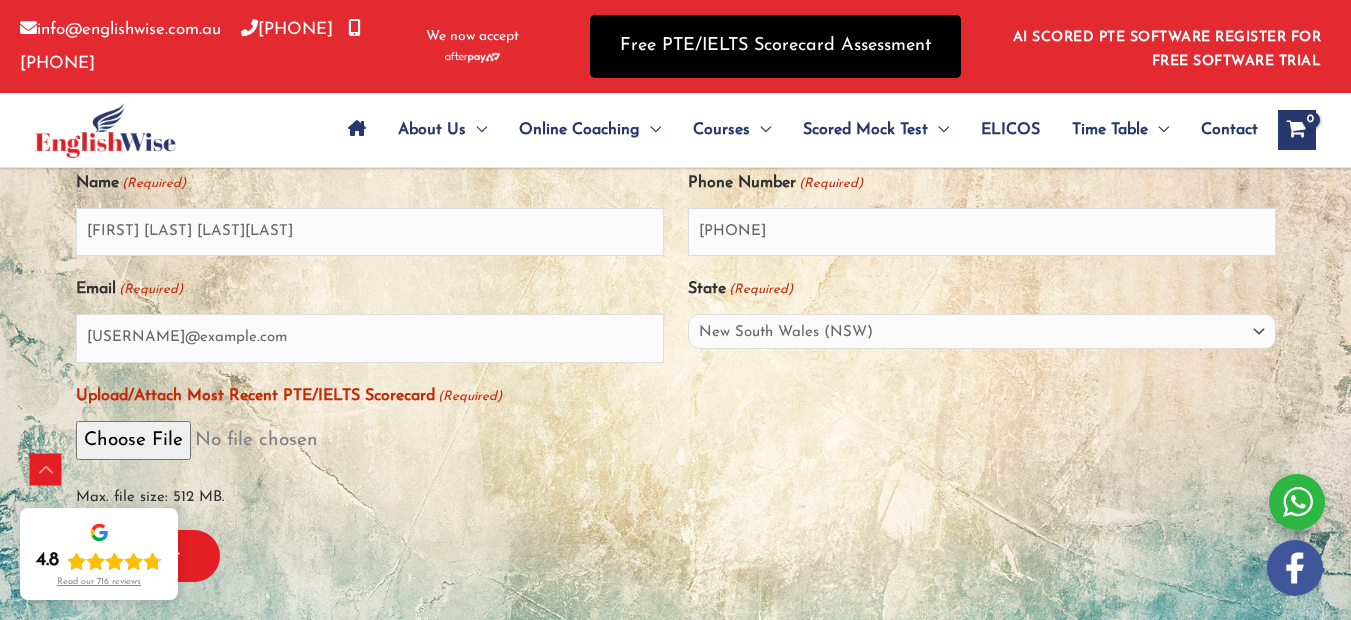 click on "Free PTE/IELTS Scorecard Assessment" at bounding box center [775, 46] 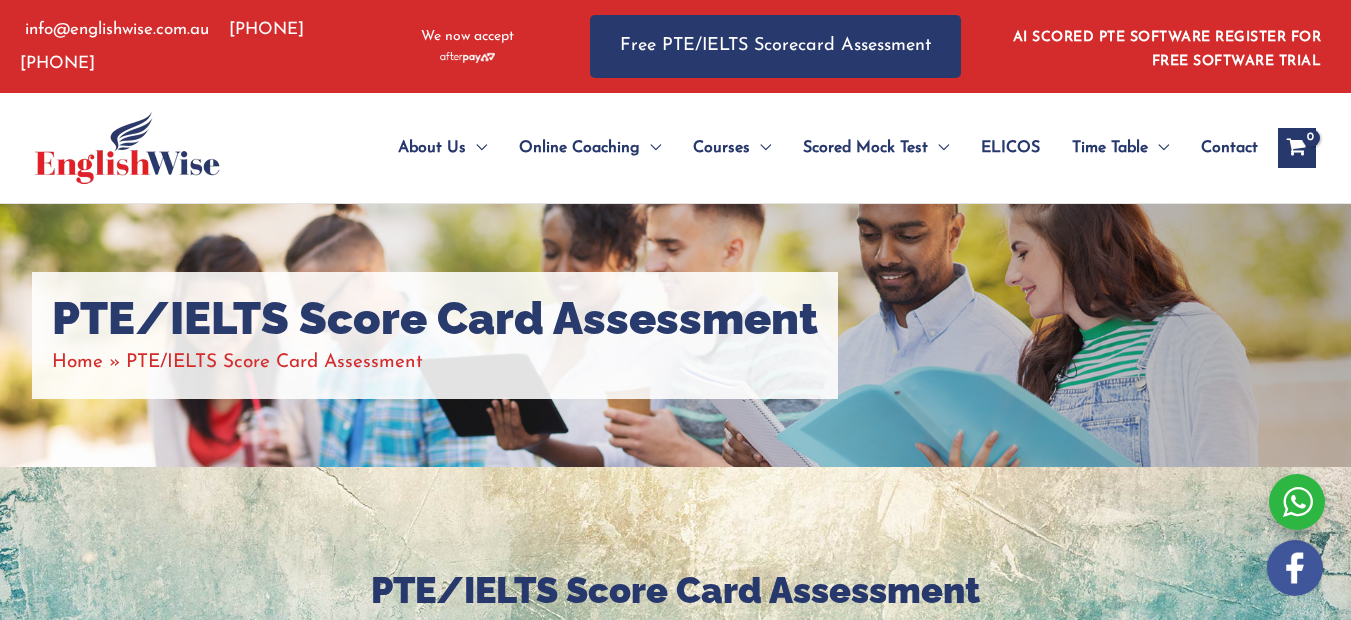 scroll, scrollTop: 0, scrollLeft: 0, axis: both 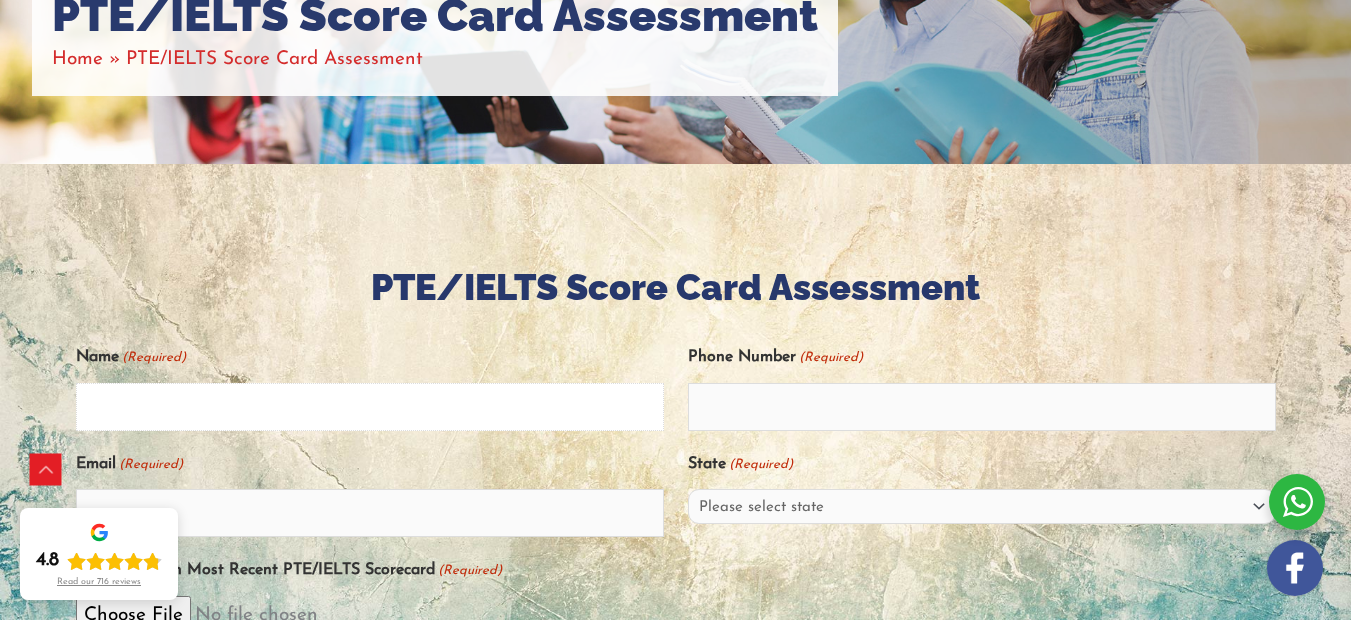 click on "Name (Required)" at bounding box center (370, 407) 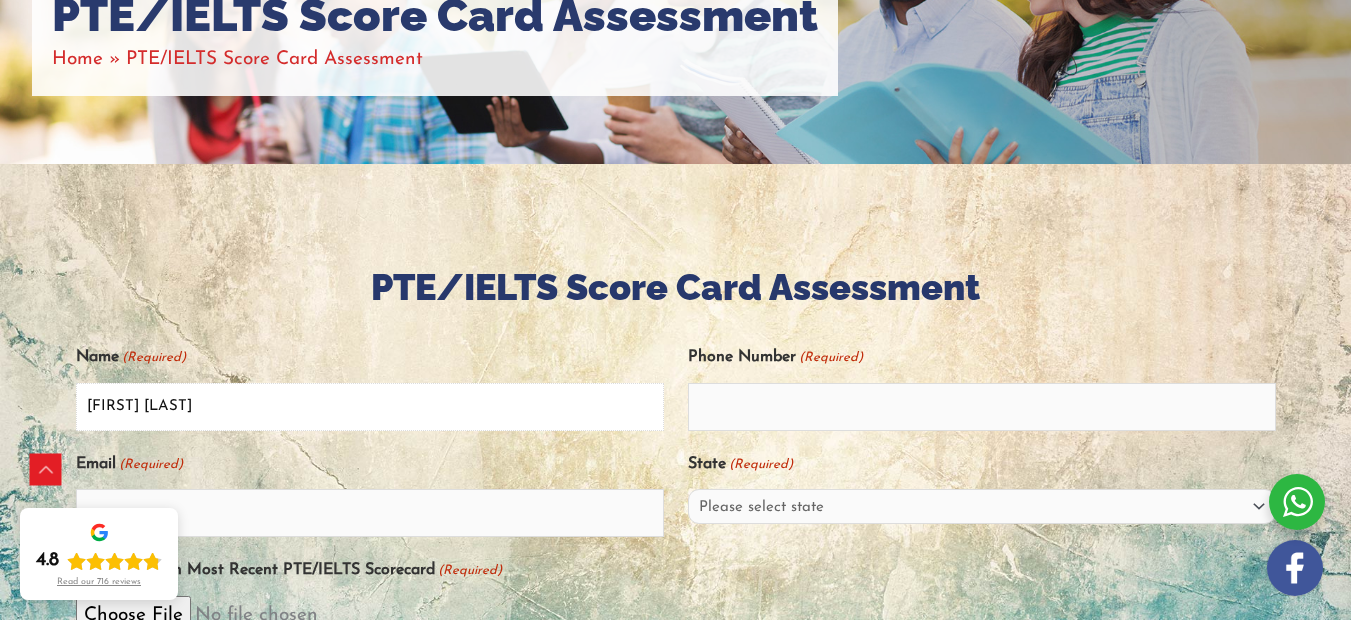 type on "Nkechi Gladys Olaogbebikan" 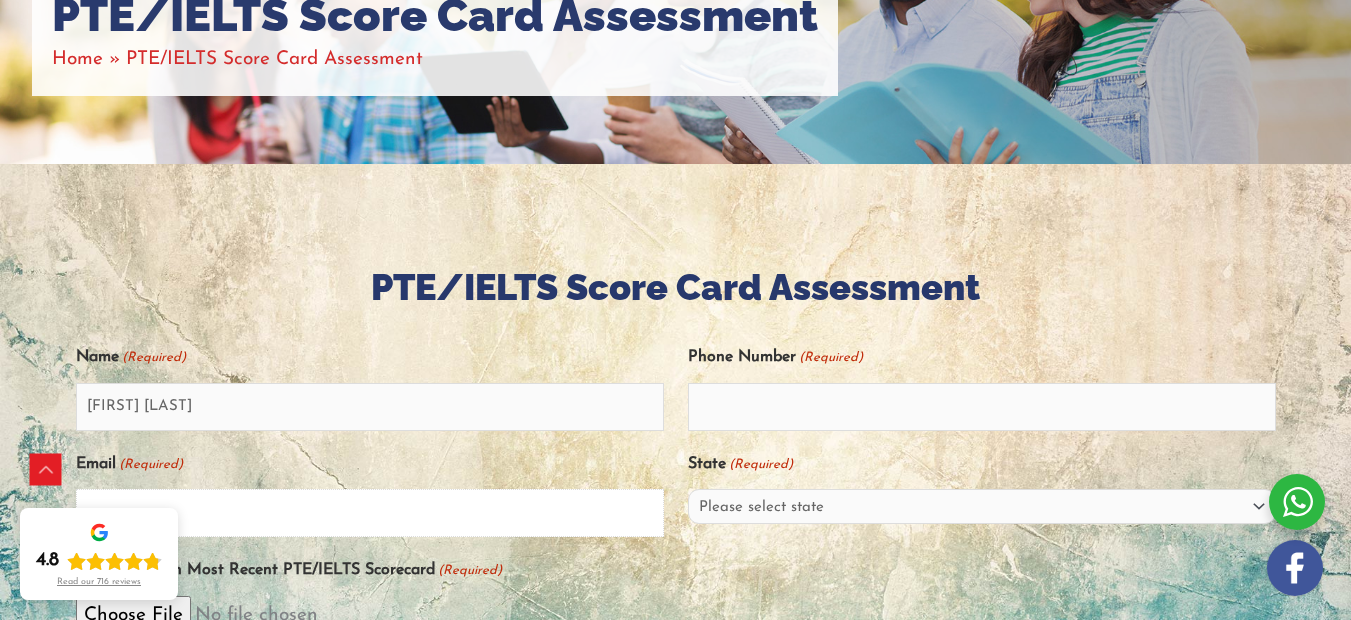 click on "Email (Required)" at bounding box center (370, 513) 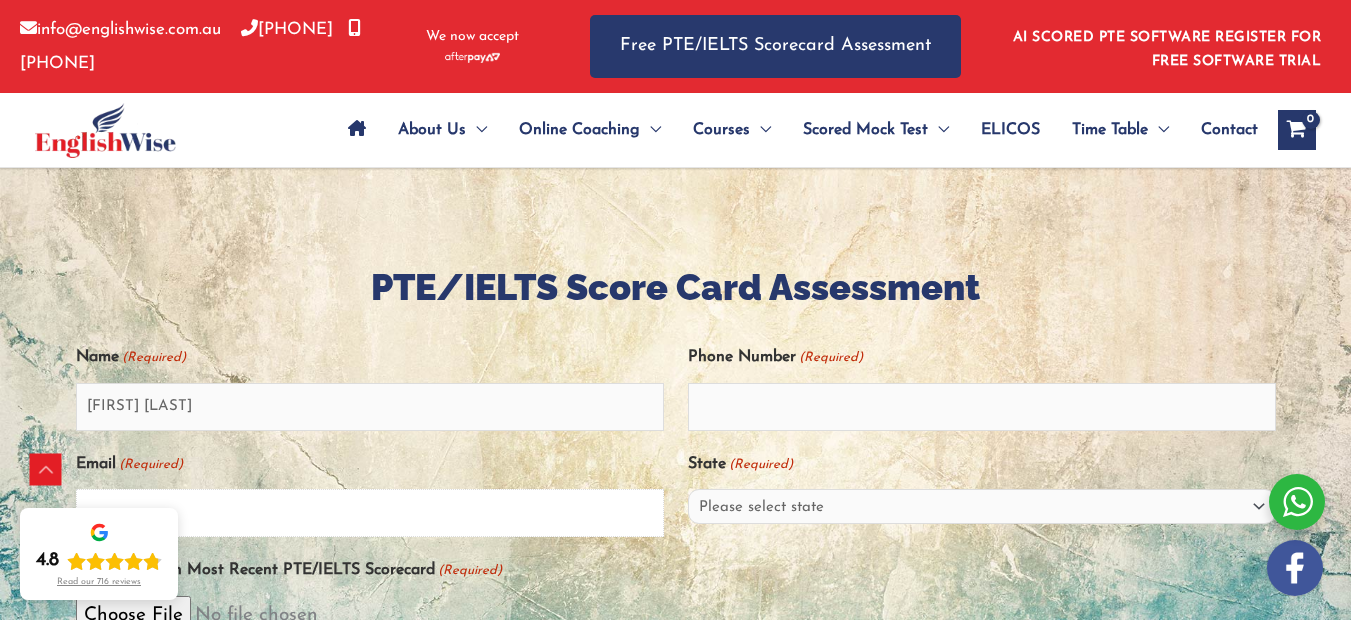 scroll, scrollTop: 661, scrollLeft: 0, axis: vertical 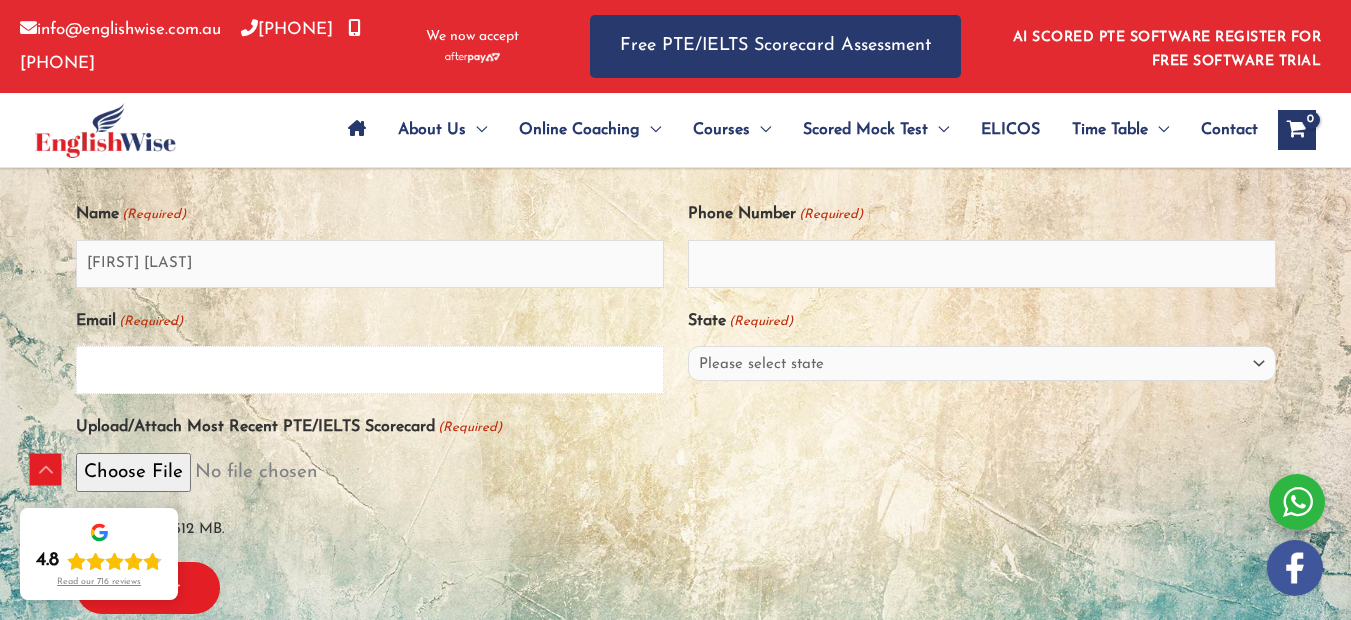 click on "Email (Required)" at bounding box center (370, 370) 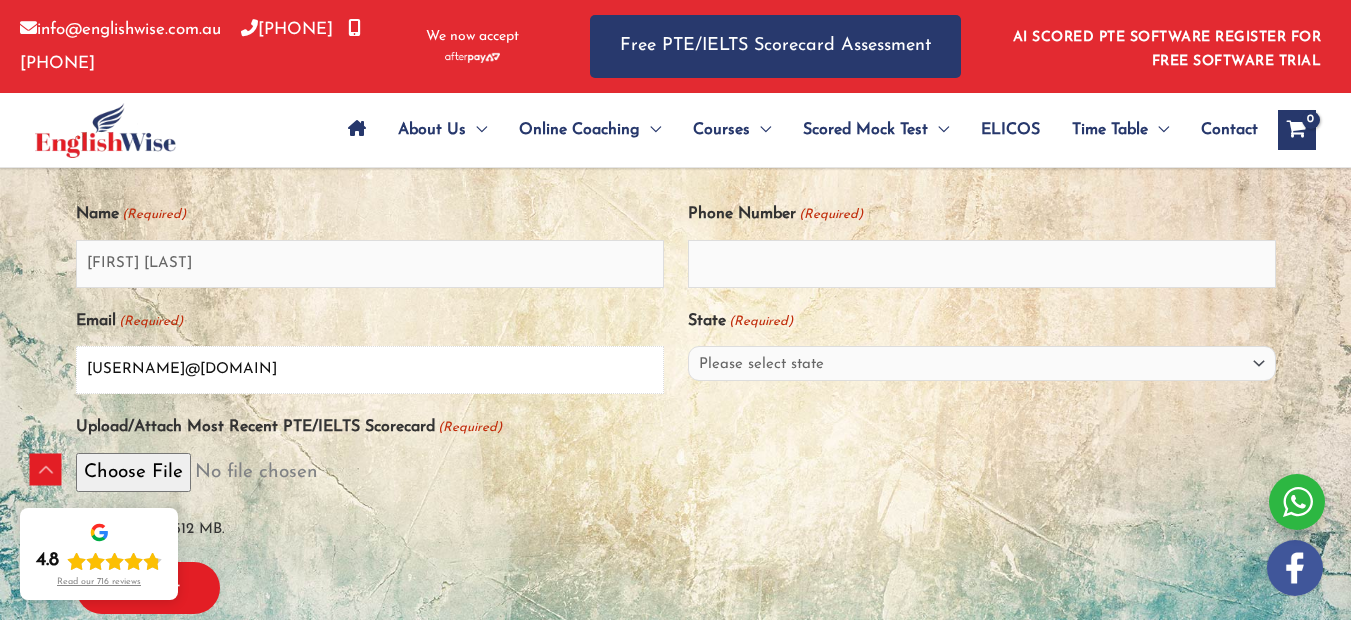 type on "nkechigladys0@gmail.com" 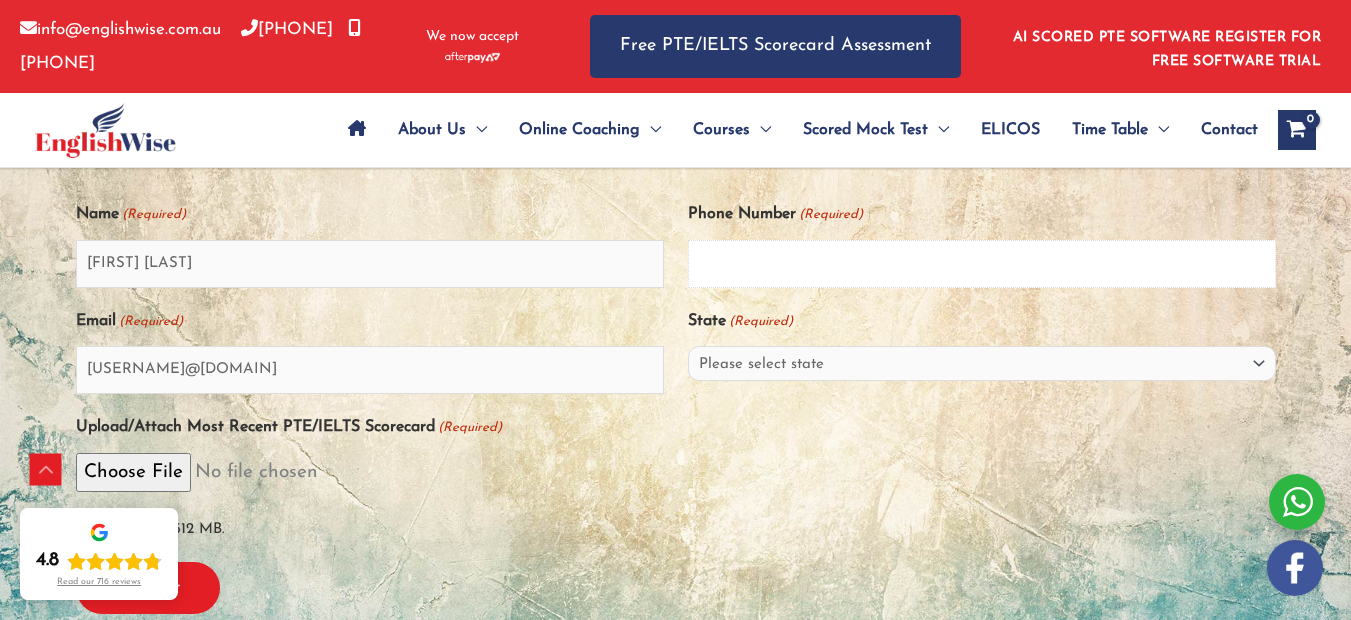 click on "Phone Number (Required)" at bounding box center [982, 264] 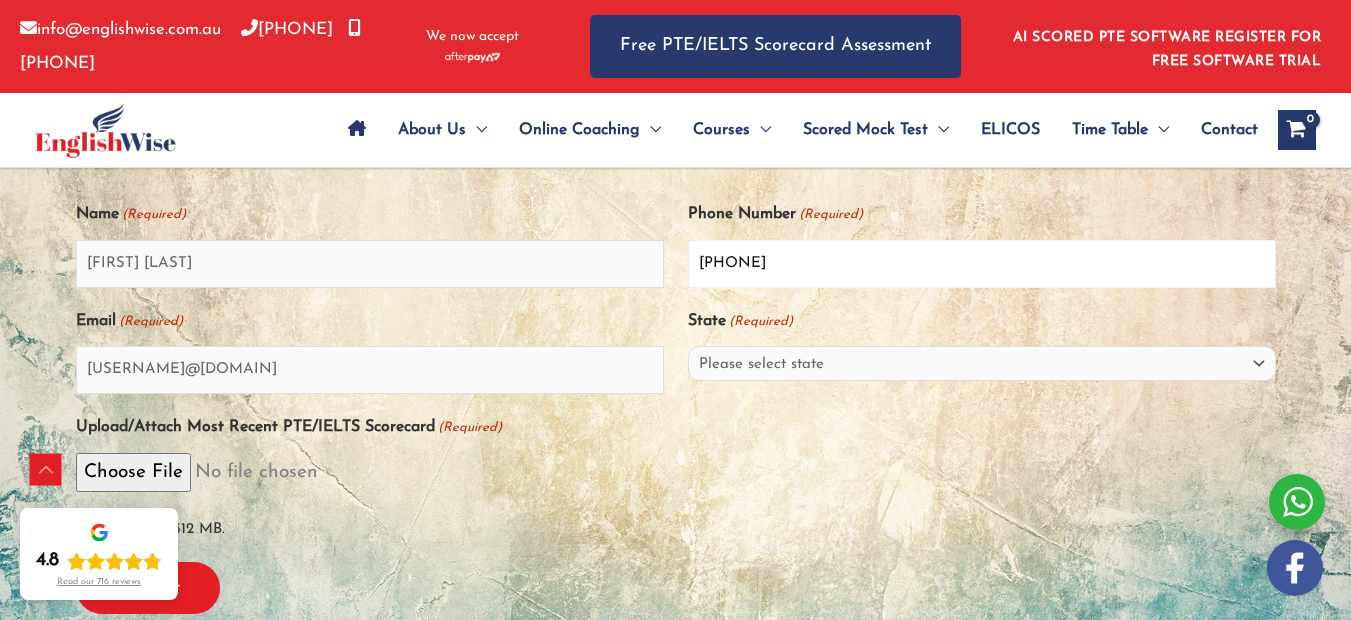 type on "0469336540" 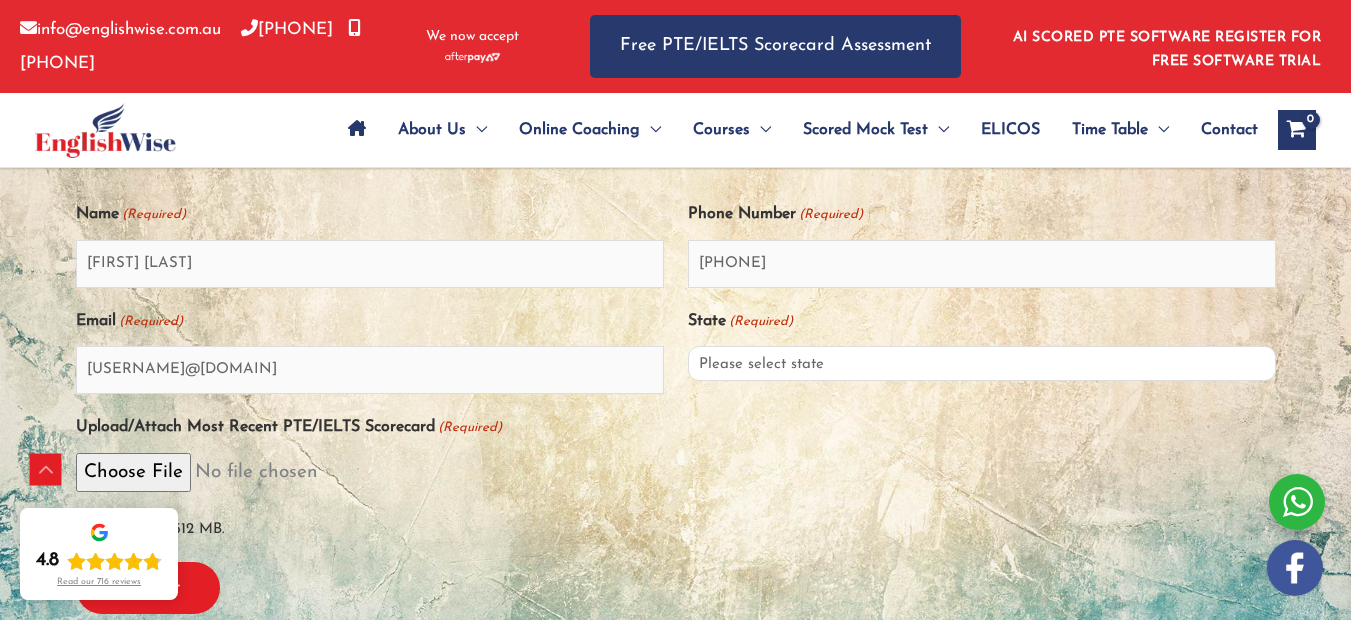 click on "Please select state New South Wales (NSW) Victoria (VIC) Queensland (QLD) South Australia (SA) Western Australia (WA) Tasmania (TAS) Northern Territory (NT) Australian Capital Territory (ACT)" at bounding box center [982, 363] 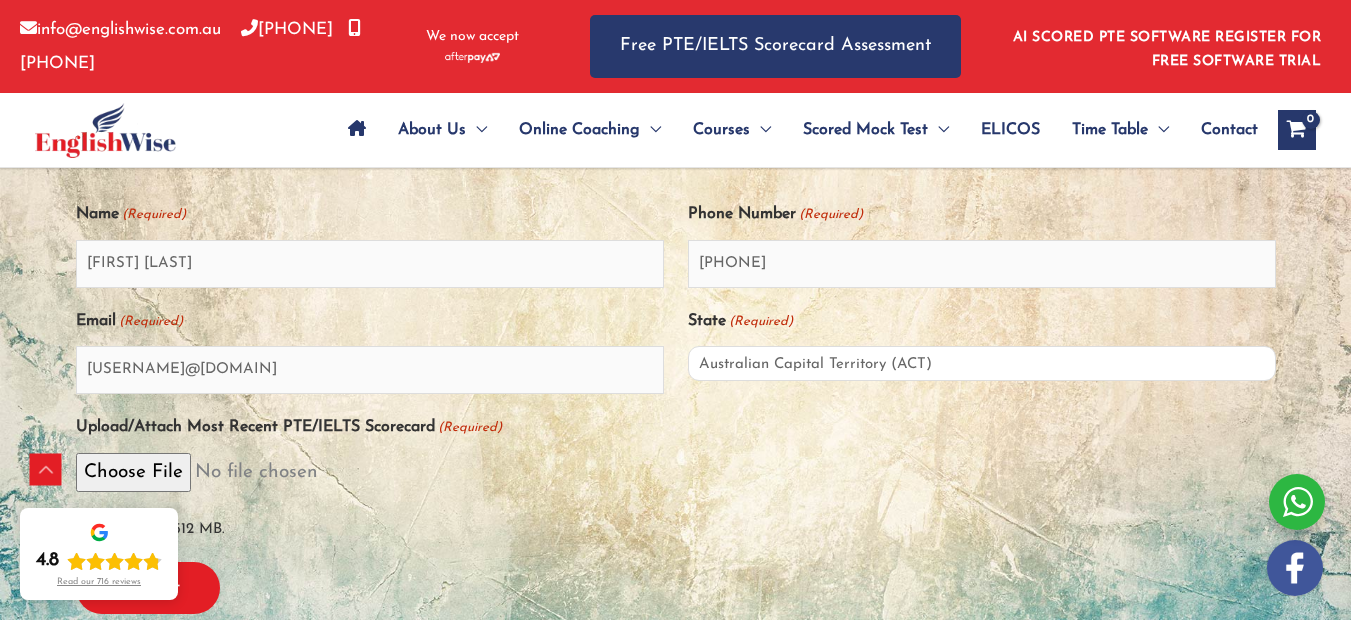 click on "Please select state New South Wales (NSW) Victoria (VIC) Queensland (QLD) South Australia (SA) Western Australia (WA) Tasmania (TAS) Northern Territory (NT) Australian Capital Territory (ACT)" at bounding box center (982, 363) 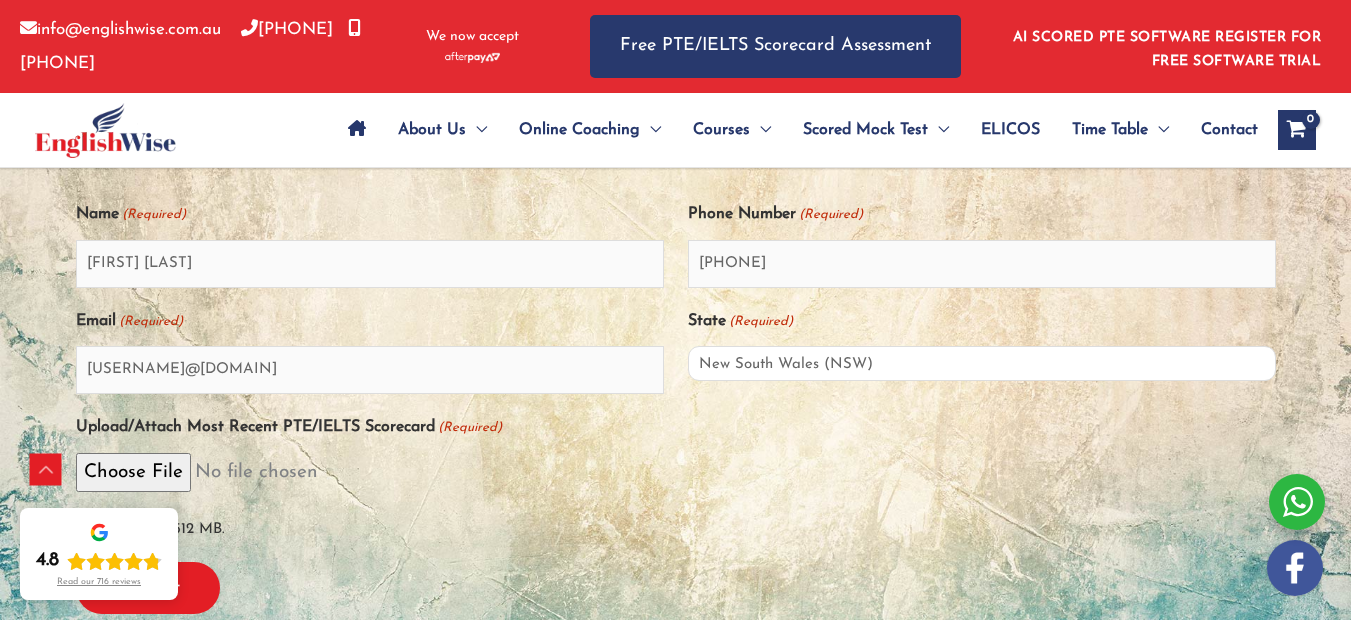 click on "Please select state New South Wales (NSW) Victoria (VIC) Queensland (QLD) South Australia (SA) Western Australia (WA) Tasmania (TAS) Northern Territory (NT) Australian Capital Territory (ACT)" at bounding box center [982, 363] 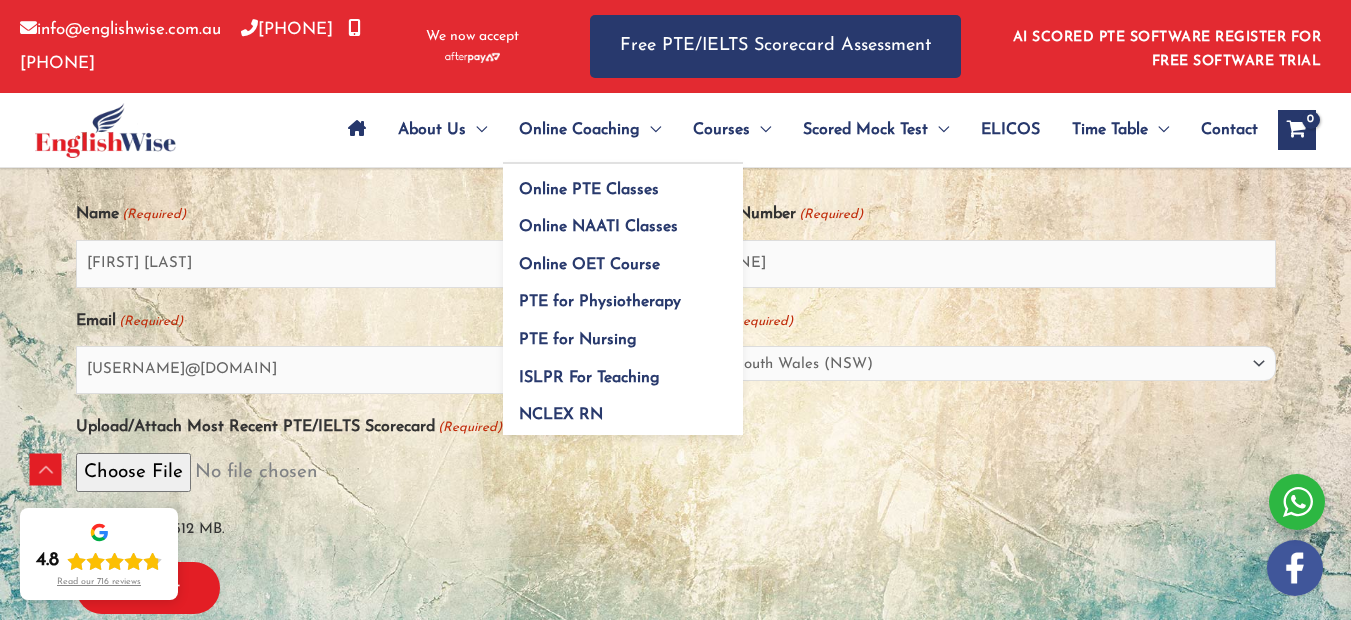 click on "Online Coaching" at bounding box center (579, 130) 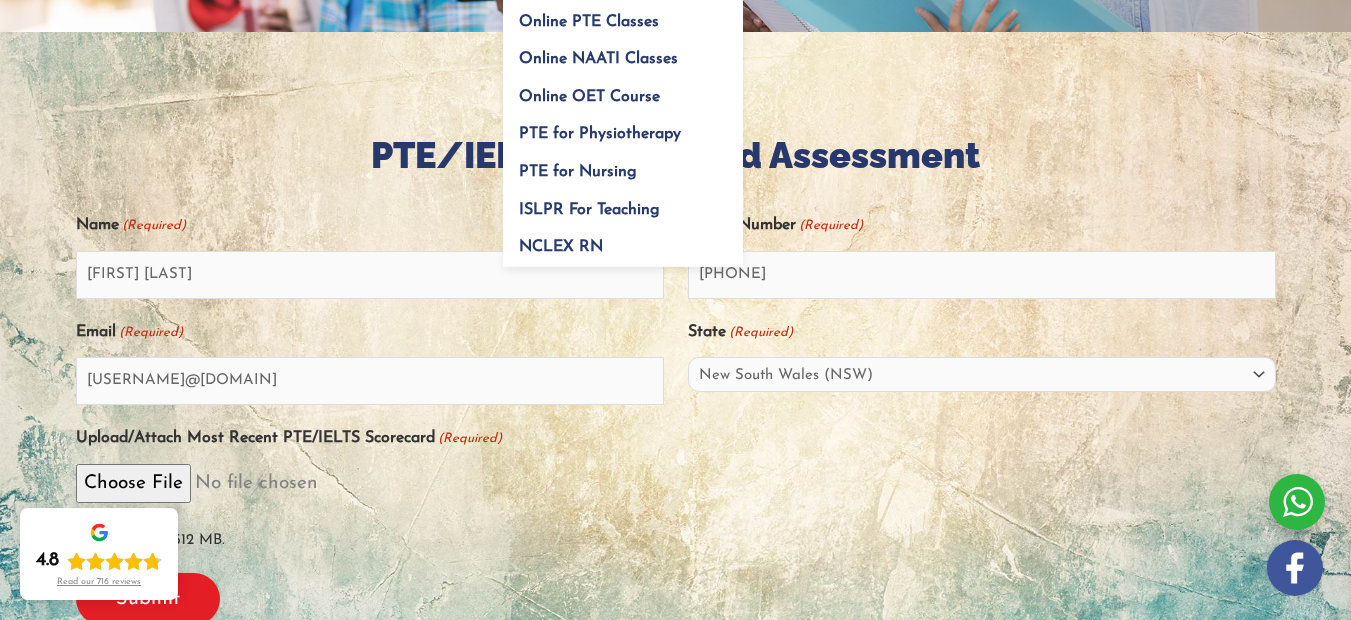 scroll, scrollTop: 0, scrollLeft: 0, axis: both 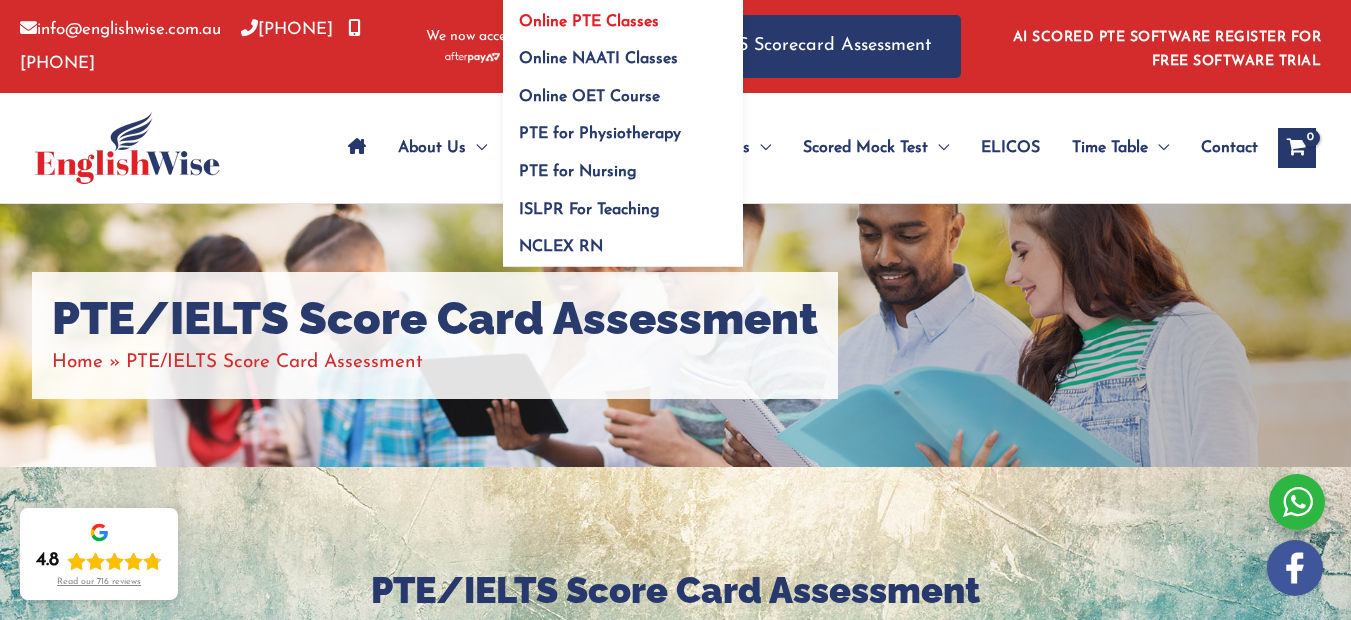 click on "Online PTE Classes" at bounding box center [589, 21] 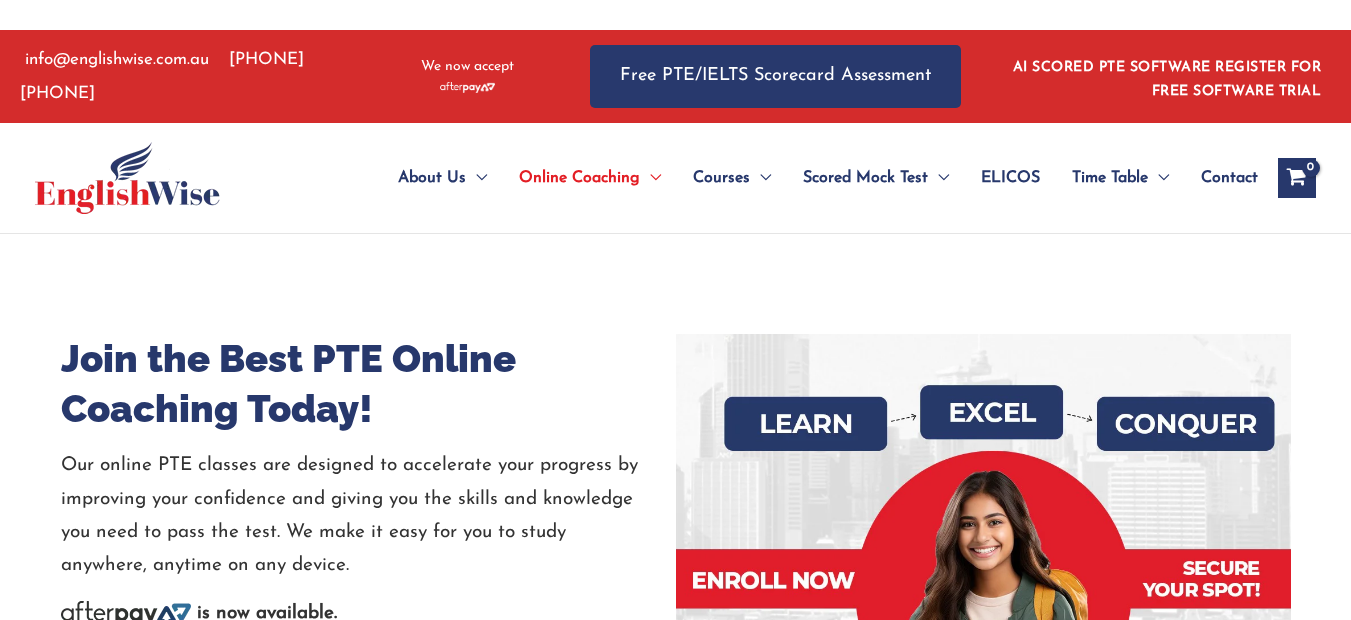 scroll, scrollTop: 0, scrollLeft: 0, axis: both 